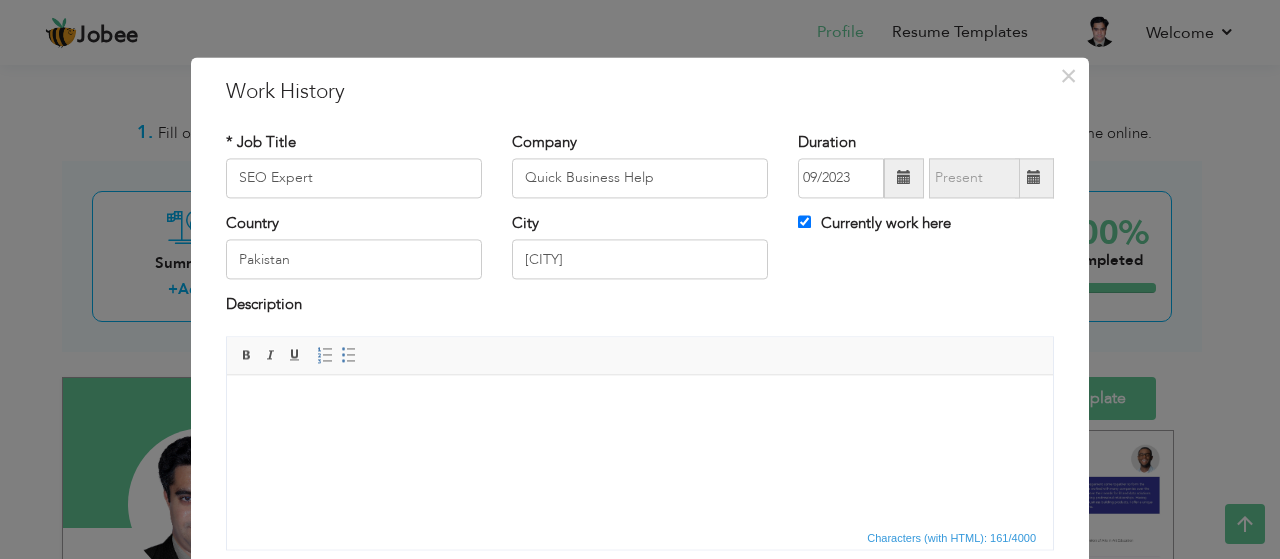 scroll, scrollTop: 667, scrollLeft: 0, axis: vertical 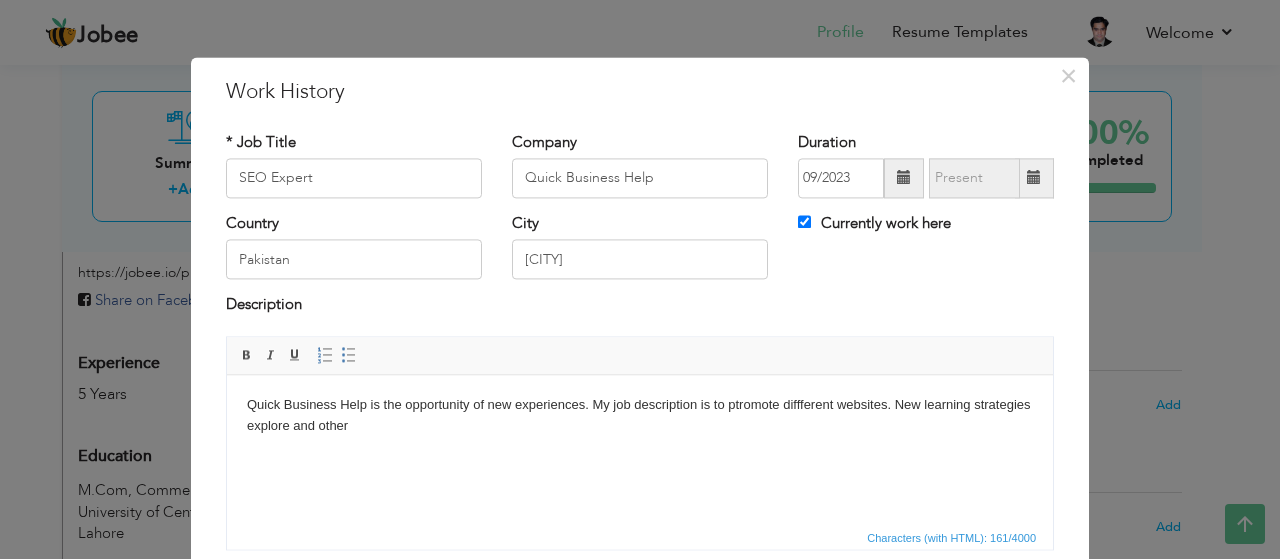 type 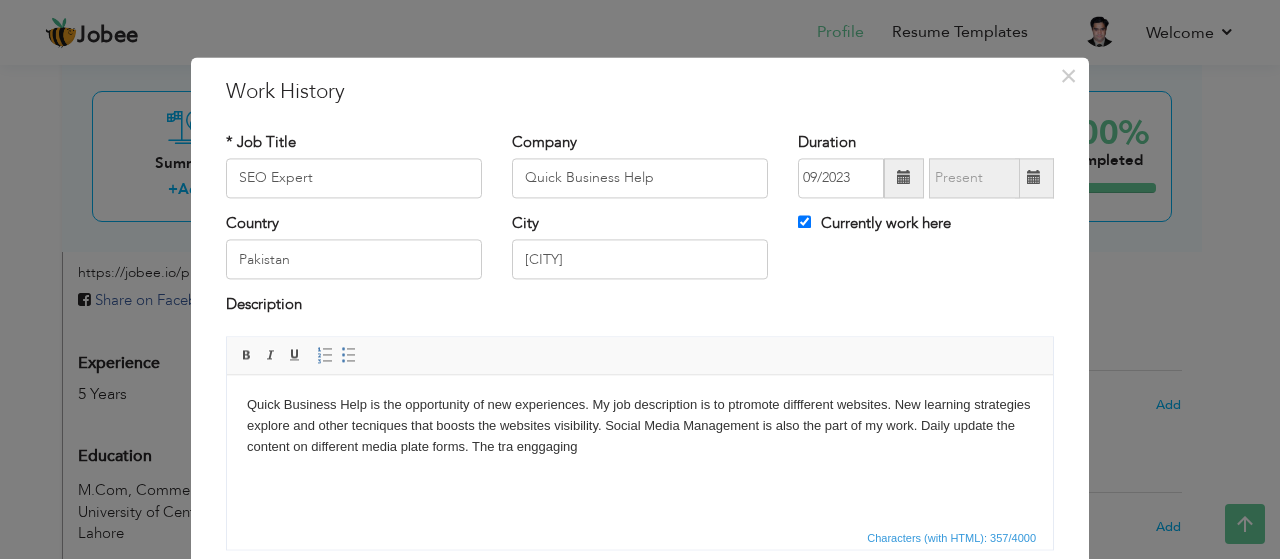 drag, startPoint x: 686, startPoint y: 302, endPoint x: 587, endPoint y: 374, distance: 122.41323 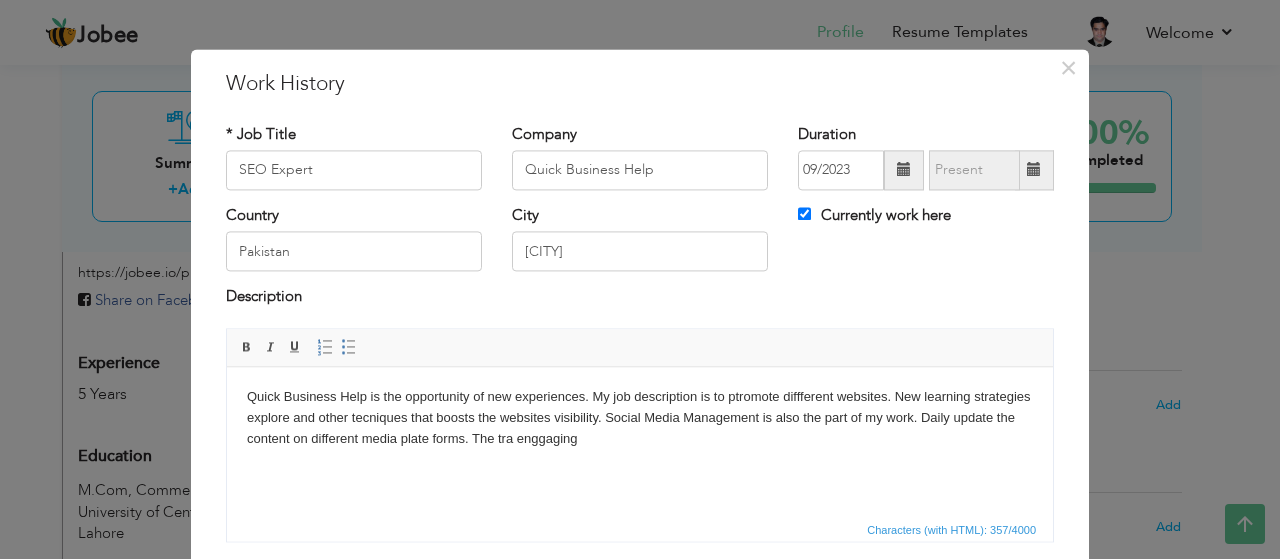 scroll, scrollTop: 0, scrollLeft: 0, axis: both 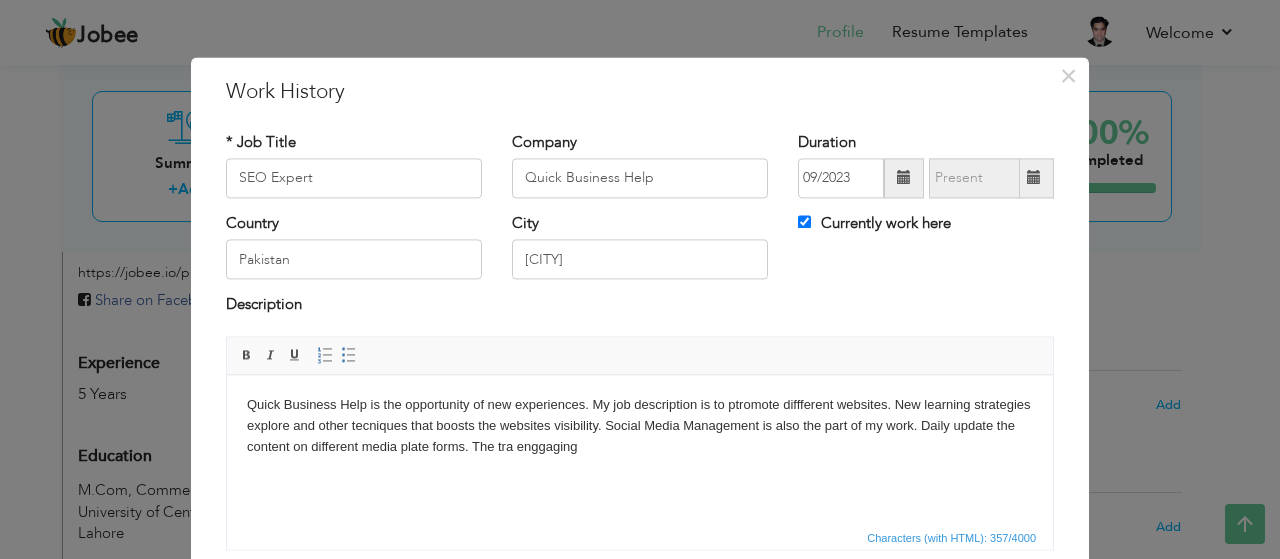 click on "Quick Business Help is the opportunity of new experiences. My job description is to ptromote diffferent websites. New learning strategies explore and other tecniques that boosts the websites visibility. Social Media Management is also the part of my work. Daily update the content on different media plate forms. The tra enggaging" at bounding box center [640, 426] 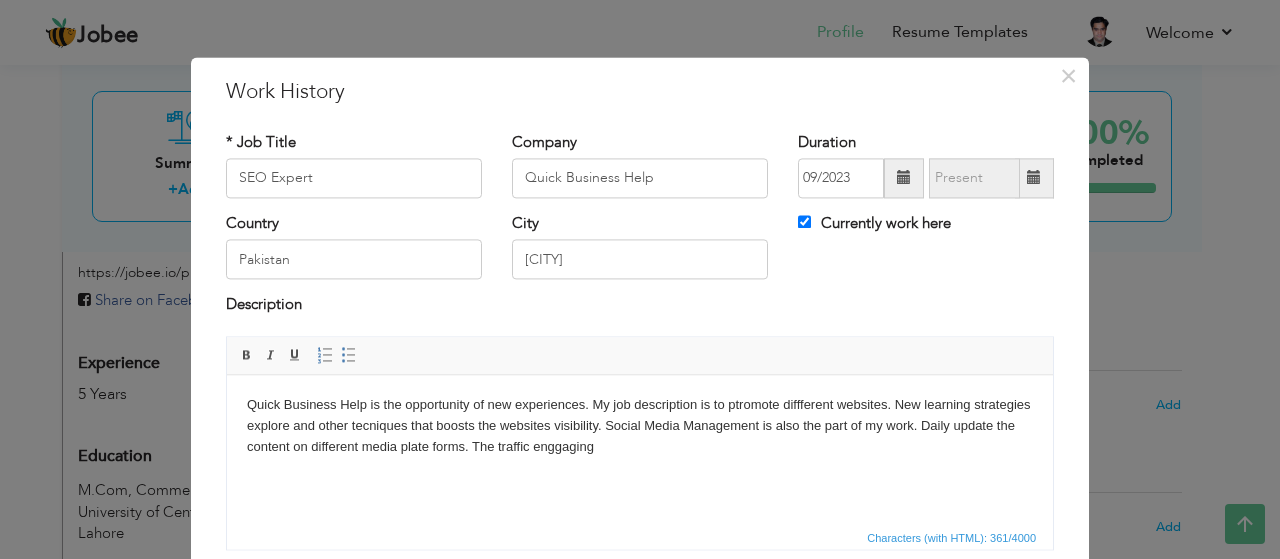 click on "Quick Business Help is the opportunity of new experiences. My job description is to ptromote diffferent websites. New learning strategies explore and other tecniques that boosts the websites visibility. Social Media Management is also the part of my work. Daily update the content on different media plate forms. The traffic enggaging" at bounding box center (640, 426) 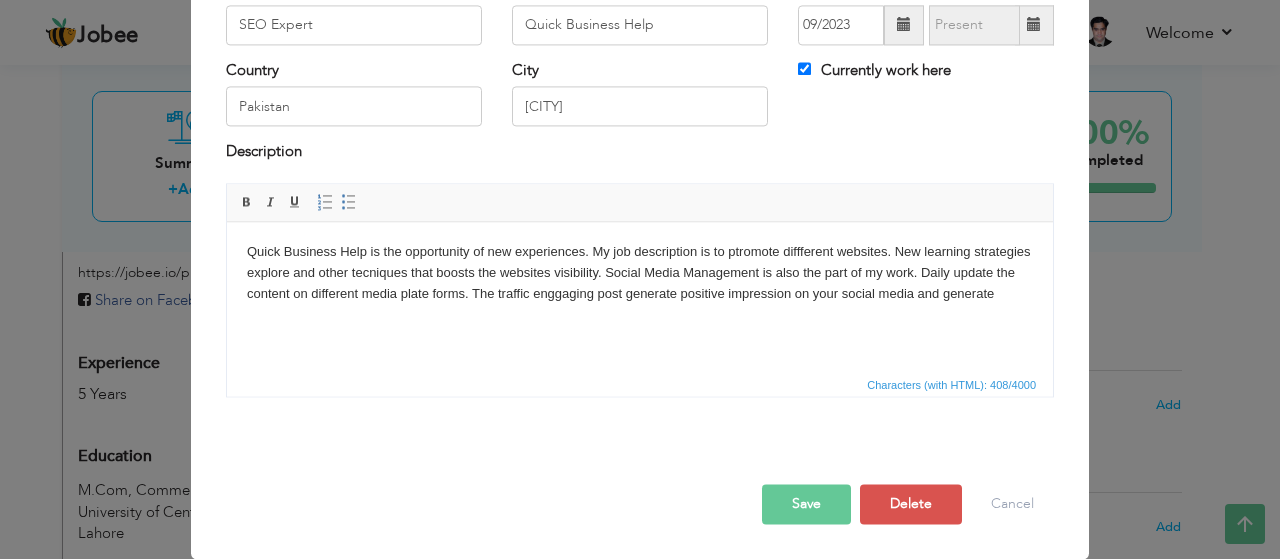scroll, scrollTop: 0, scrollLeft: 0, axis: both 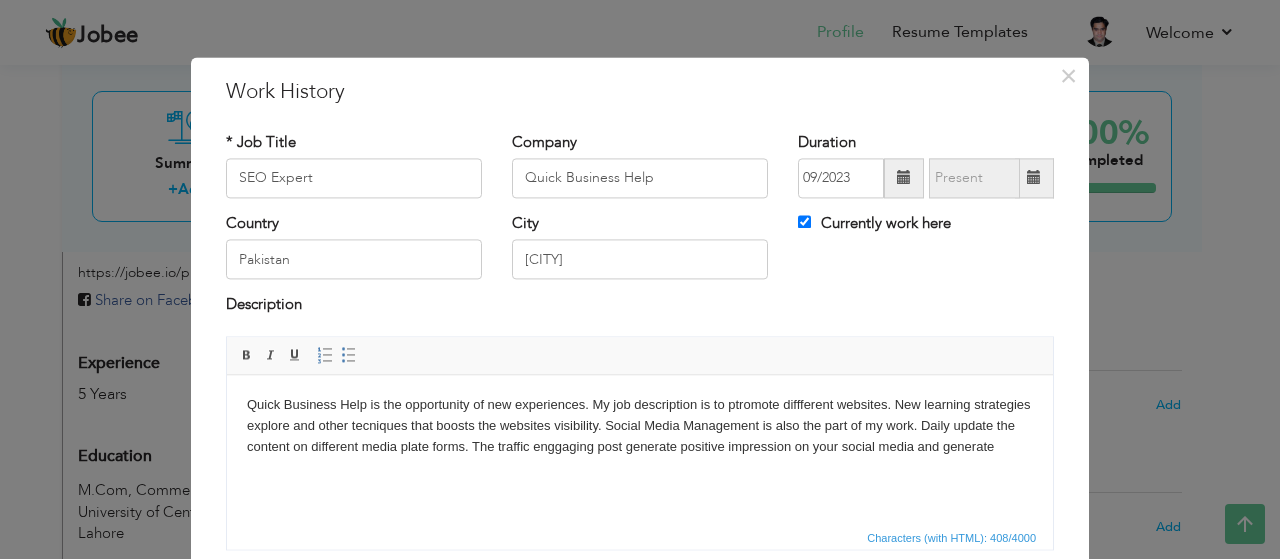 click on "Quick Business Help is the opportunity of new experiences. My job description is to ptromote diffferent websites. New learning strategies explore and other tecniques that boosts the websites visibility. Social Media Management is also the part of my work. Daily update the content on different media plate forms. The traffic enggaging post generate positive impression on your social media and generate" at bounding box center [640, 426] 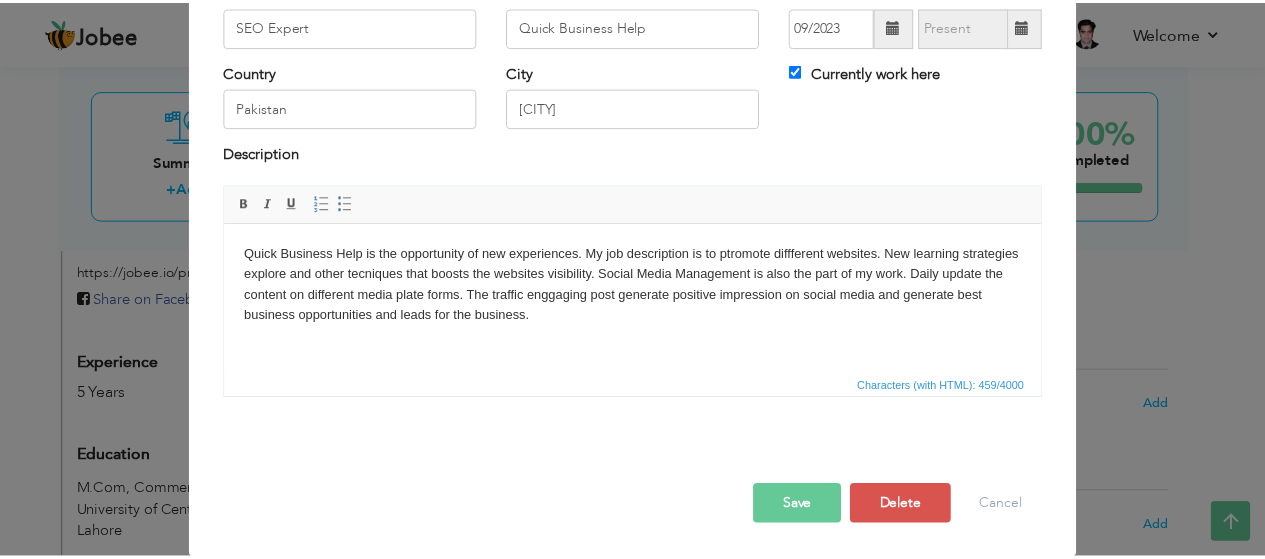 scroll, scrollTop: 153, scrollLeft: 0, axis: vertical 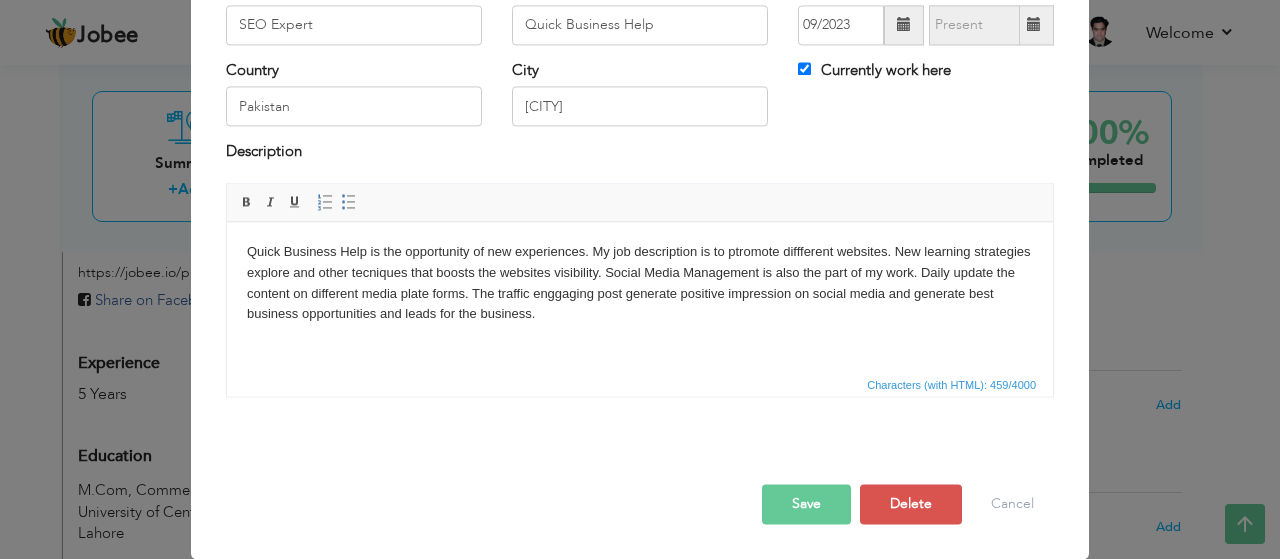 click on "Save" at bounding box center (806, 504) 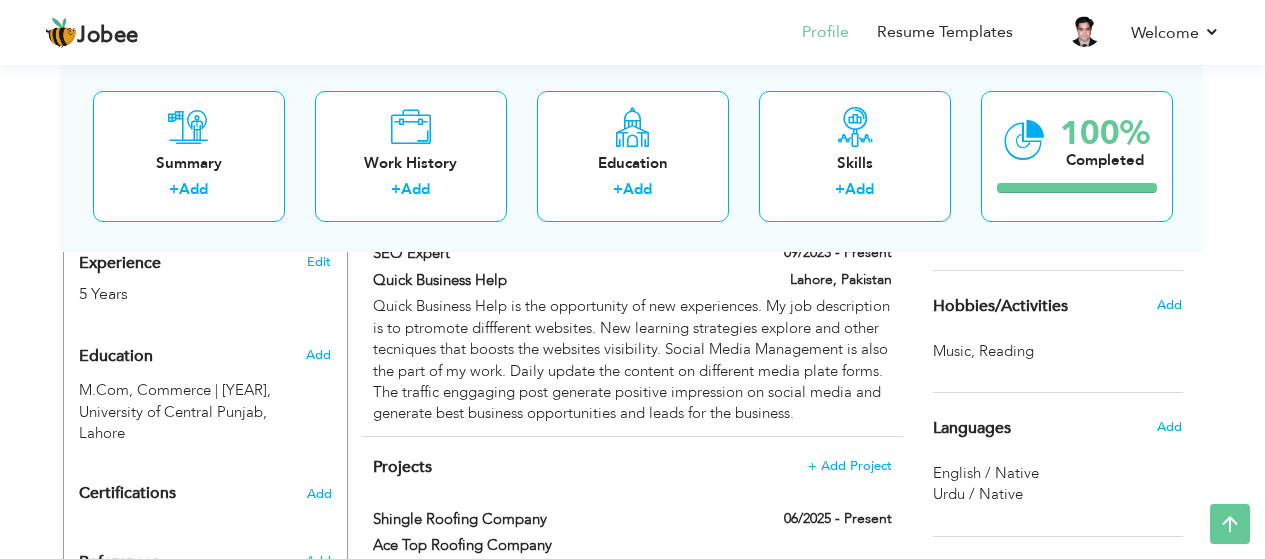 scroll, scrollTop: 667, scrollLeft: 0, axis: vertical 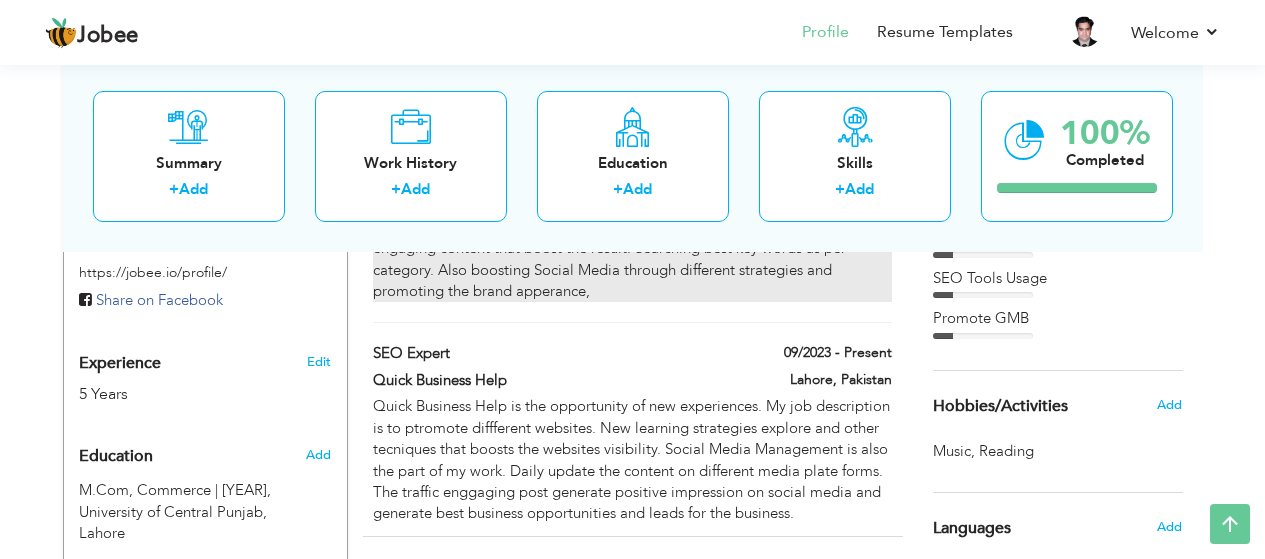 drag, startPoint x: 740, startPoint y: 353, endPoint x: 734, endPoint y: 252, distance: 101.17806 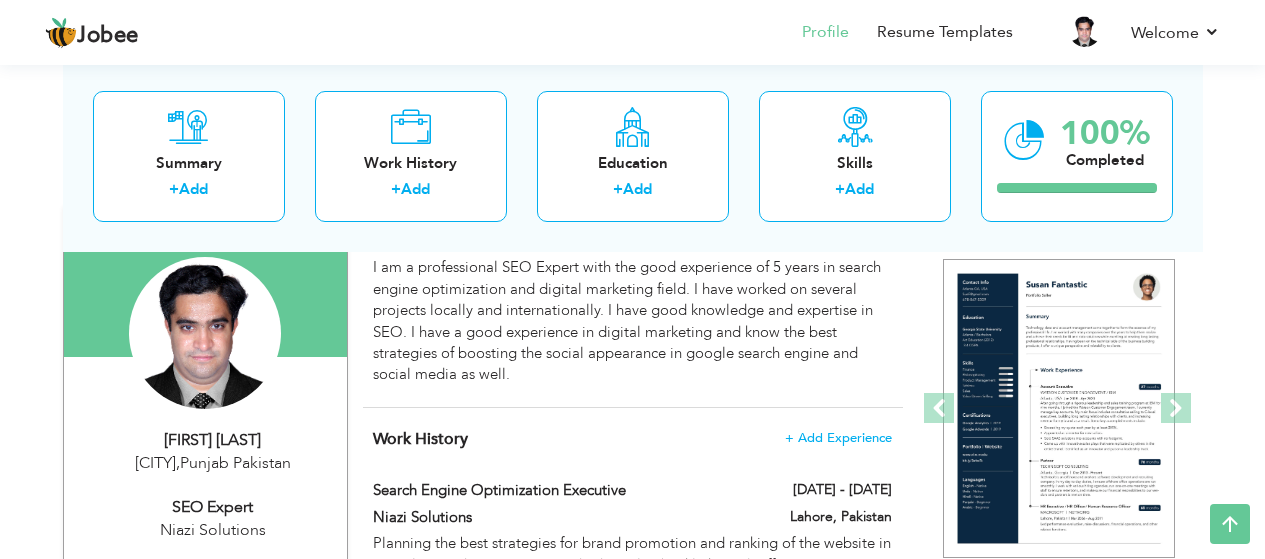 scroll, scrollTop: 167, scrollLeft: 0, axis: vertical 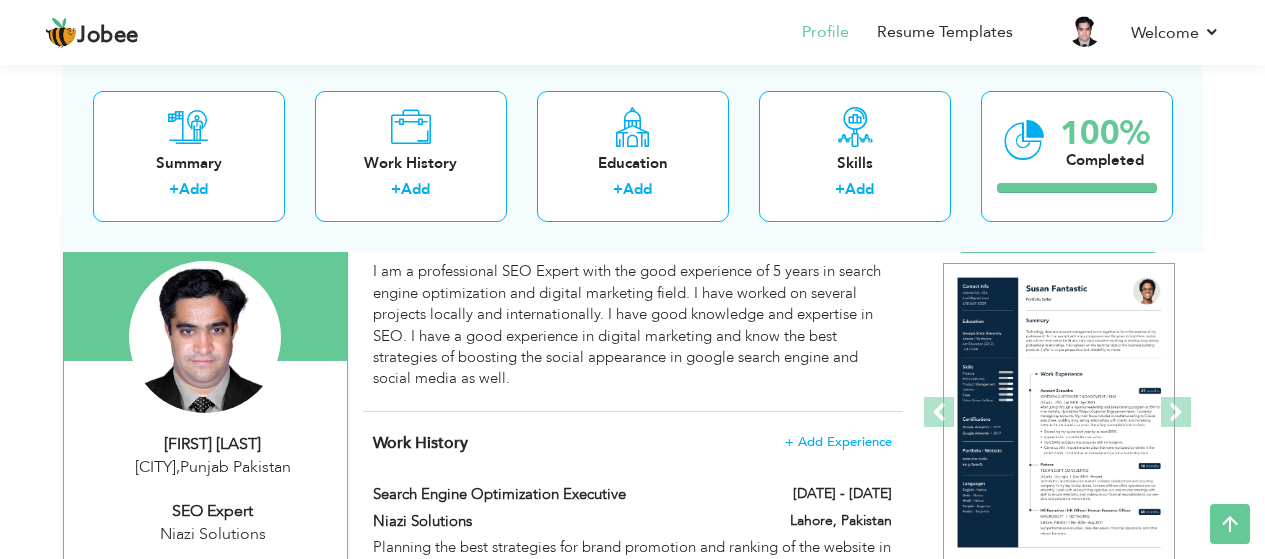 click on "Summary
Edit
I am a professional SEO Expert with the good experience of [YEAR] years in search engine optimization and digital marketing field. I have worked on several projects locally and internationally. I have good knowledge and expertise in SEO. I have a good experience in digital marketing and know the best strategies of boosting the social appearance in google search engine and social media as well." at bounding box center (633, 311) 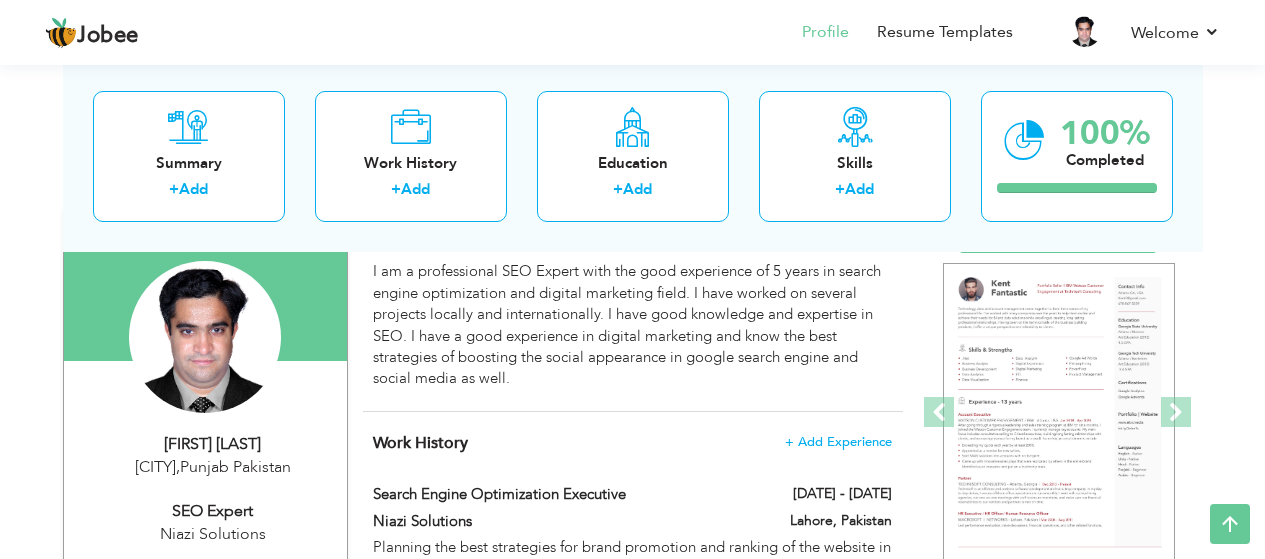 drag, startPoint x: 583, startPoint y: 410, endPoint x: 592, endPoint y: 450, distance: 41 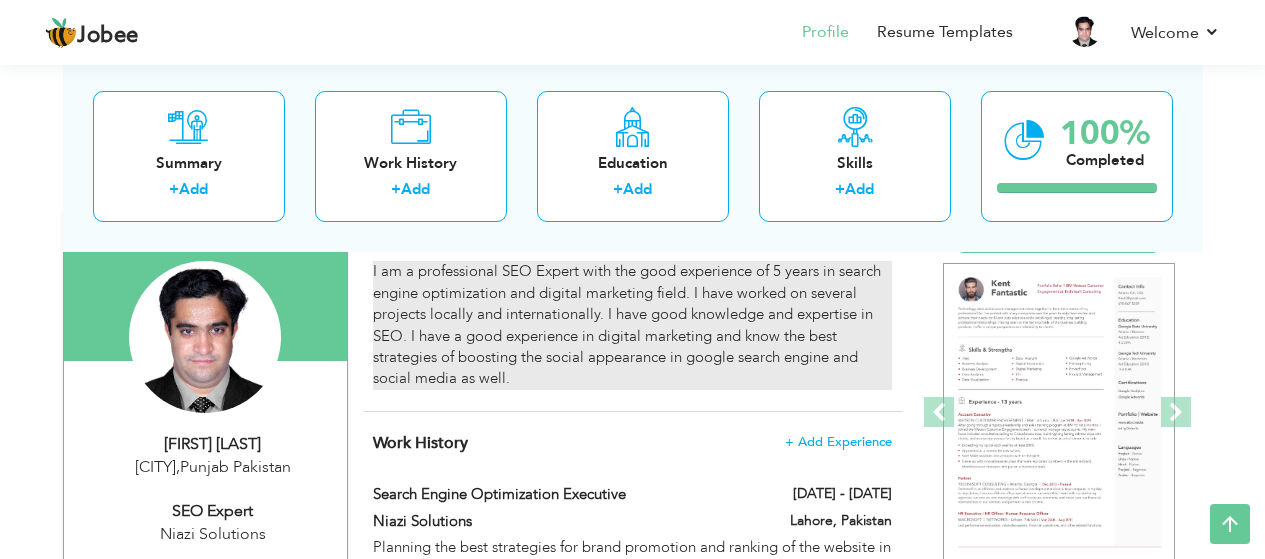 drag, startPoint x: 592, startPoint y: 450, endPoint x: 629, endPoint y: 327, distance: 128.44453 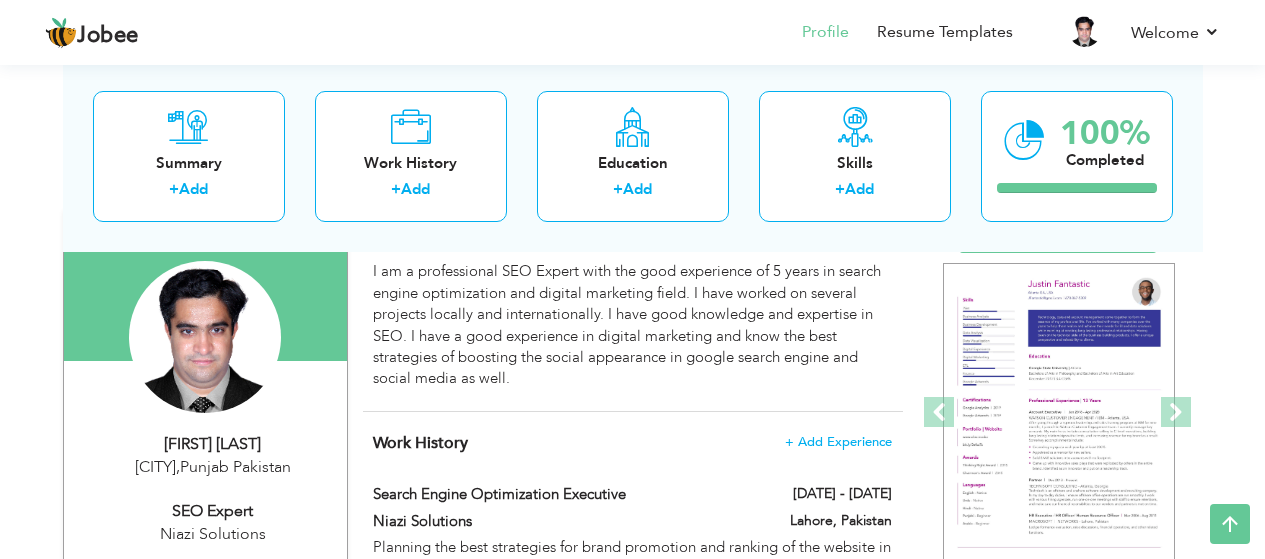 drag, startPoint x: 557, startPoint y: 462, endPoint x: 581, endPoint y: 402, distance: 64.62198 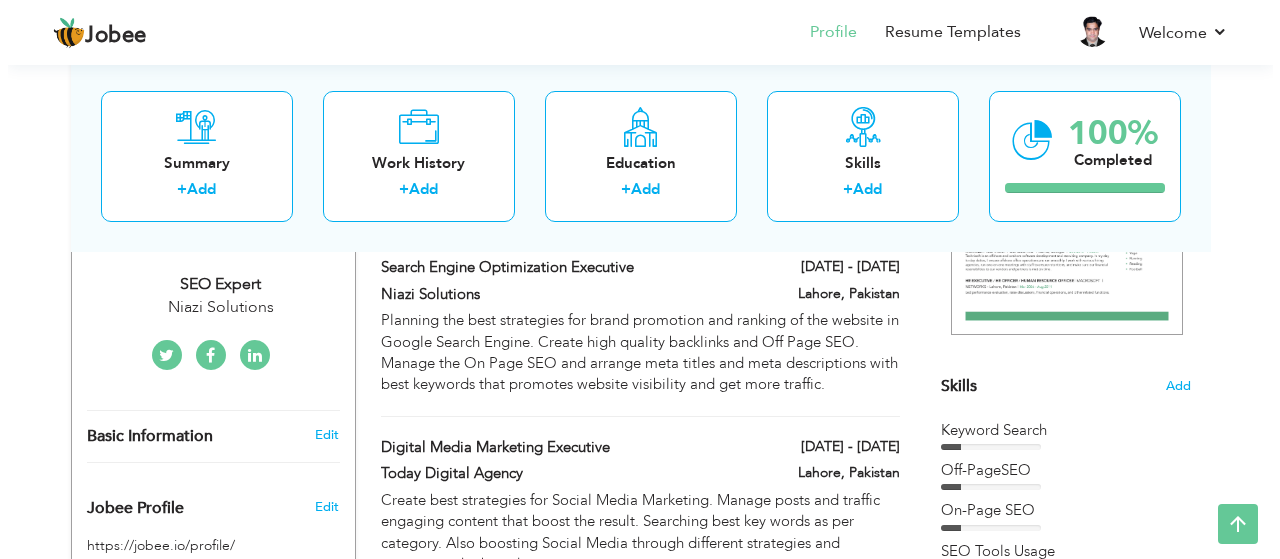 scroll, scrollTop: 367, scrollLeft: 0, axis: vertical 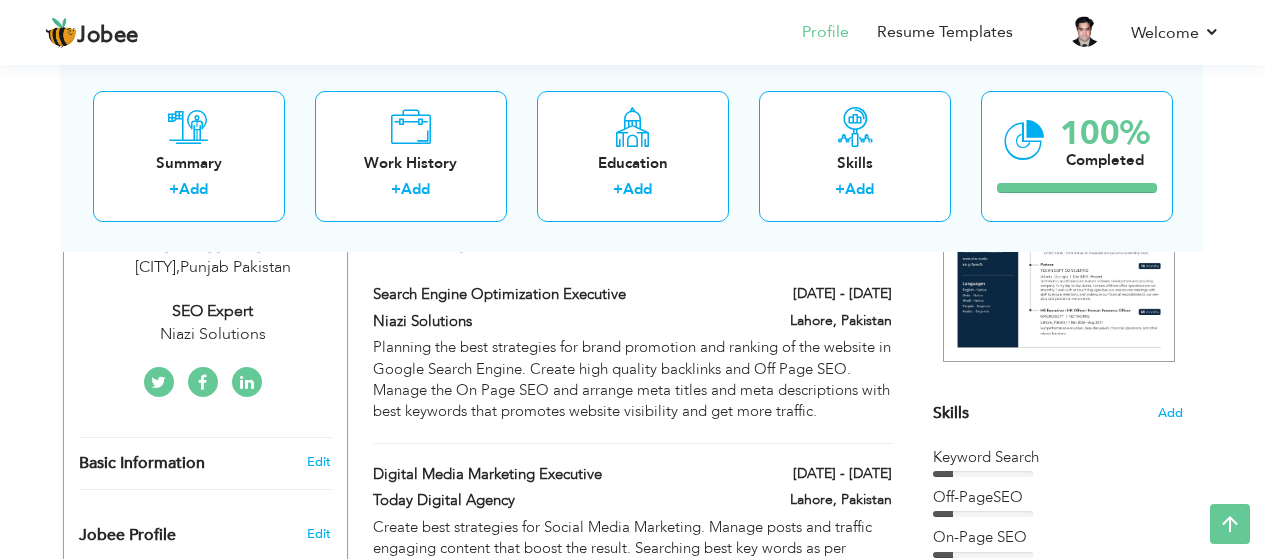 click on "View Resume
Export PDF
Profile
Summary
Public Link
Experience
Education
Awards
Work Histroy
Projects
Certifications
Skills
Preferred Job City" at bounding box center [632, 723] 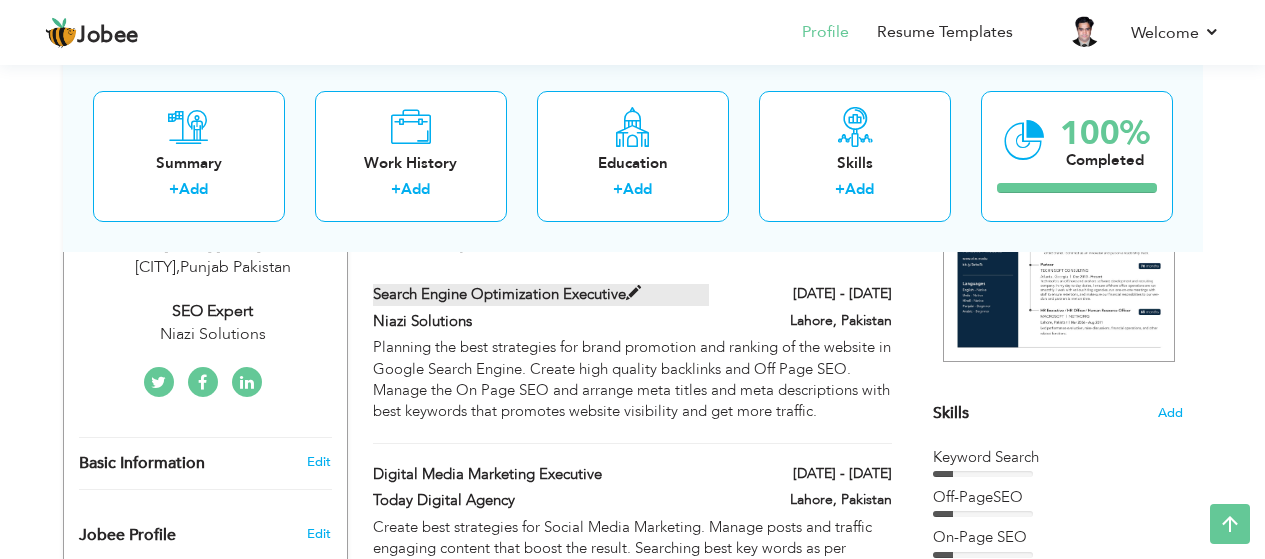 click on "Search Engine Optimization Executive" at bounding box center [541, 294] 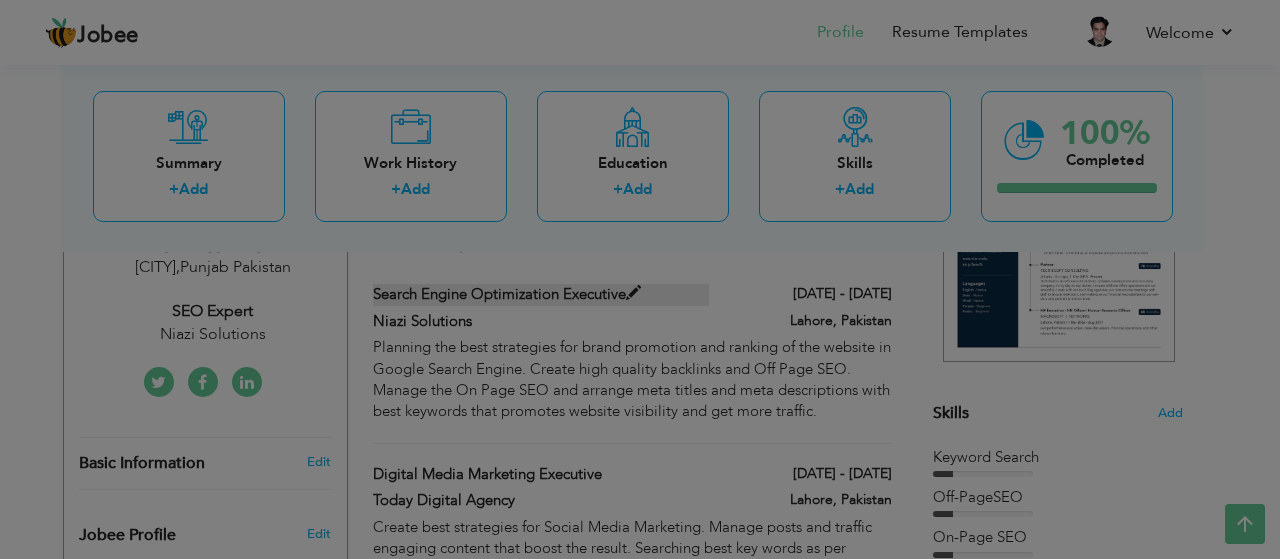 click on "Jobee
Profile
Resume Templates
Resume Templates
Cover Letters
About
My Resume
Welcome
Settings
Log off
Welcome" at bounding box center [640, 693] 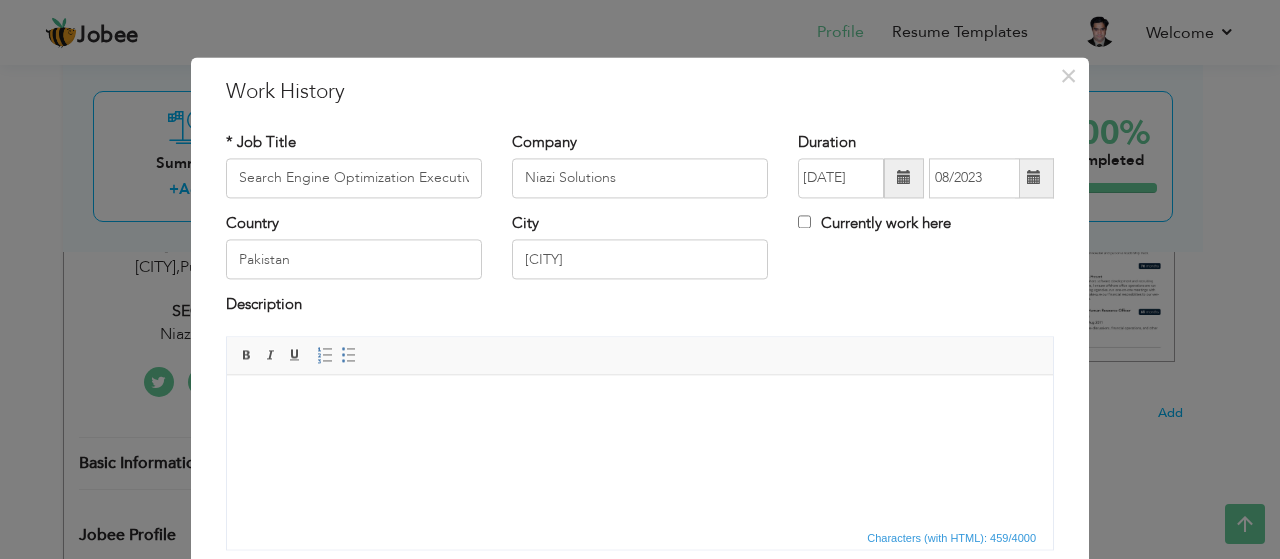 click on "Country
Pakistan" at bounding box center (354, 253) 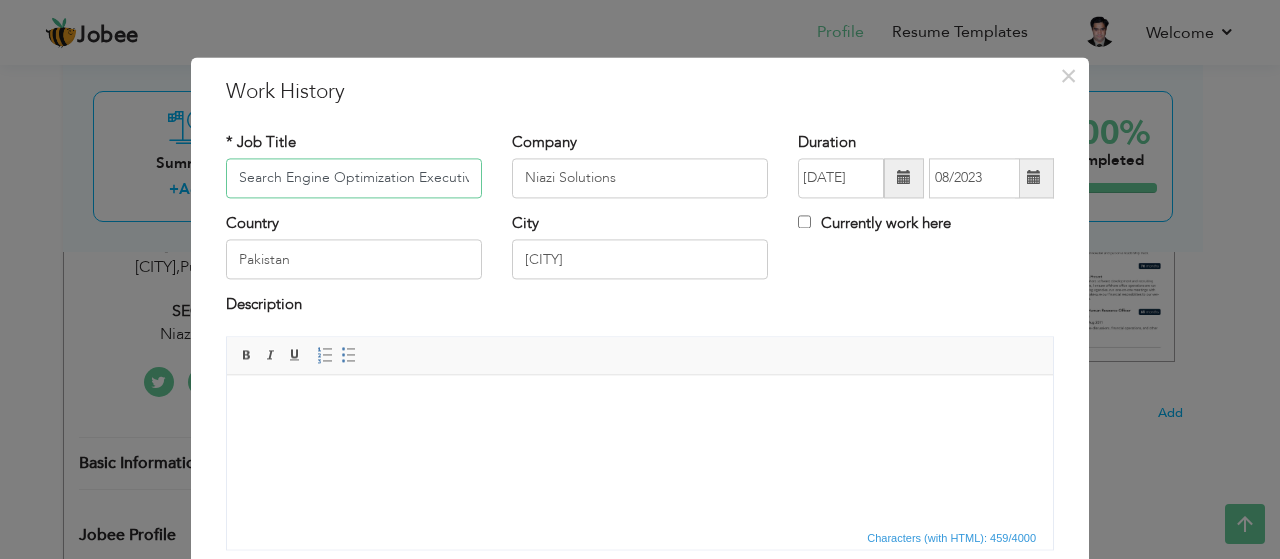scroll, scrollTop: 0, scrollLeft: 7, axis: horizontal 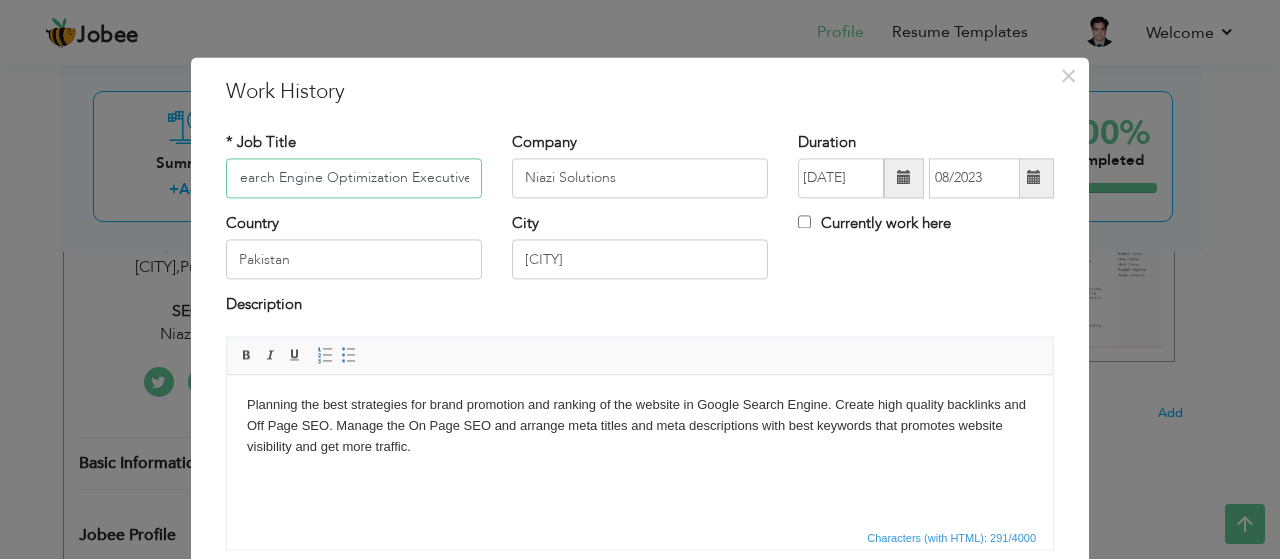 click on "Search Engine Optimization Executive" at bounding box center [354, 178] 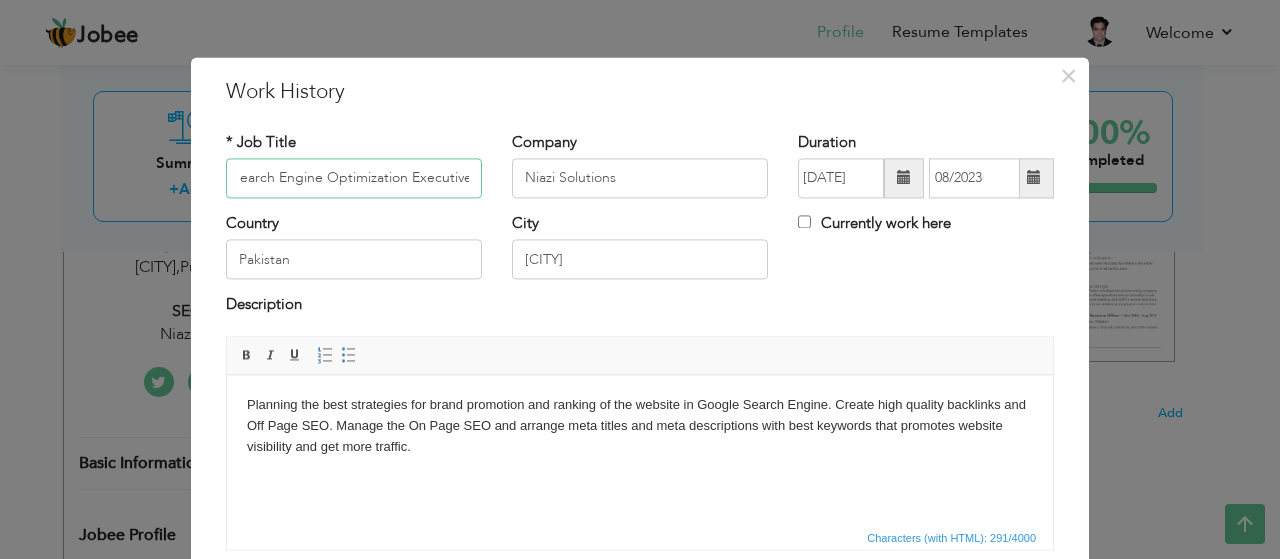 scroll, scrollTop: 153, scrollLeft: 0, axis: vertical 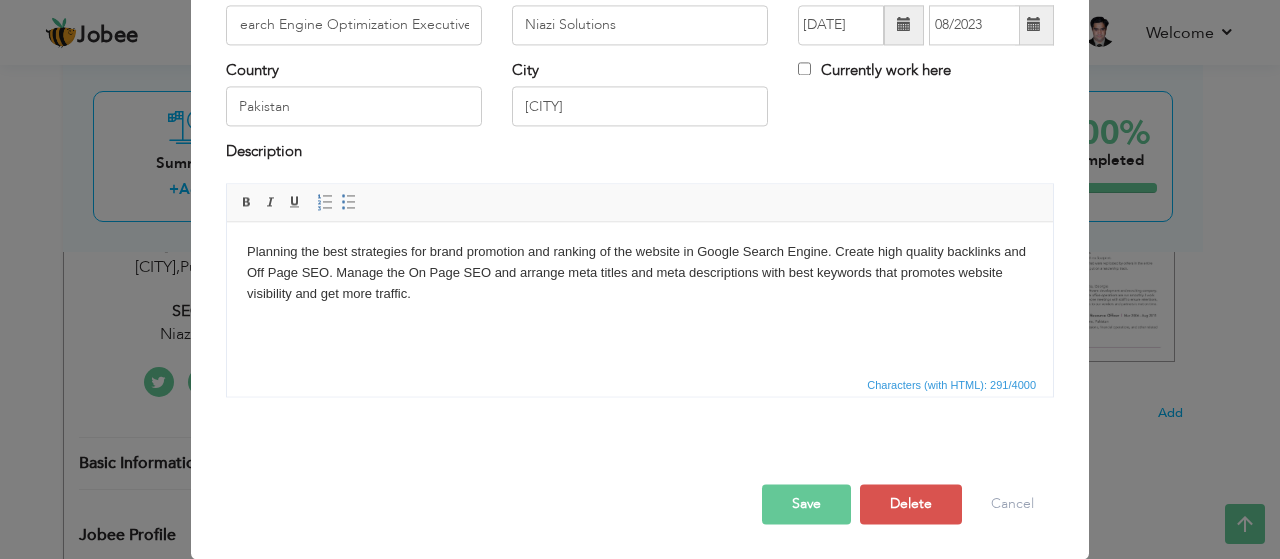 click on "Work History
* Job Title
[JOB_TITLE]
Company
[COMPANY_NAME]
Duration [DATE] [DATE] [CITY]" at bounding box center (640, 279) 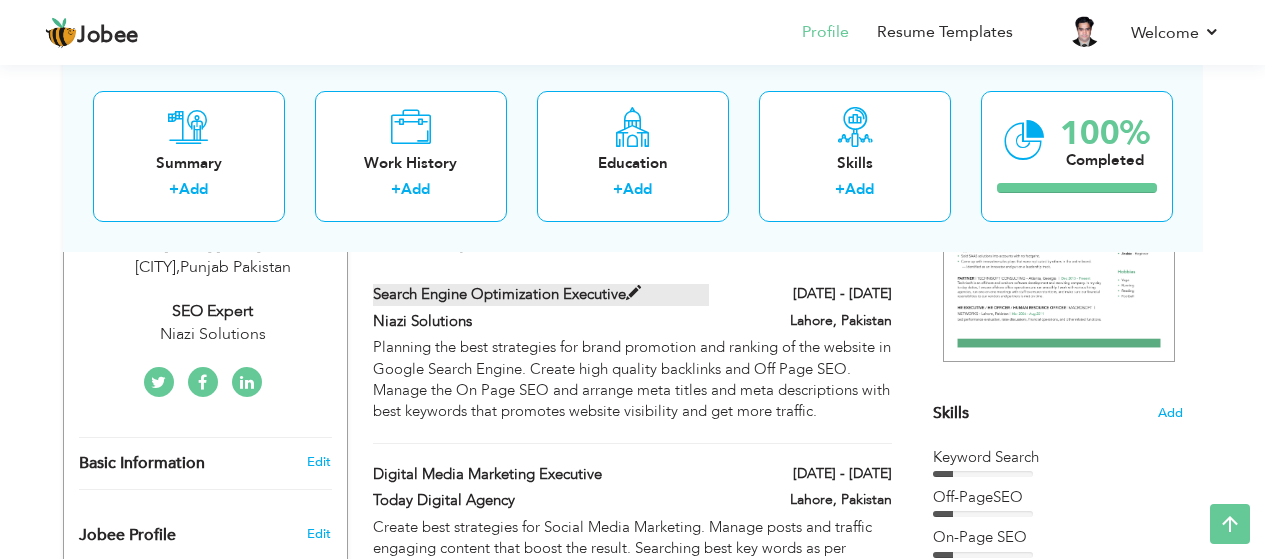 click at bounding box center (633, 293) 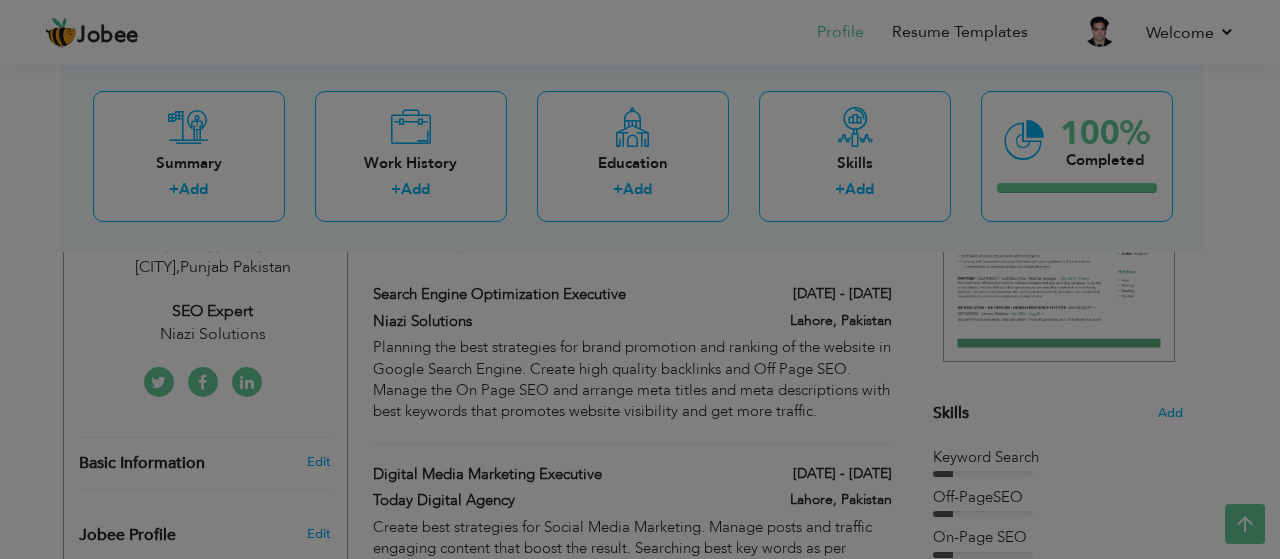 scroll, scrollTop: 0, scrollLeft: 0, axis: both 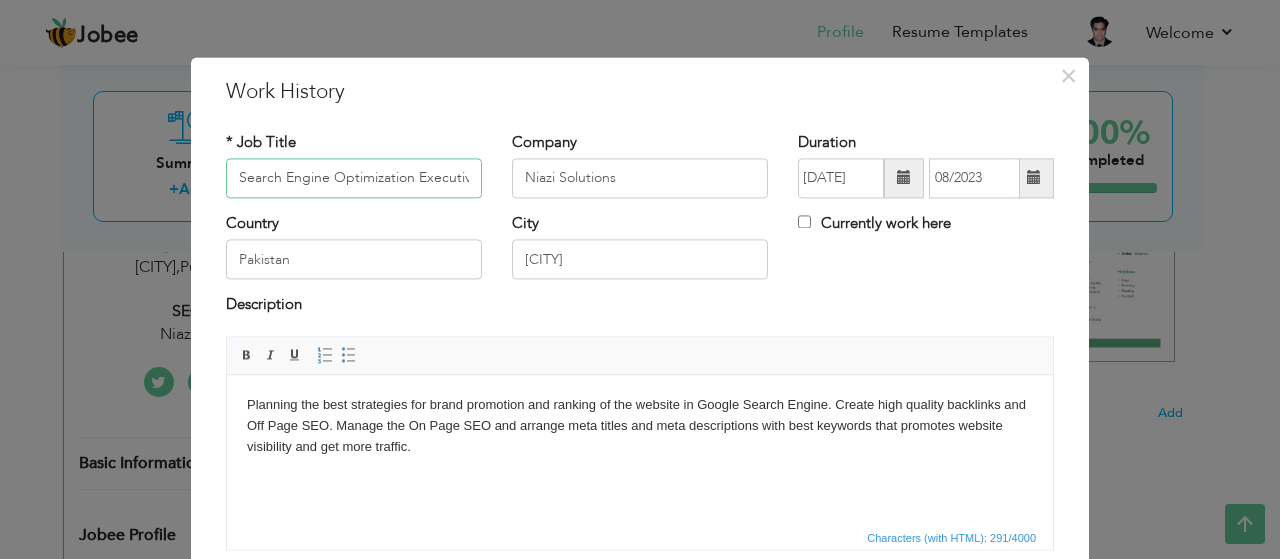 click on "Search Engine Optimization Executive" at bounding box center (354, 178) 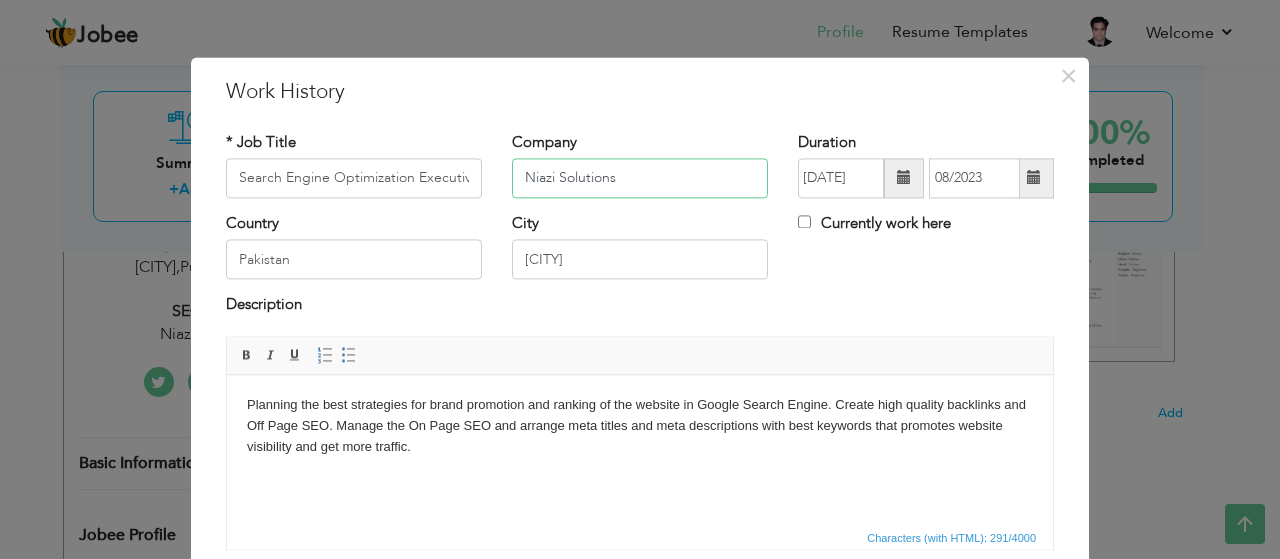 click on "Niazi Solutions" at bounding box center [640, 178] 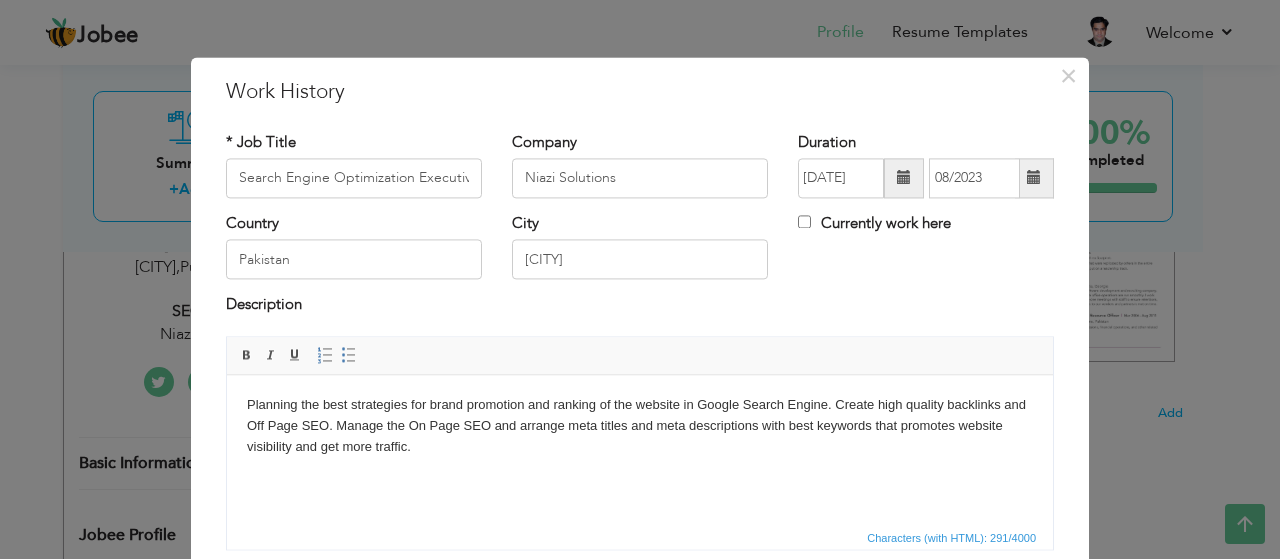 click at bounding box center (904, 178) 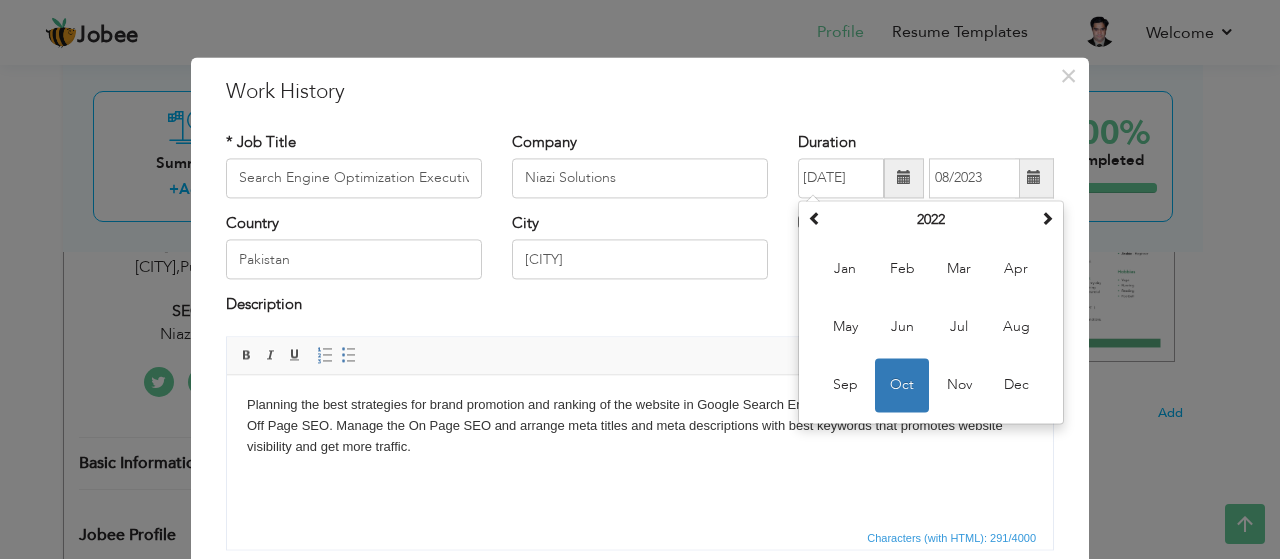 click at bounding box center [904, 178] 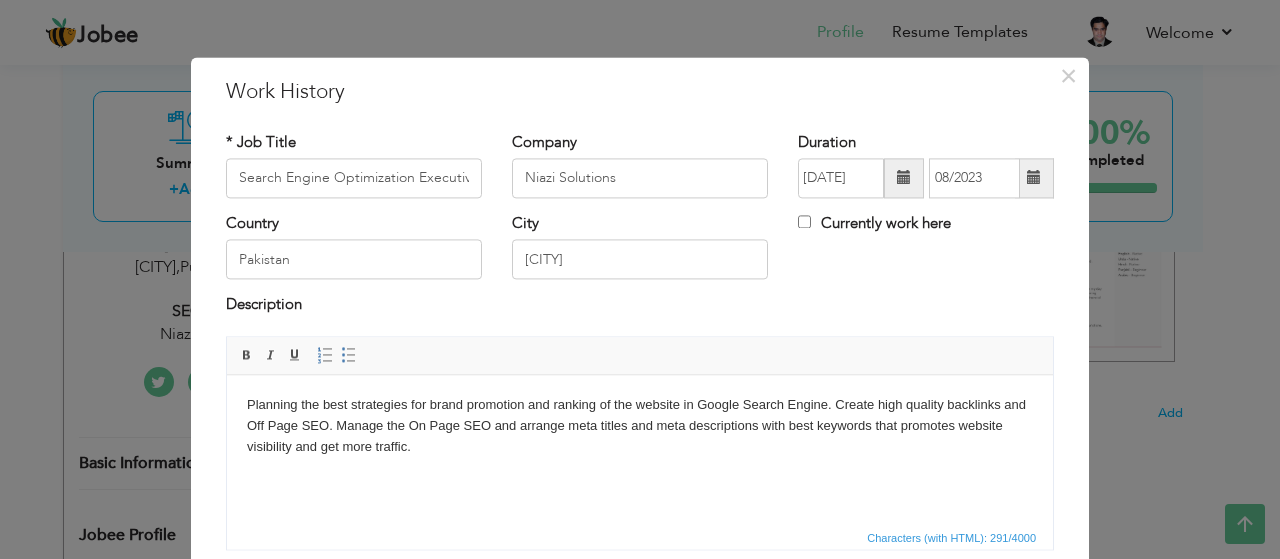 click on "Planning the best strategies for brand promotion and ranking of the website in Google Search Engine. Create high quality backlinks and Off Page SEO. Manage the On Page SEO and arrange meta titles and meta descriptions with best keywords that promotes website visibility and get more traffic." at bounding box center (640, 426) 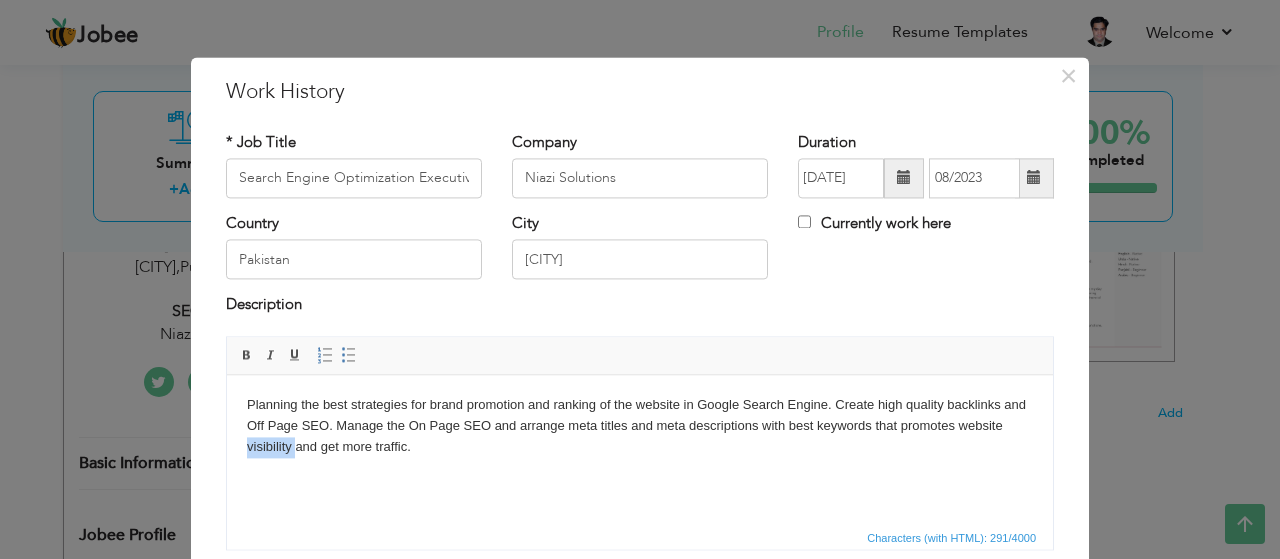 click on "Planning the best strategies for brand promotion and ranking of the website in Google Search Engine. Create high quality backlinks and Off Page SEO. Manage the On Page SEO and arrange meta titles and meta descriptions with best keywords that promotes website visibility and get more traffic." at bounding box center [640, 426] 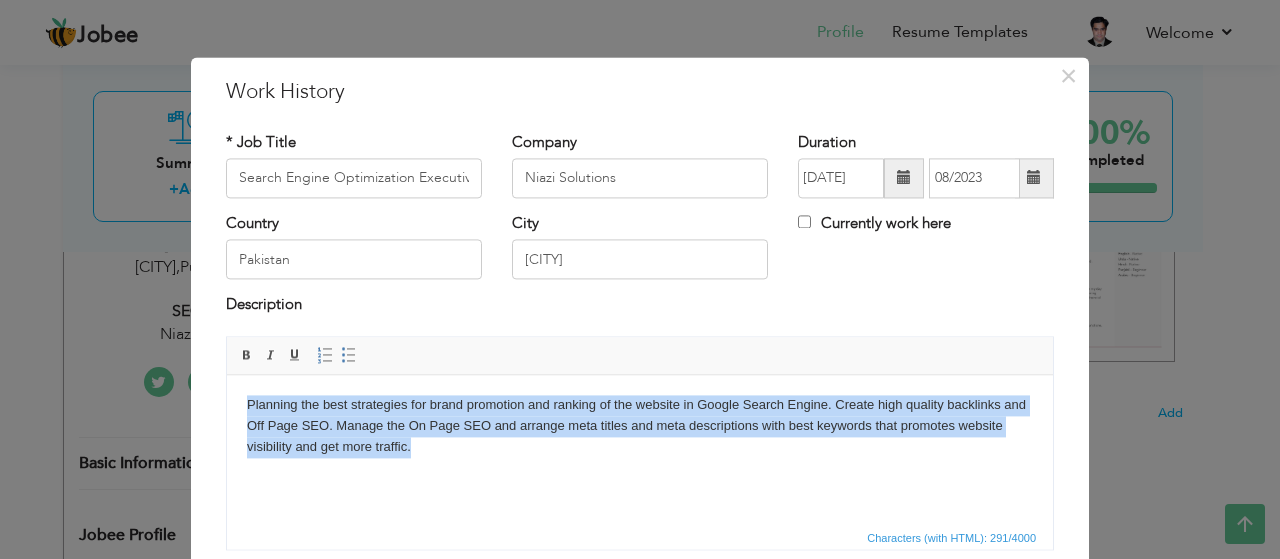 click on "Planning the best strategies for brand promotion and ranking of the website in Google Search Engine. Create high quality backlinks and Off Page SEO. Manage the On Page SEO and arrange meta titles and meta descriptions with best keywords that promotes website visibility and get more traffic." at bounding box center (640, 426) 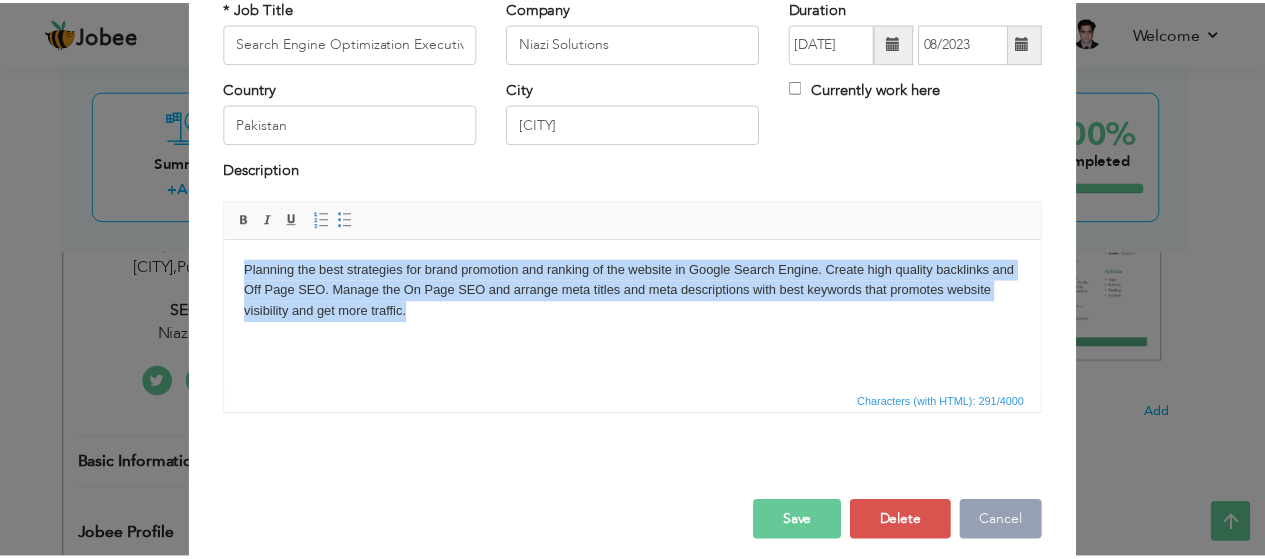 scroll, scrollTop: 153, scrollLeft: 0, axis: vertical 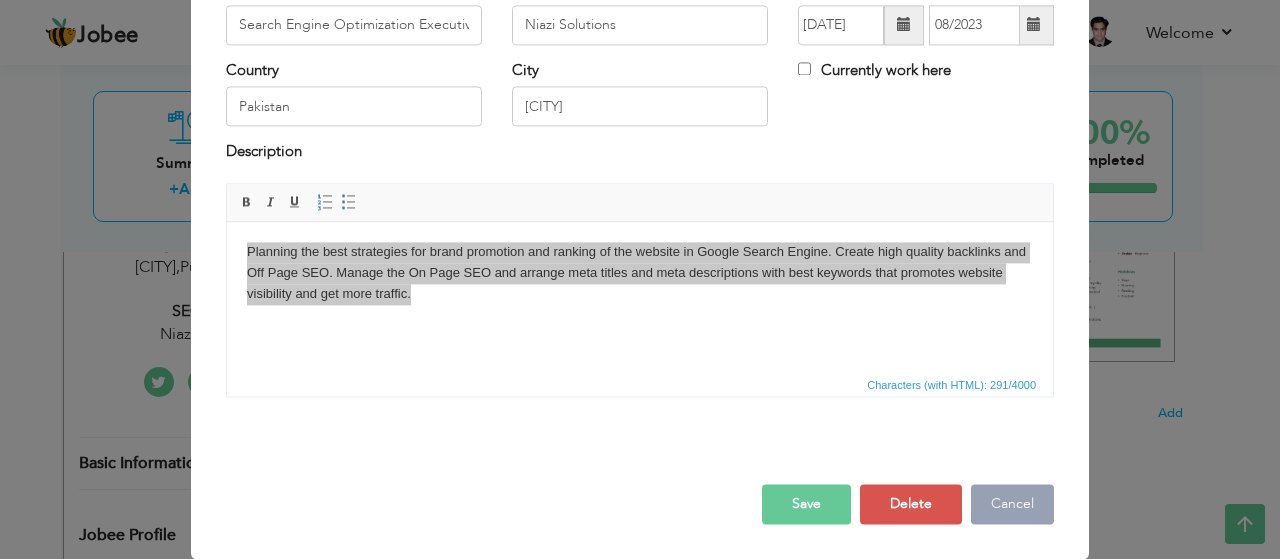 click on "Cancel" at bounding box center [1012, 504] 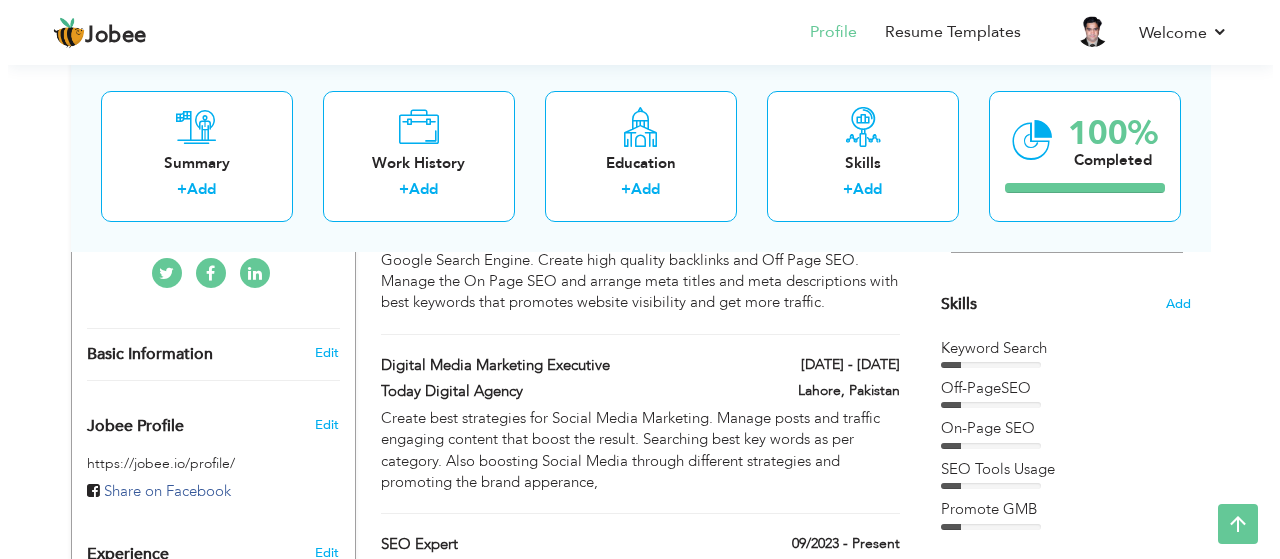 scroll, scrollTop: 667, scrollLeft: 0, axis: vertical 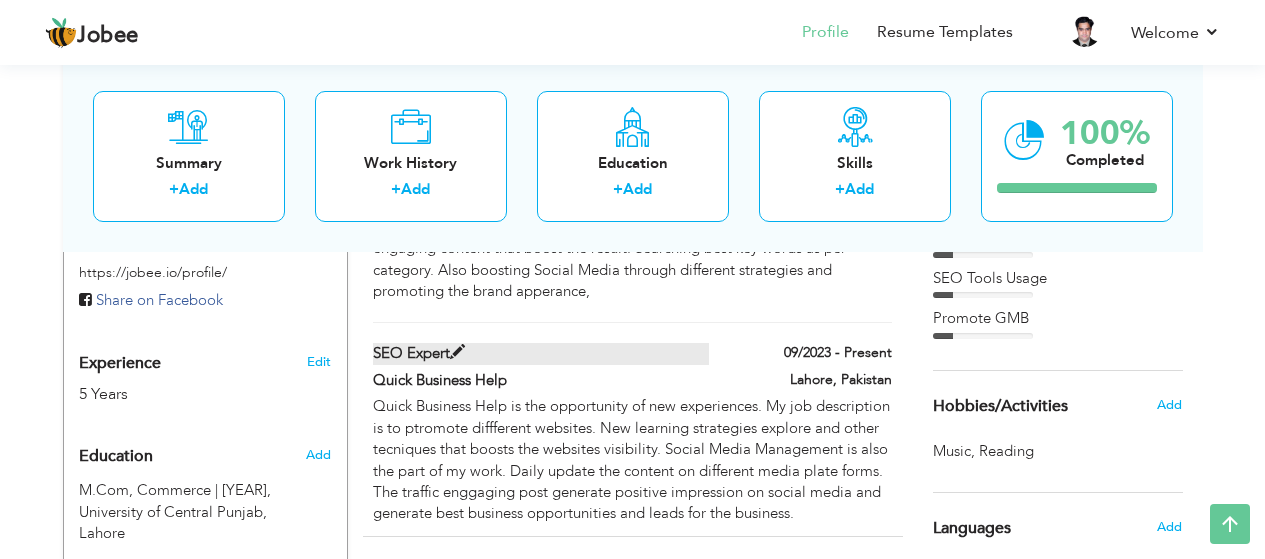 click on "SEO Expert" at bounding box center (541, 353) 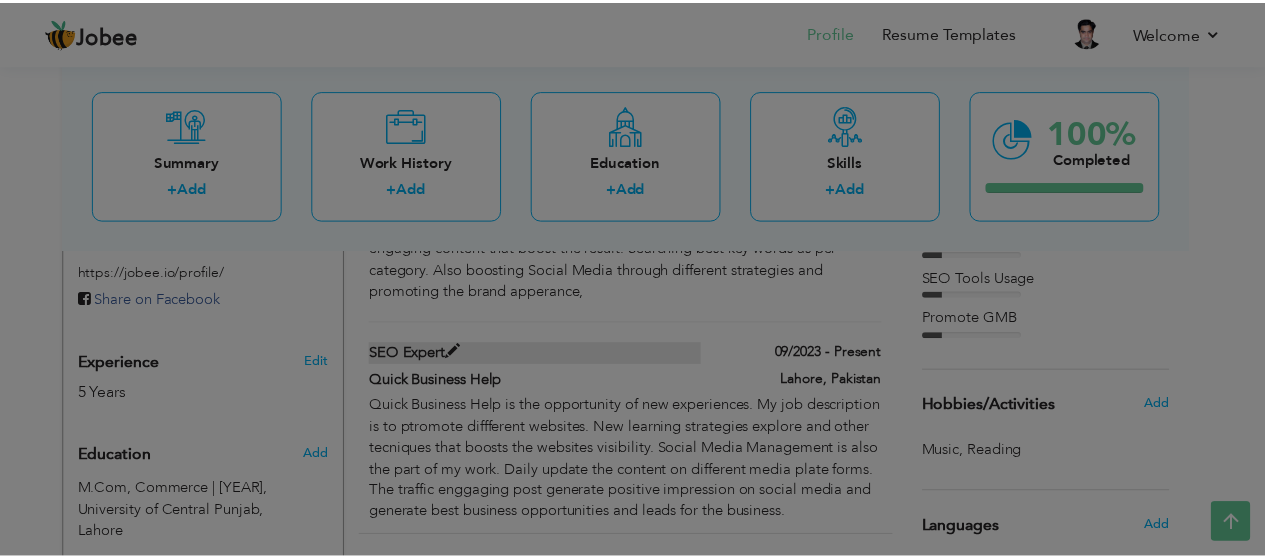 scroll, scrollTop: 0, scrollLeft: 0, axis: both 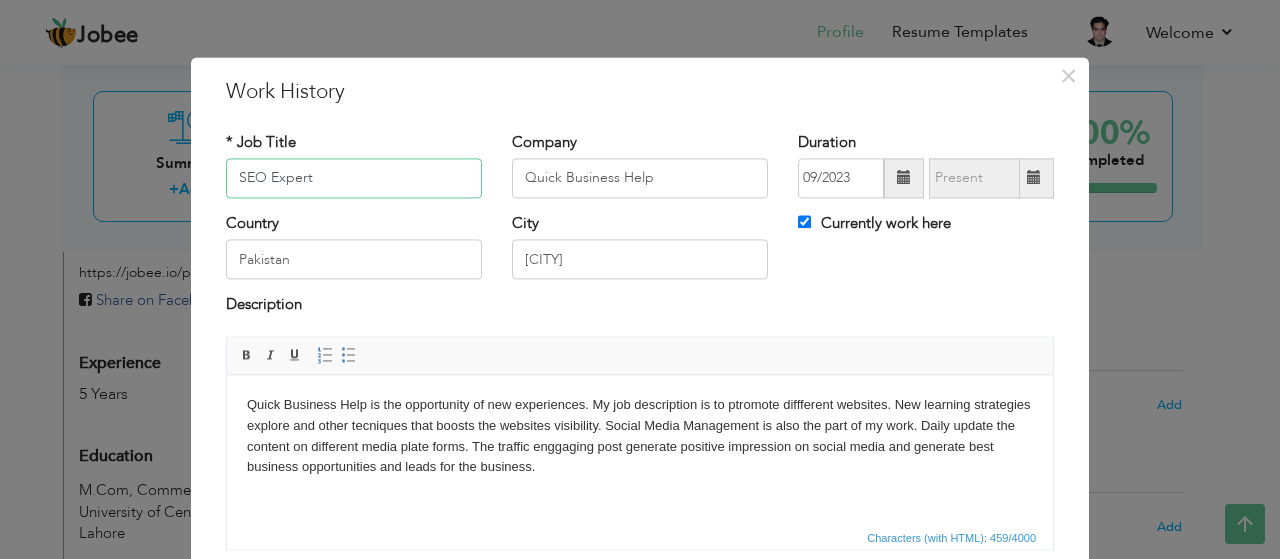 click on "SEO Expert" at bounding box center (354, 178) 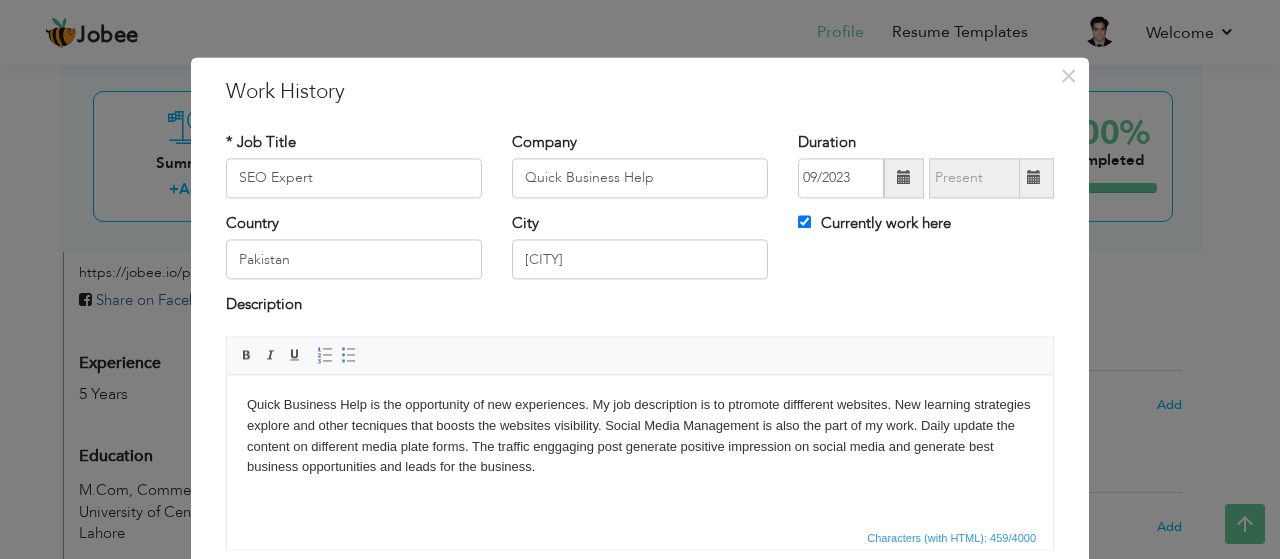 click on "Work History" at bounding box center [640, 92] 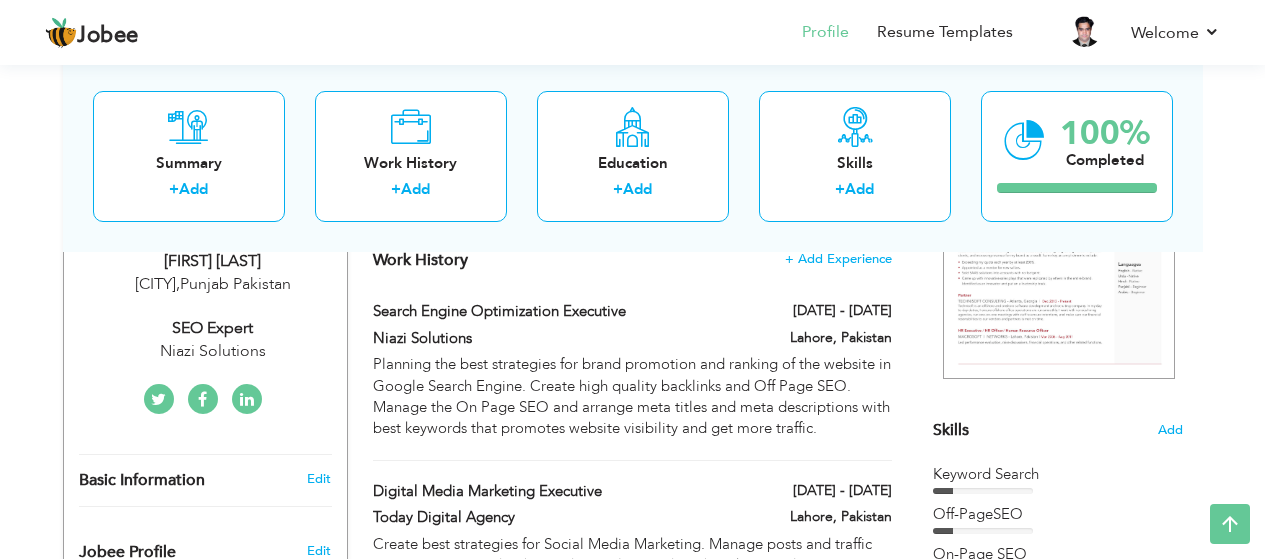 scroll, scrollTop: 367, scrollLeft: 0, axis: vertical 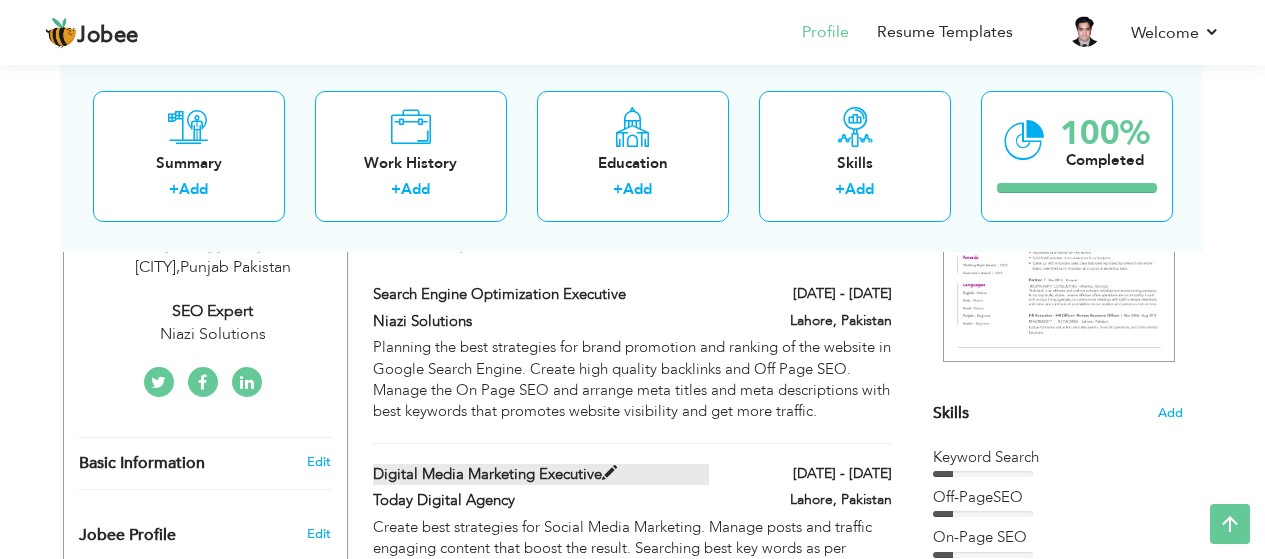 click at bounding box center (609, 473) 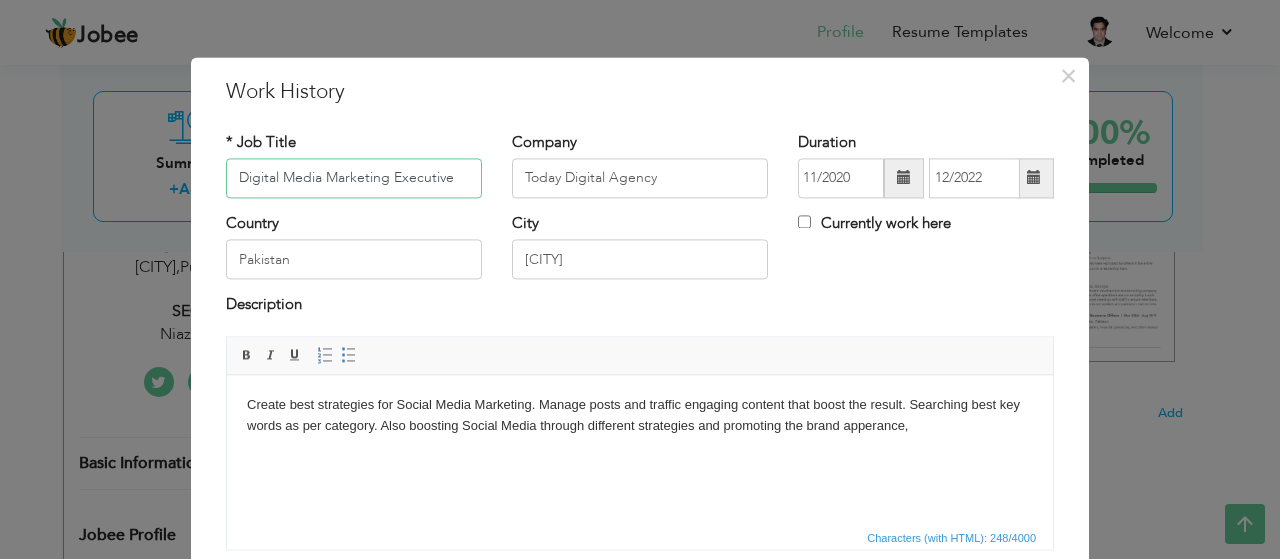 click on "Digital Media Marketing Executive" at bounding box center (354, 178) 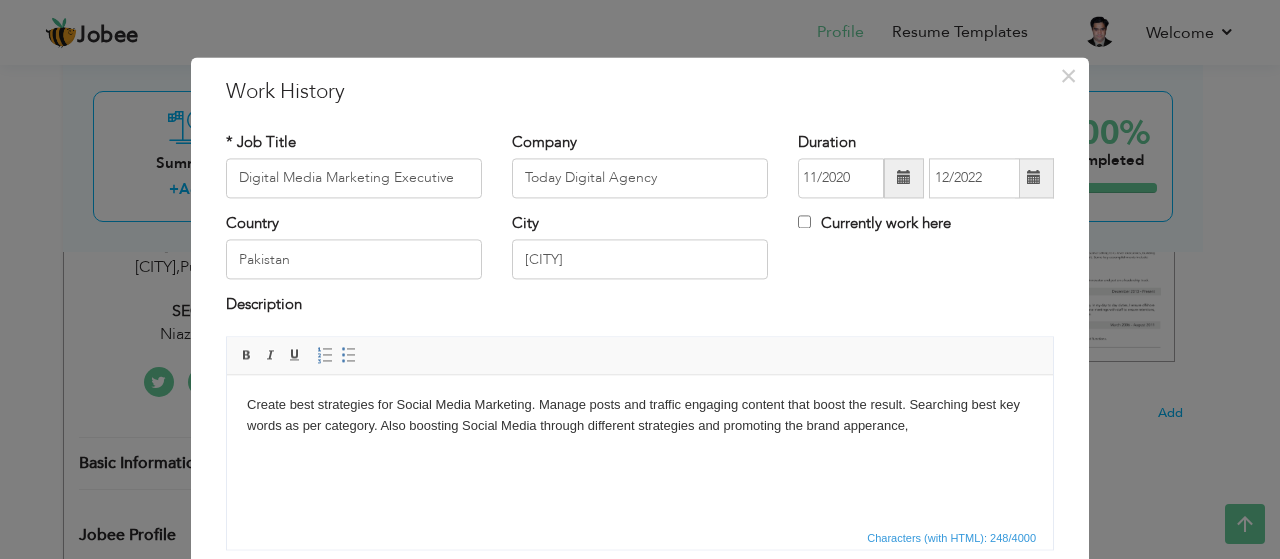 click on "×
Work History
* Job Title
Digital Media Marketing Executive
Company
Today Digital Agency
Duration [DATE] - [DATE] [CITY]" at bounding box center [640, 279] 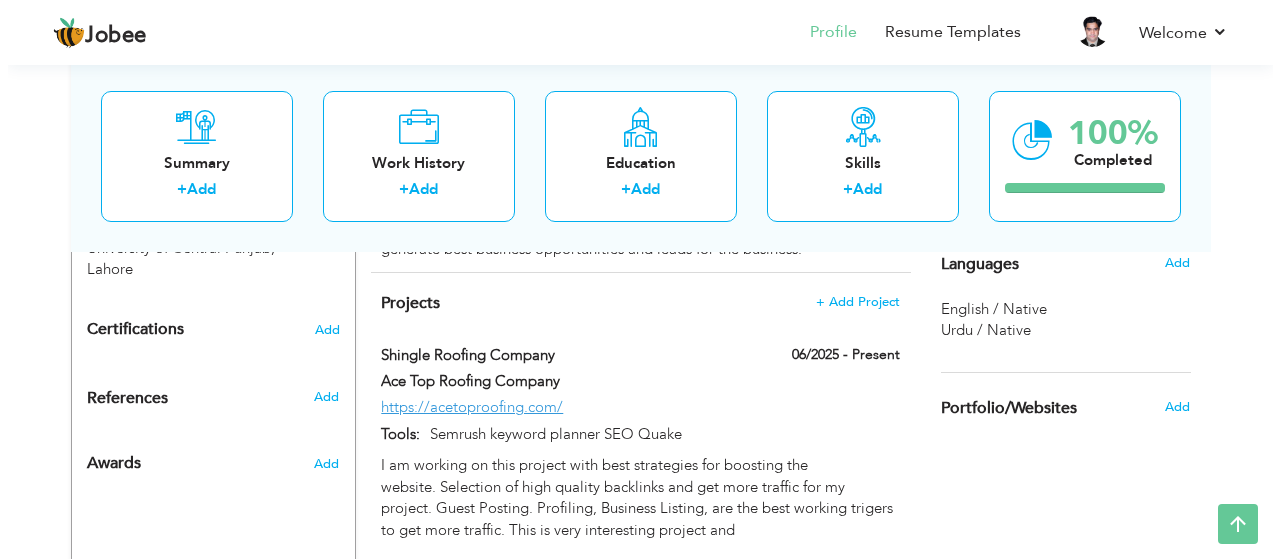 scroll, scrollTop: 967, scrollLeft: 0, axis: vertical 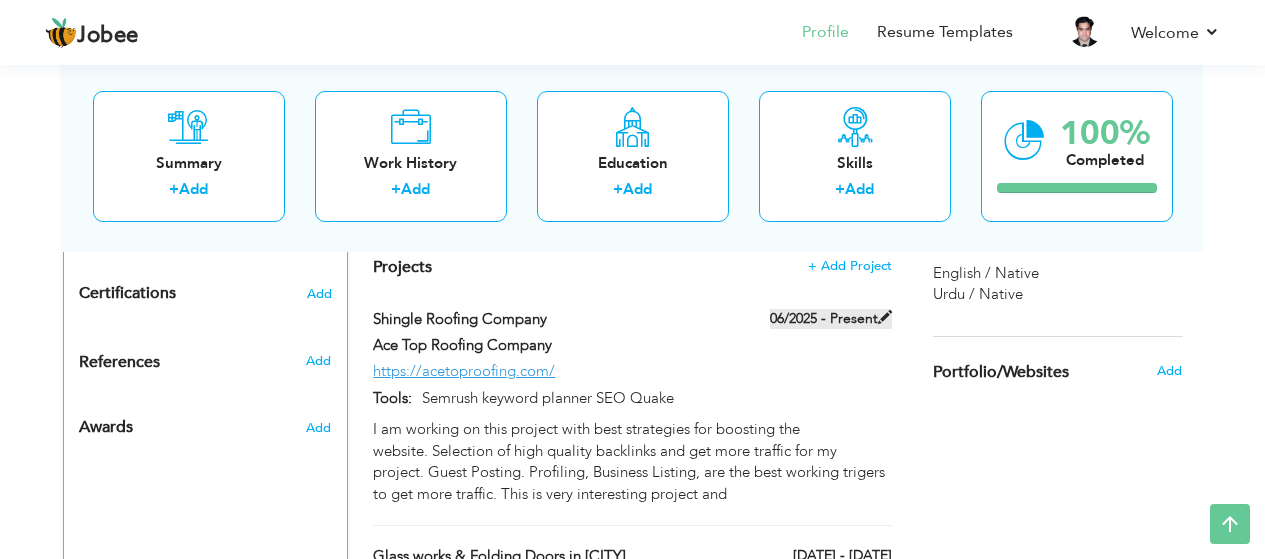 click at bounding box center (885, 317) 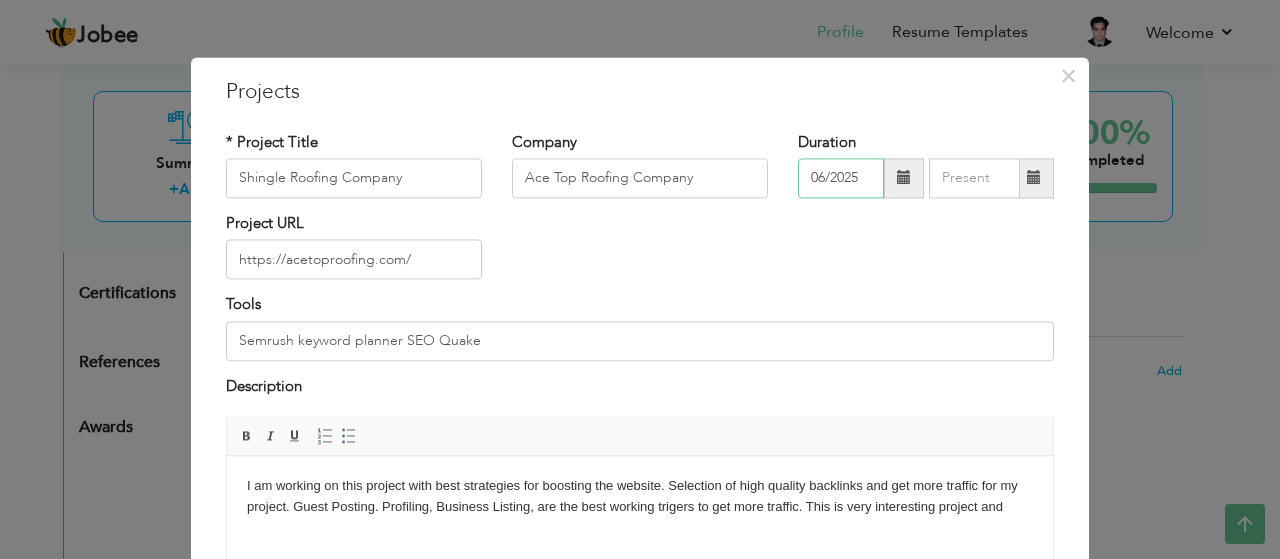 click on "06/2025" at bounding box center [841, 178] 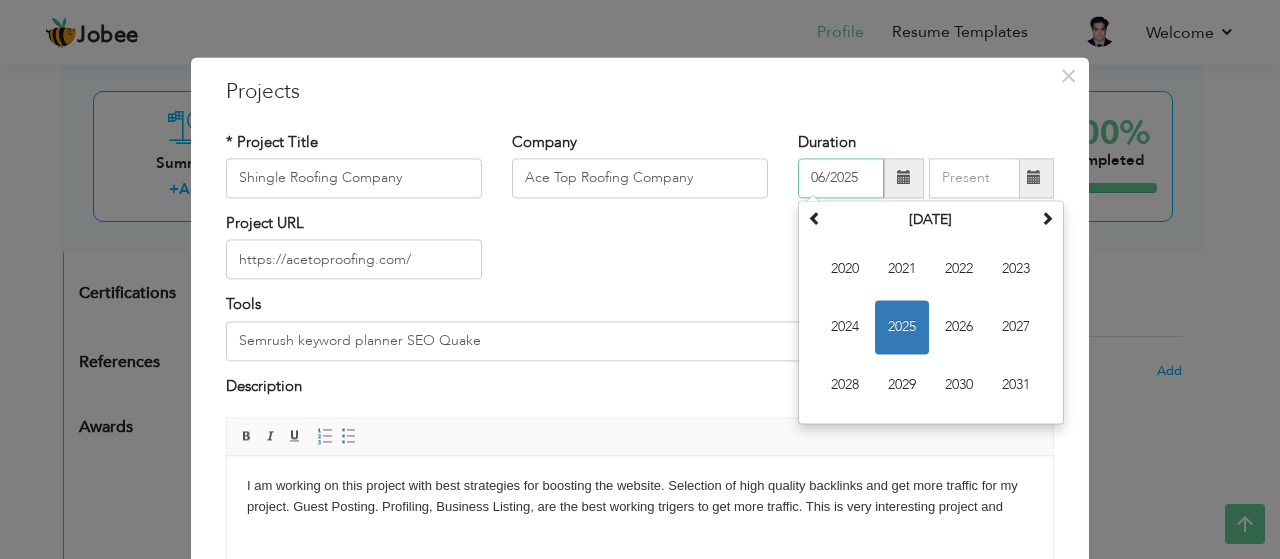 click on "06/2025" at bounding box center (841, 178) 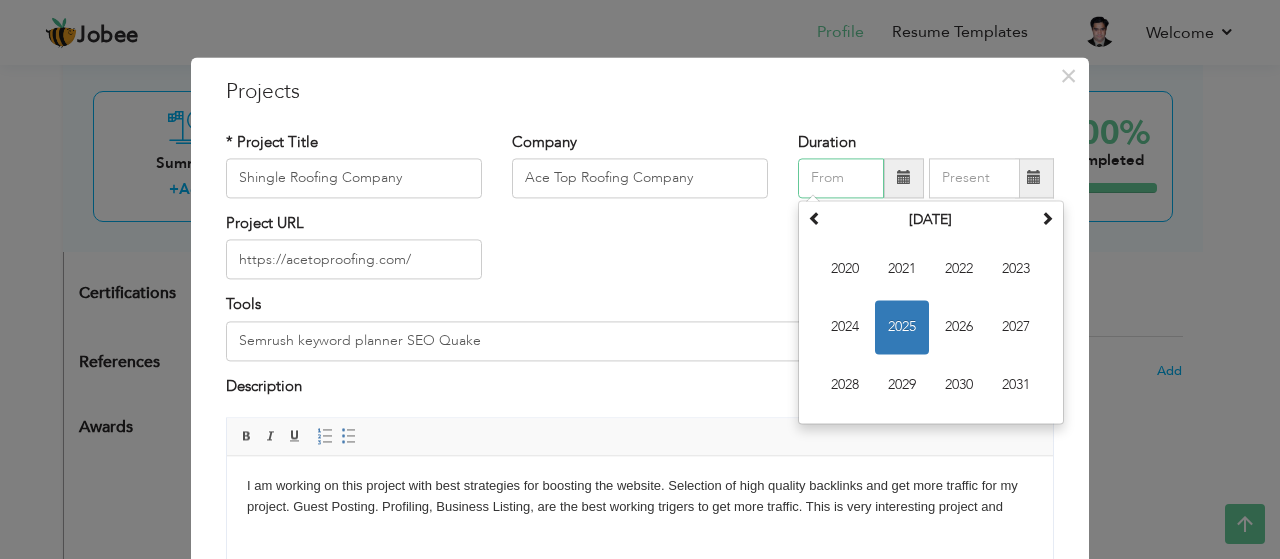 type 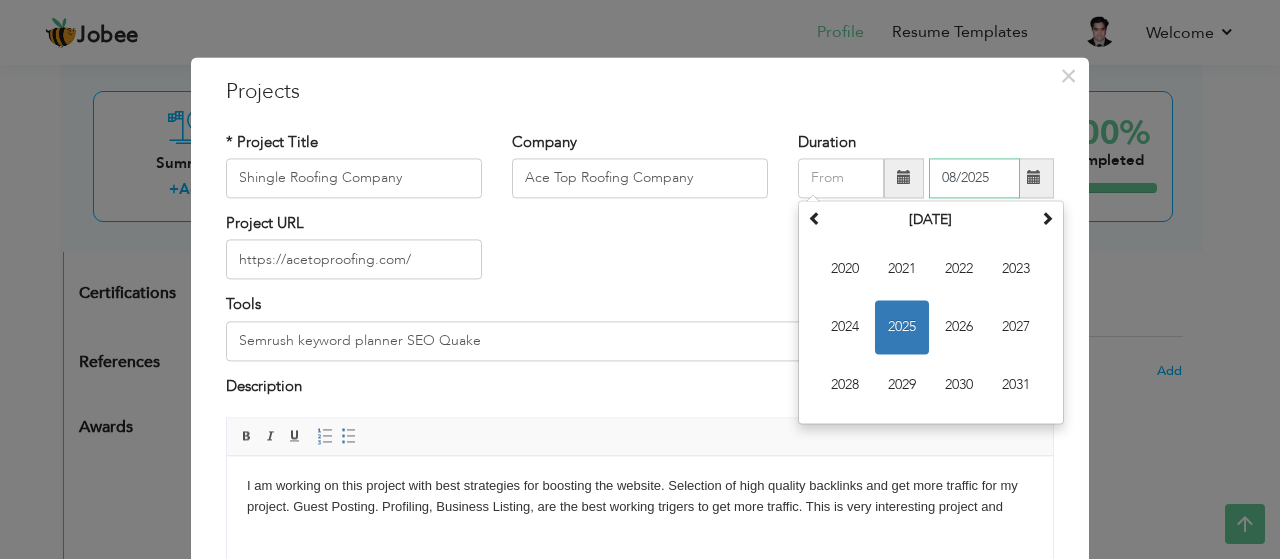 click on "08/2025" at bounding box center [974, 178] 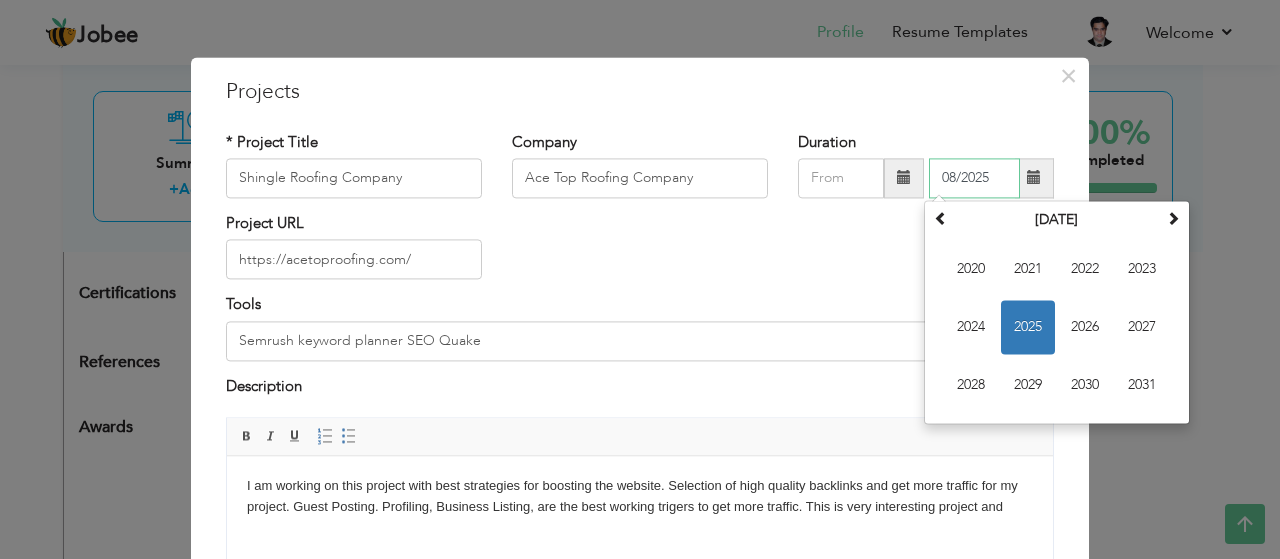 click on "08/2025" at bounding box center [974, 178] 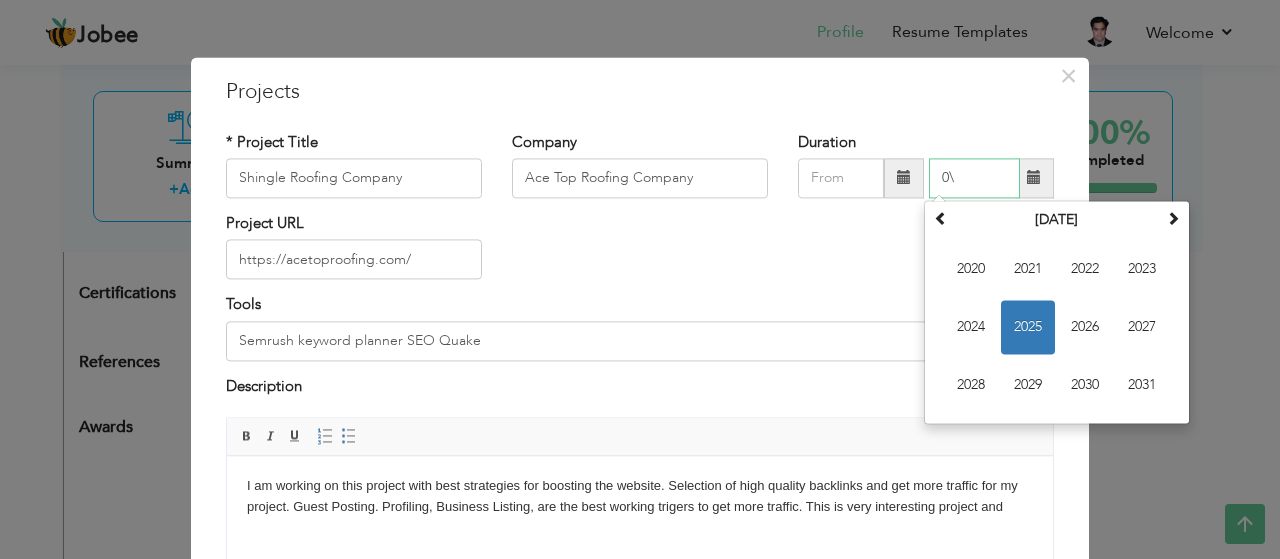 type on "0" 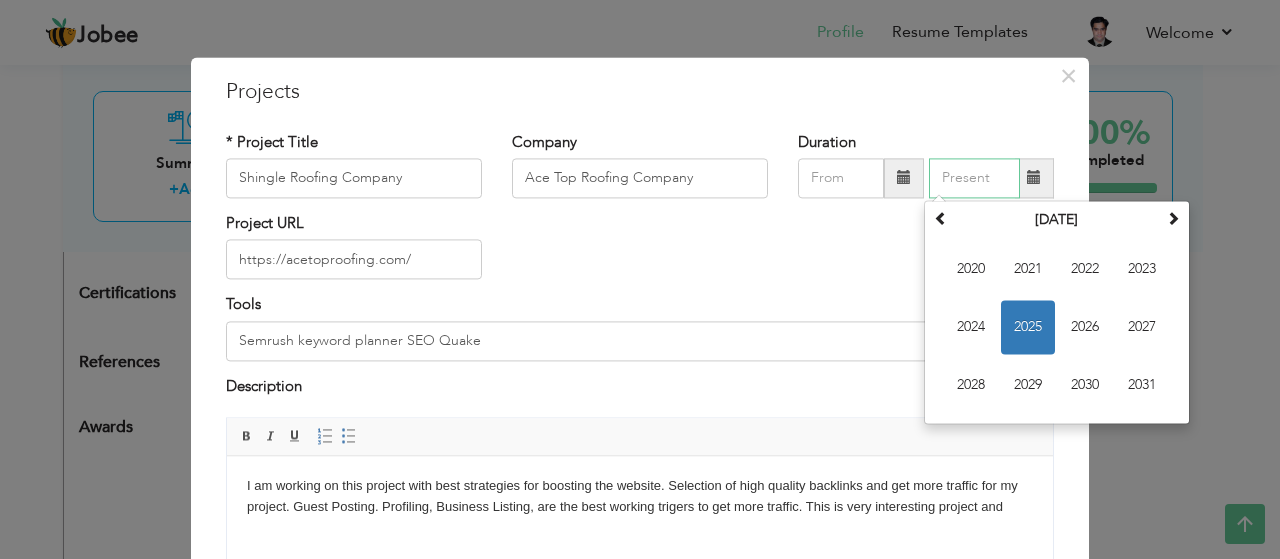 type 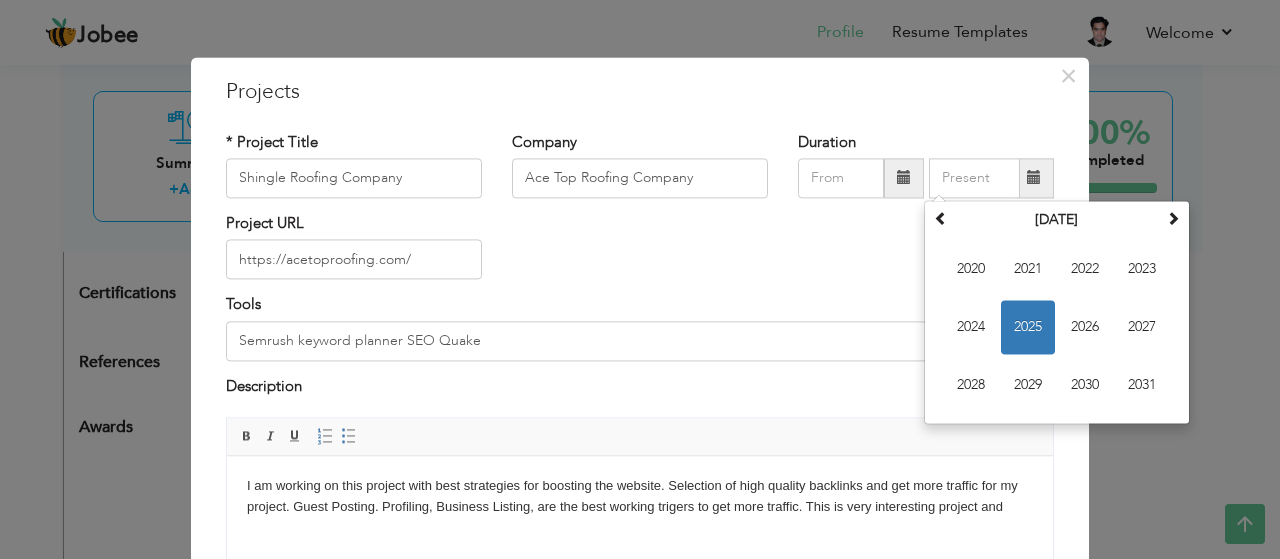 click on "Project URL
https://acetoproofing.com/" at bounding box center (640, 253) 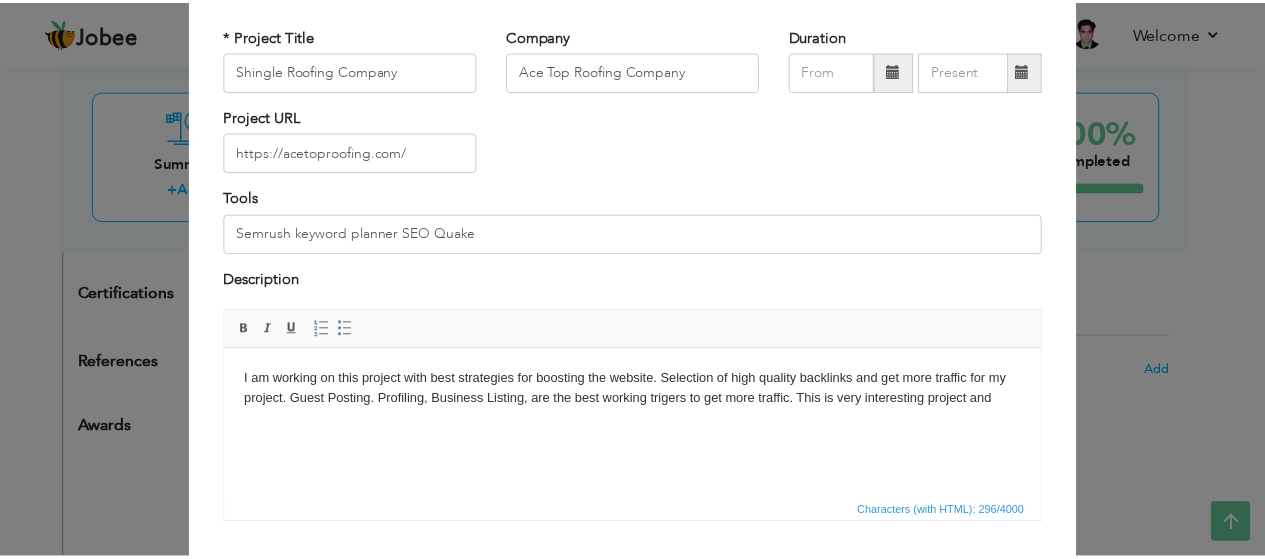 scroll, scrollTop: 235, scrollLeft: 0, axis: vertical 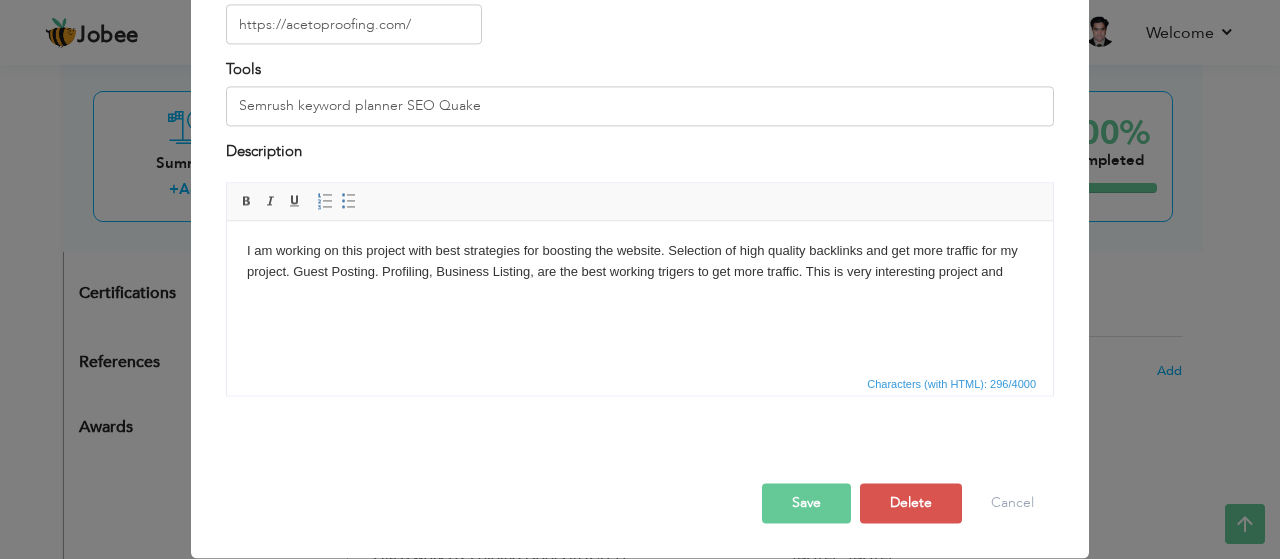 click on "Save" at bounding box center [806, 504] 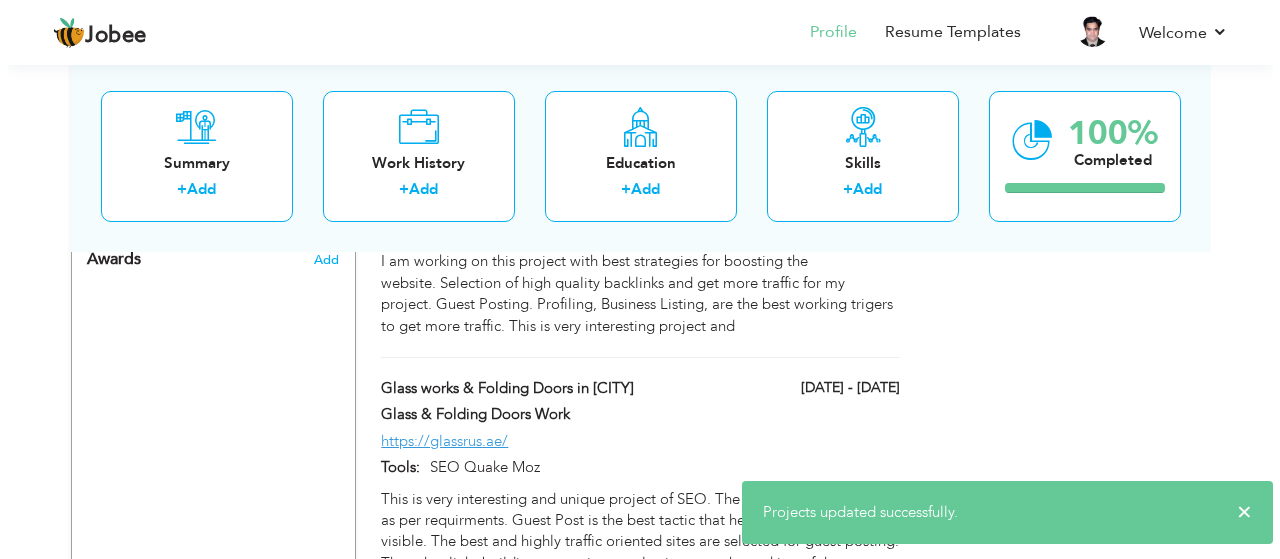 scroll, scrollTop: 1167, scrollLeft: 0, axis: vertical 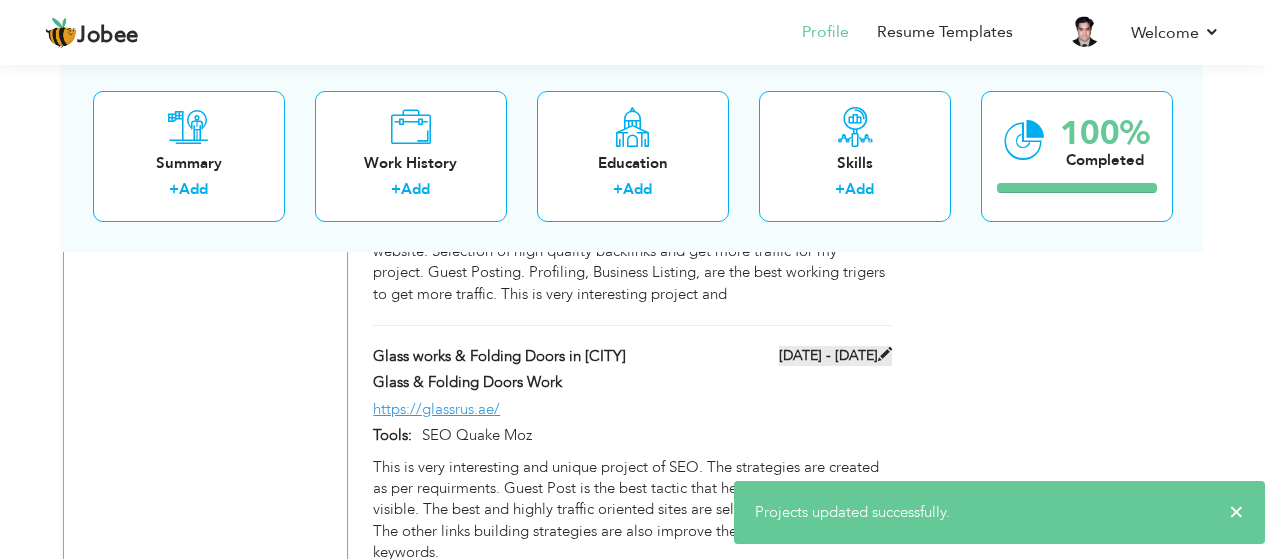 click at bounding box center [885, 354] 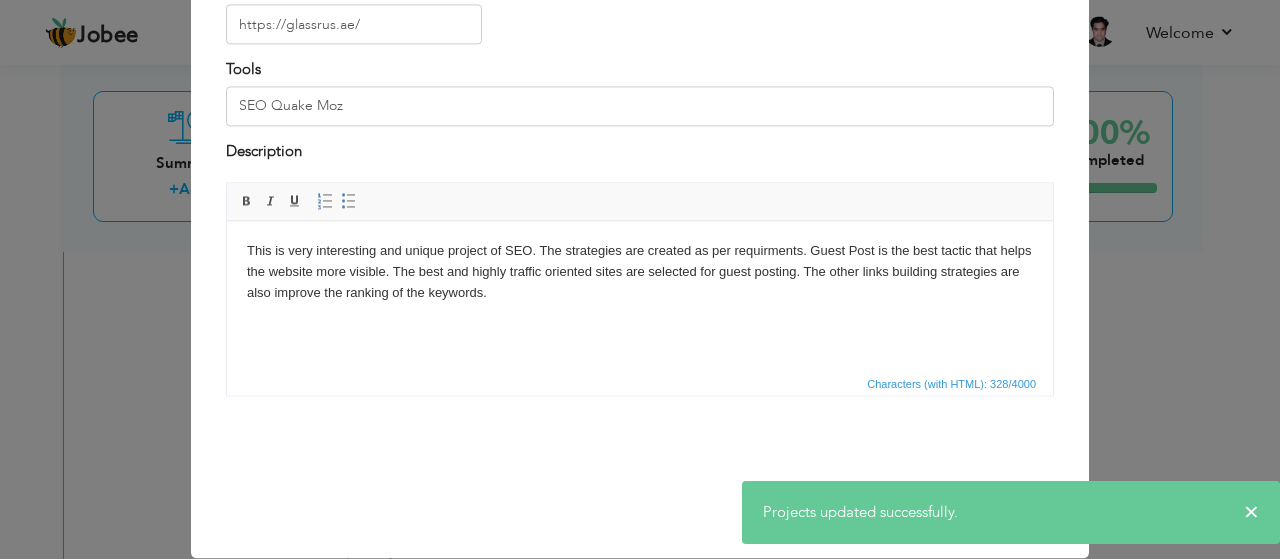 scroll, scrollTop: 0, scrollLeft: 0, axis: both 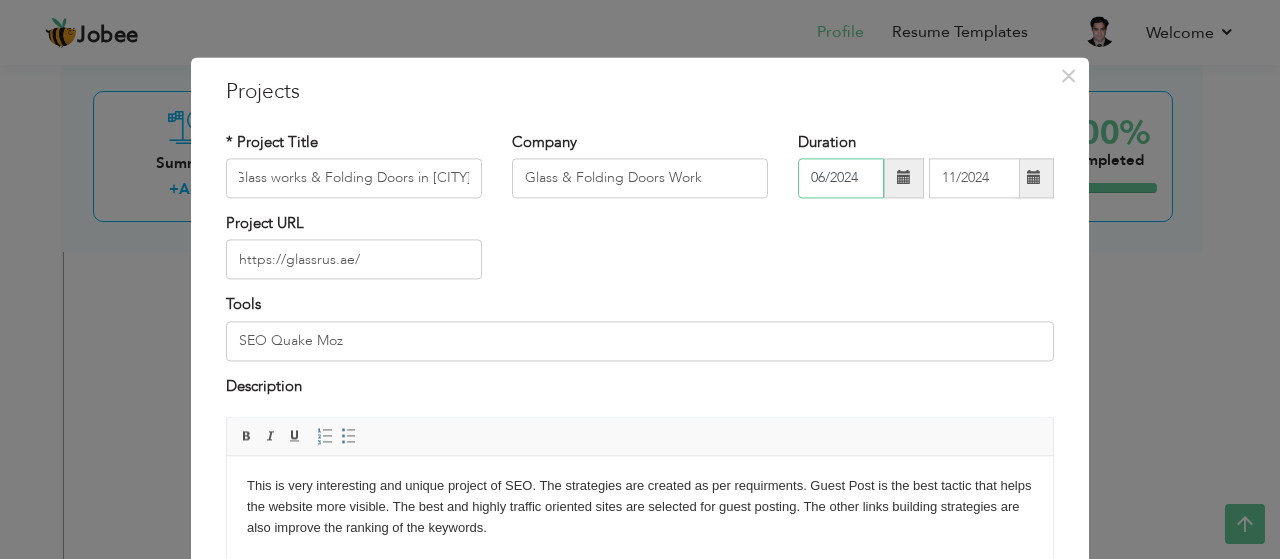 click on "06/2024" at bounding box center (841, 178) 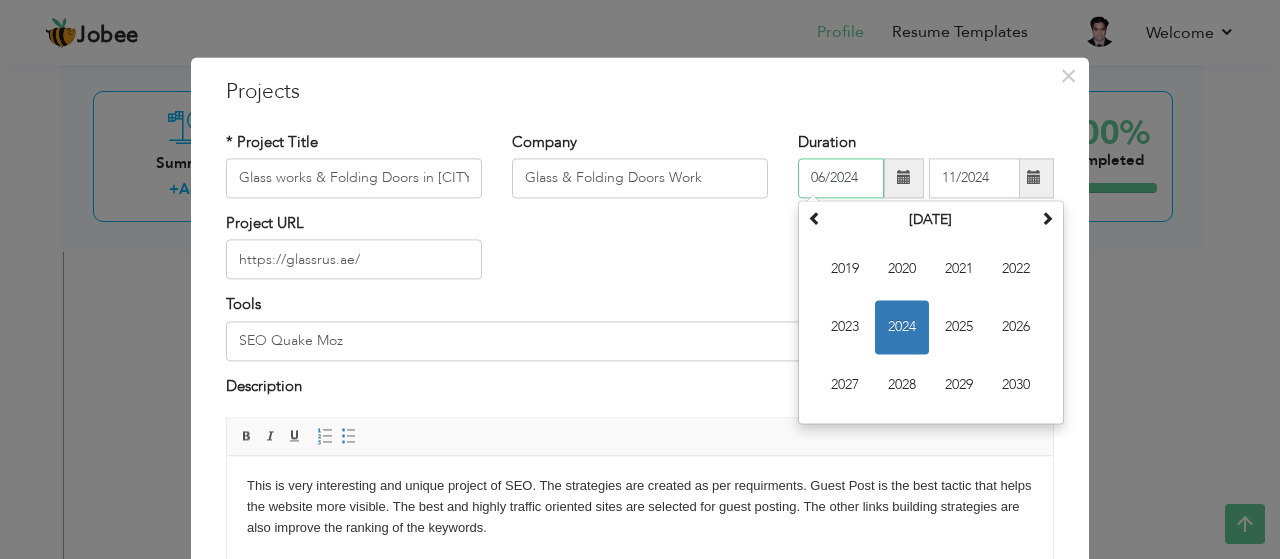 click on "06/2024" at bounding box center [841, 178] 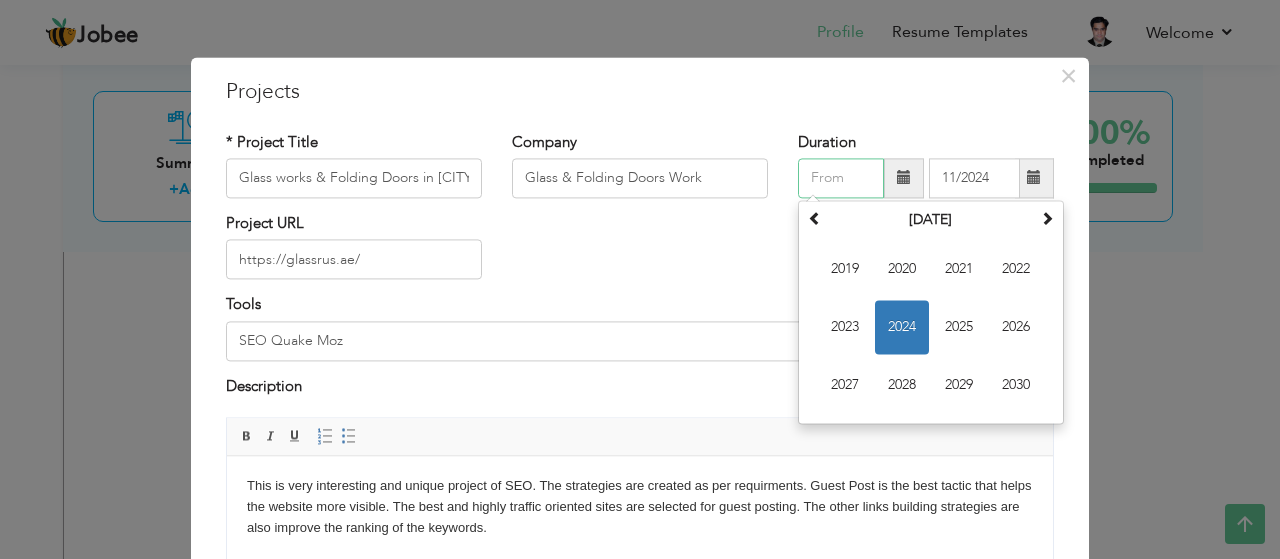 type 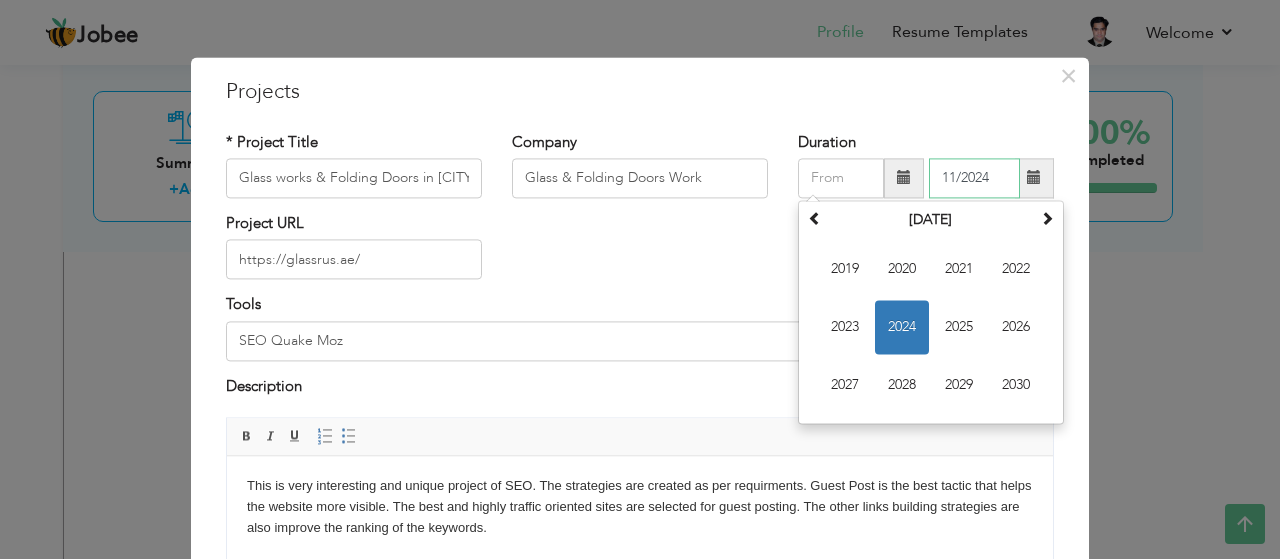 click on "11/2024" at bounding box center [974, 178] 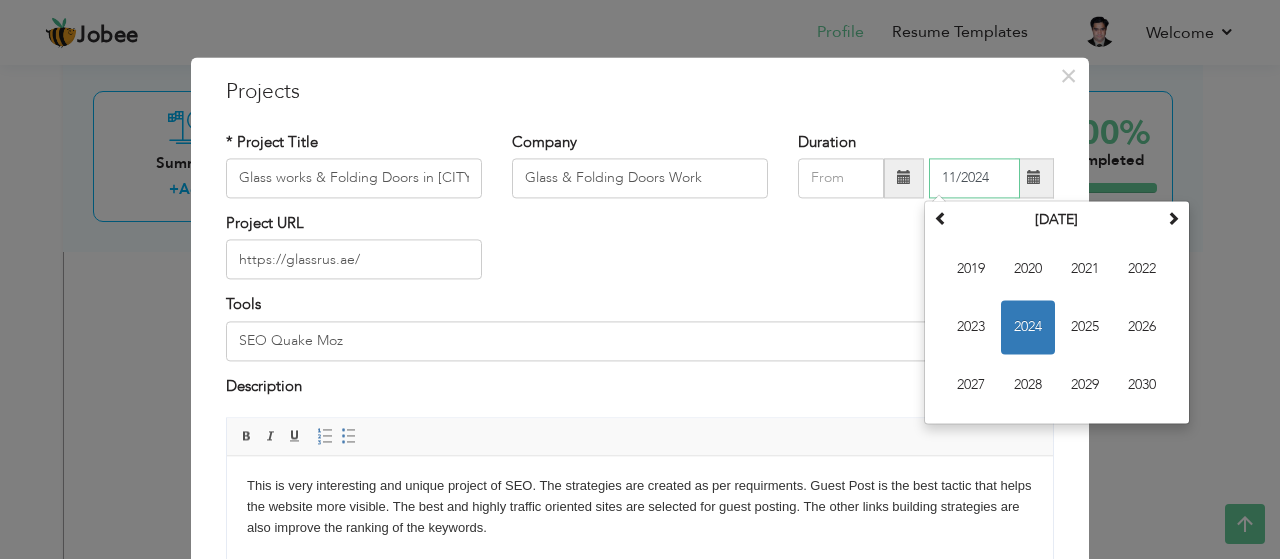 click on "11/2024" at bounding box center (974, 178) 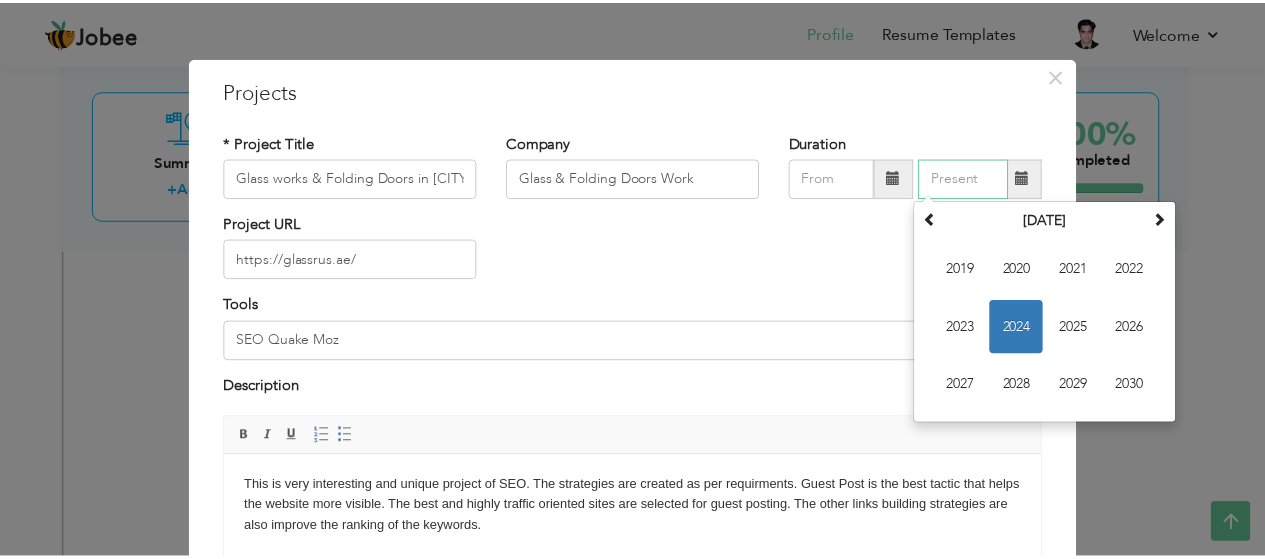 scroll, scrollTop: 235, scrollLeft: 0, axis: vertical 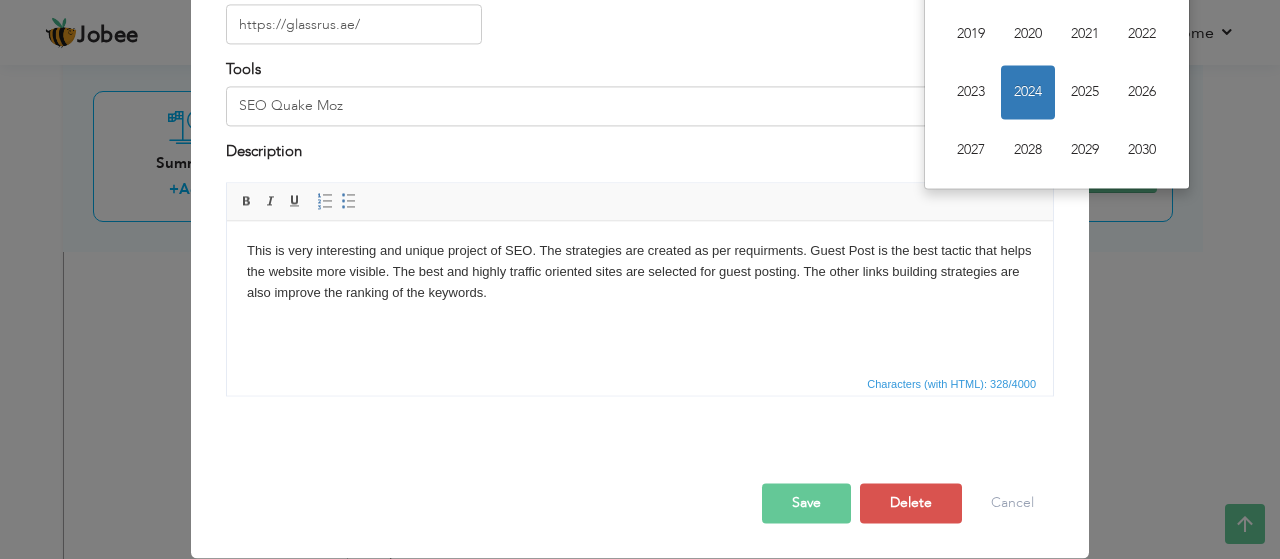 type 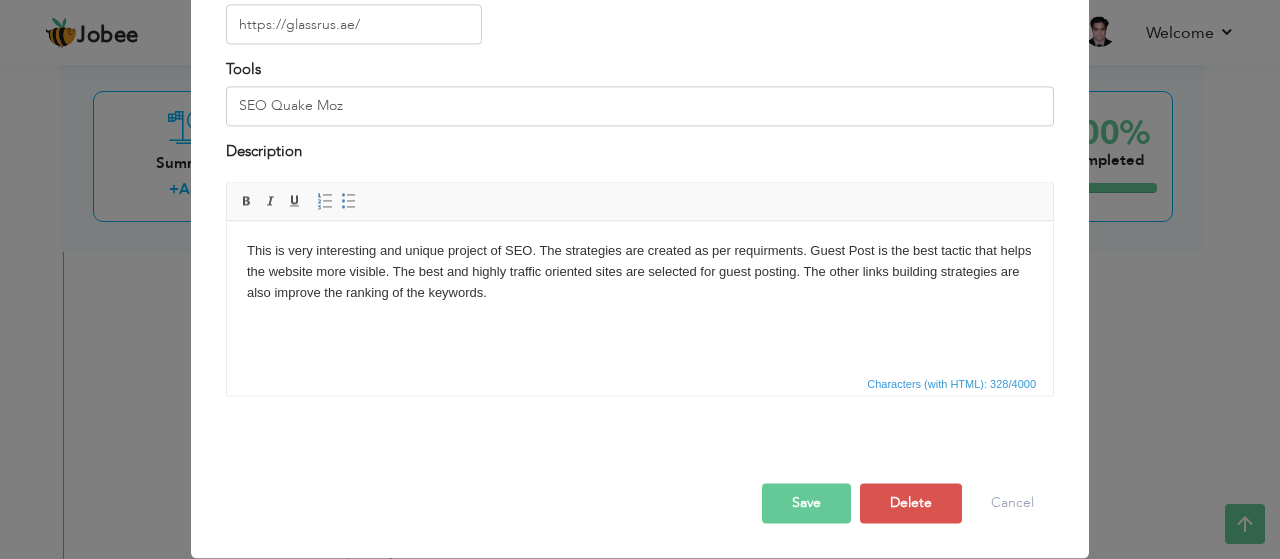 click on "Save" at bounding box center [806, 504] 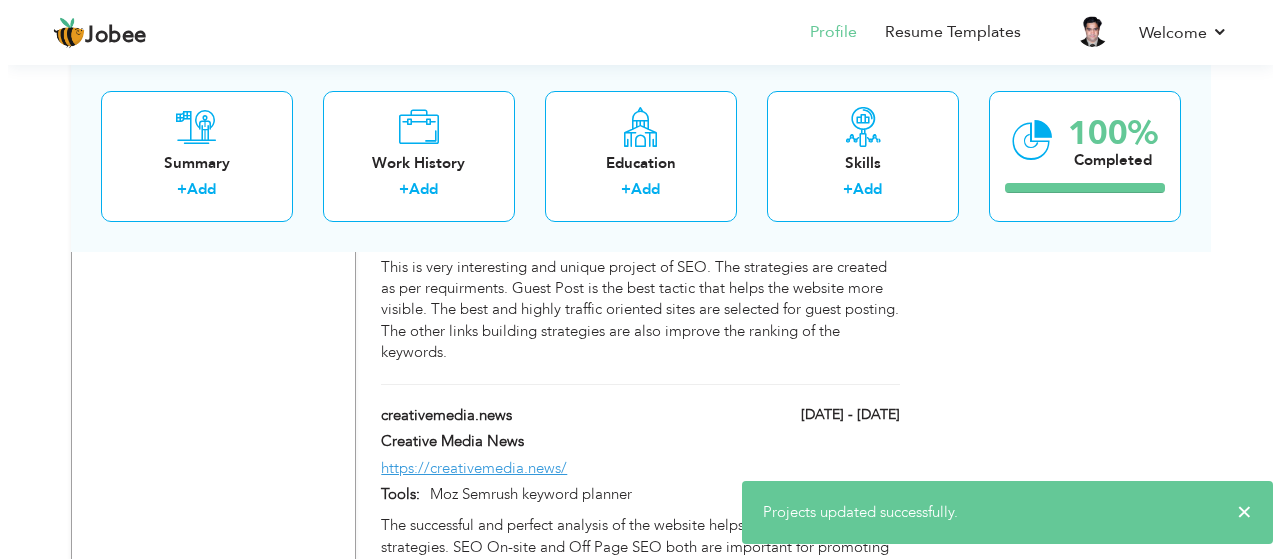 scroll, scrollTop: 1467, scrollLeft: 0, axis: vertical 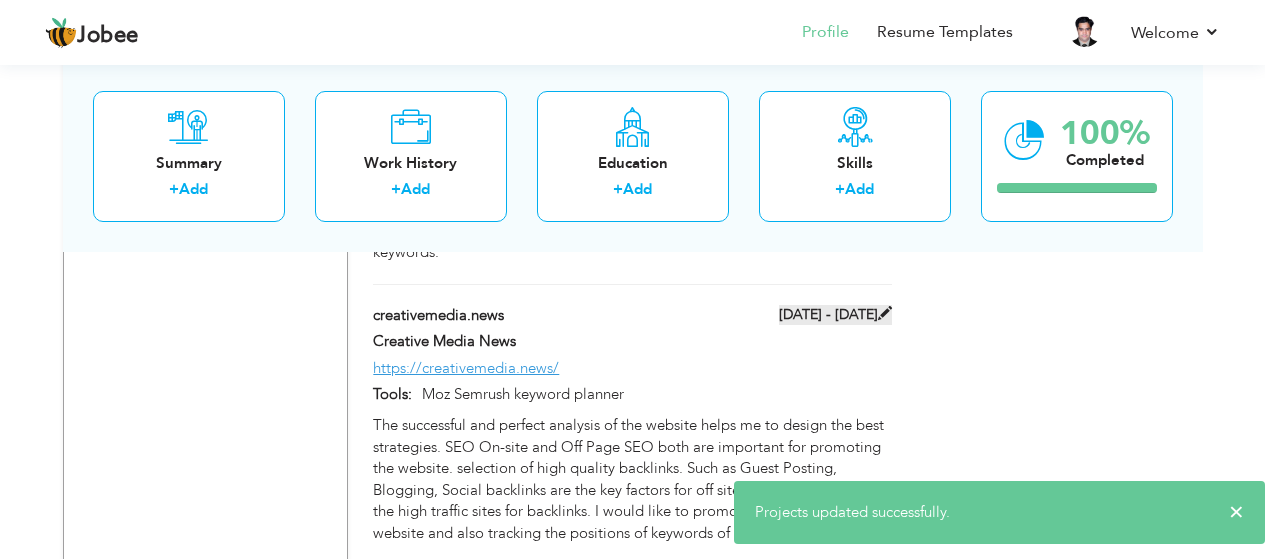 click at bounding box center [885, 313] 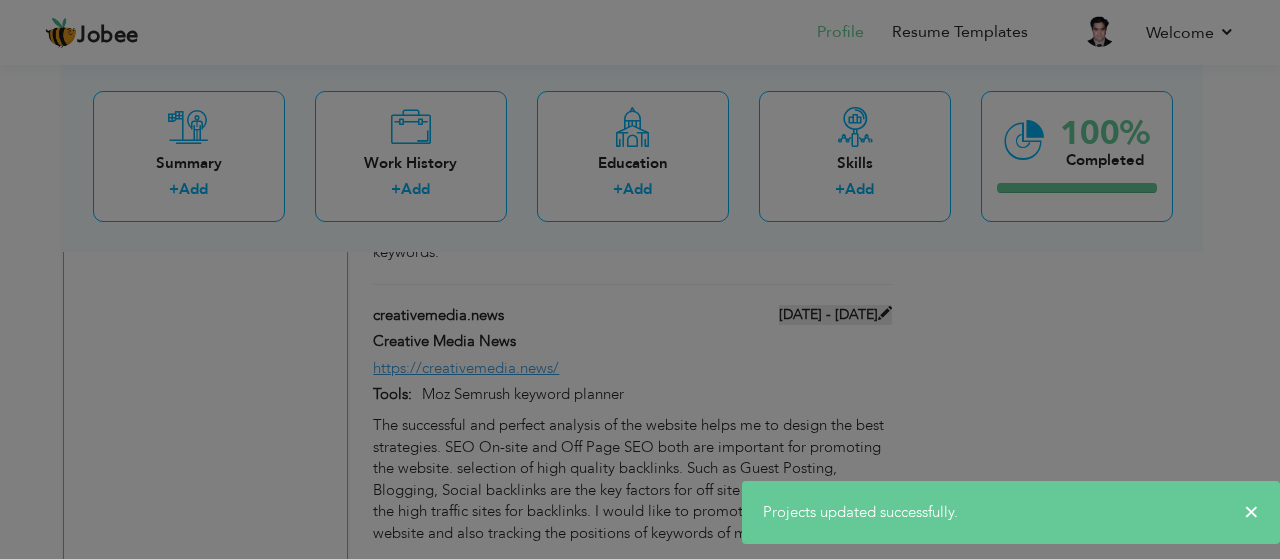 scroll, scrollTop: 0, scrollLeft: 0, axis: both 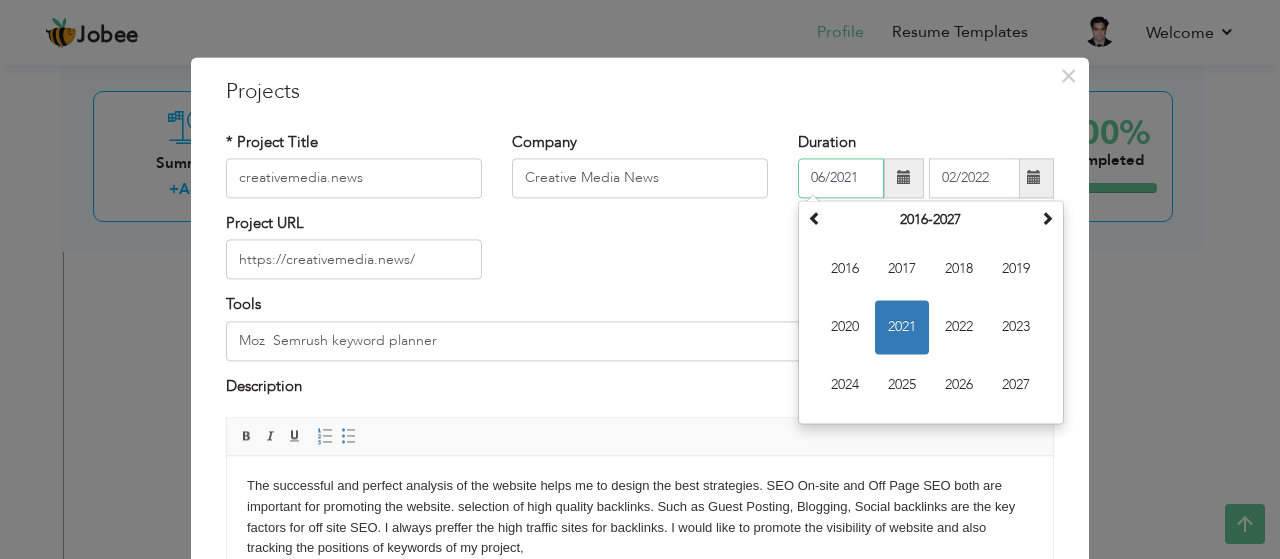 click on "06/2021" at bounding box center [841, 178] 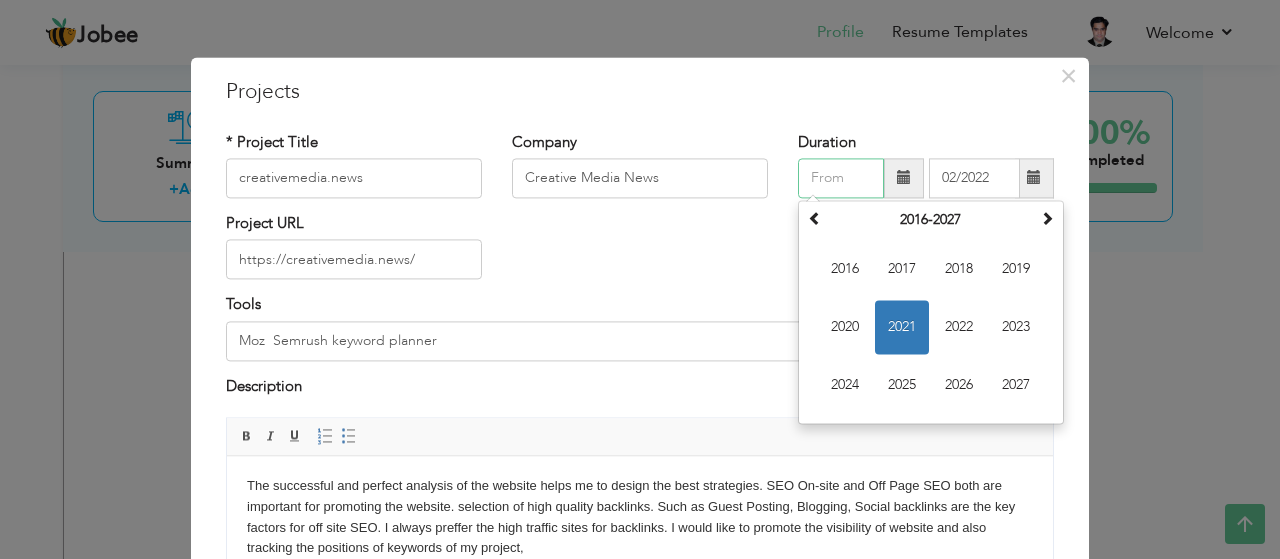 type 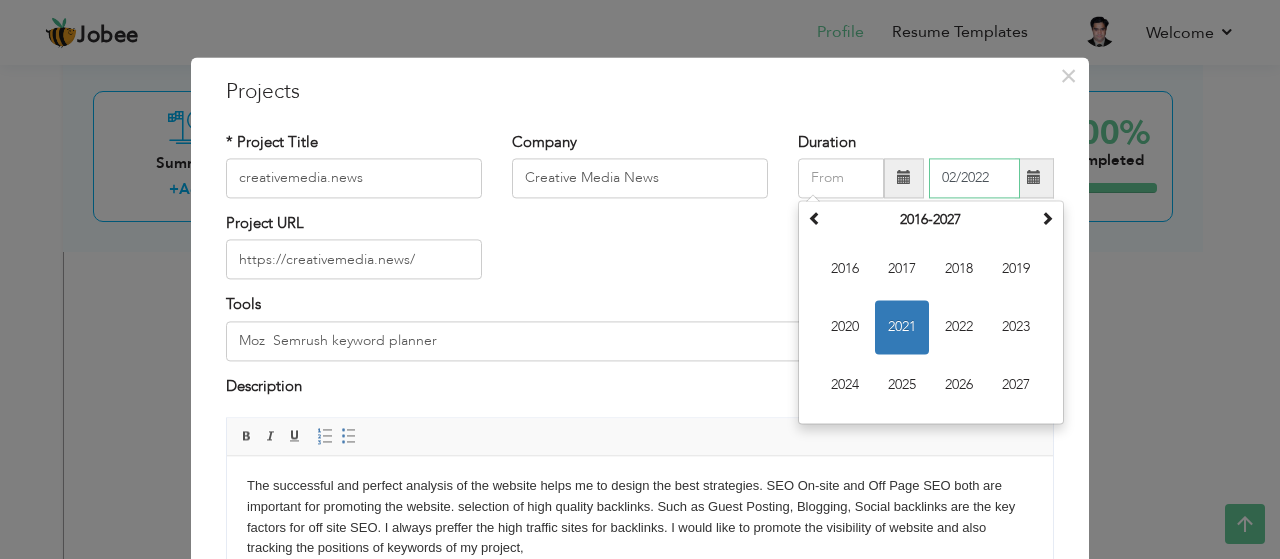 click on "02/2022" at bounding box center (974, 178) 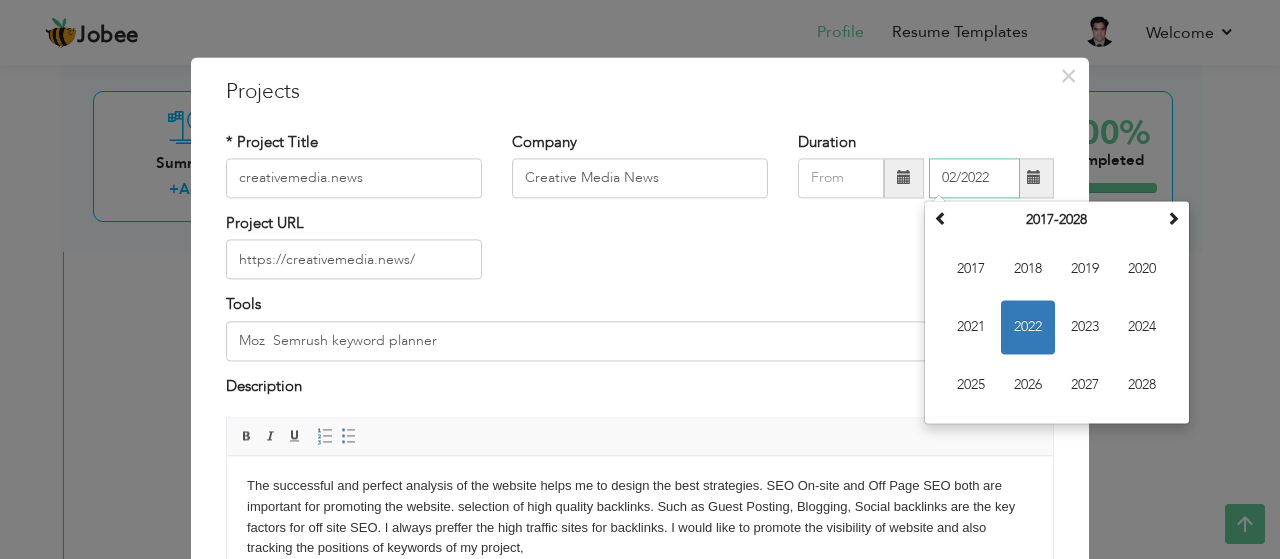 click on "02/2022" at bounding box center [974, 178] 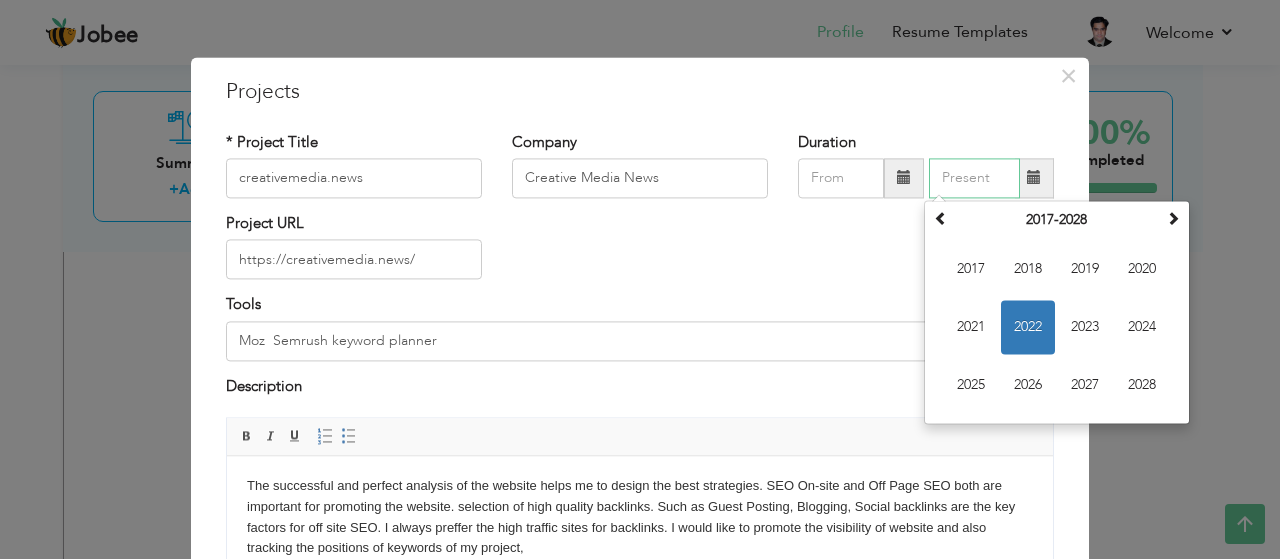 type 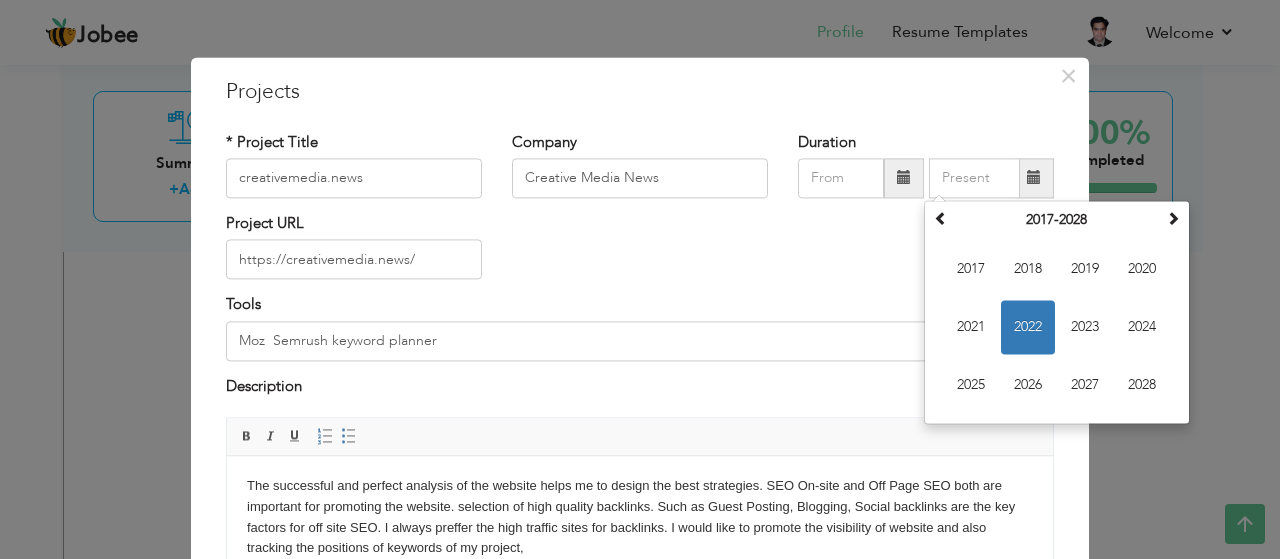 click on "Editor toolbars Basic Styles   Bold   Italic   Underline Paragraph   Insert/Remove Numbered List   Insert/Remove Bulleted List" at bounding box center (640, 438) 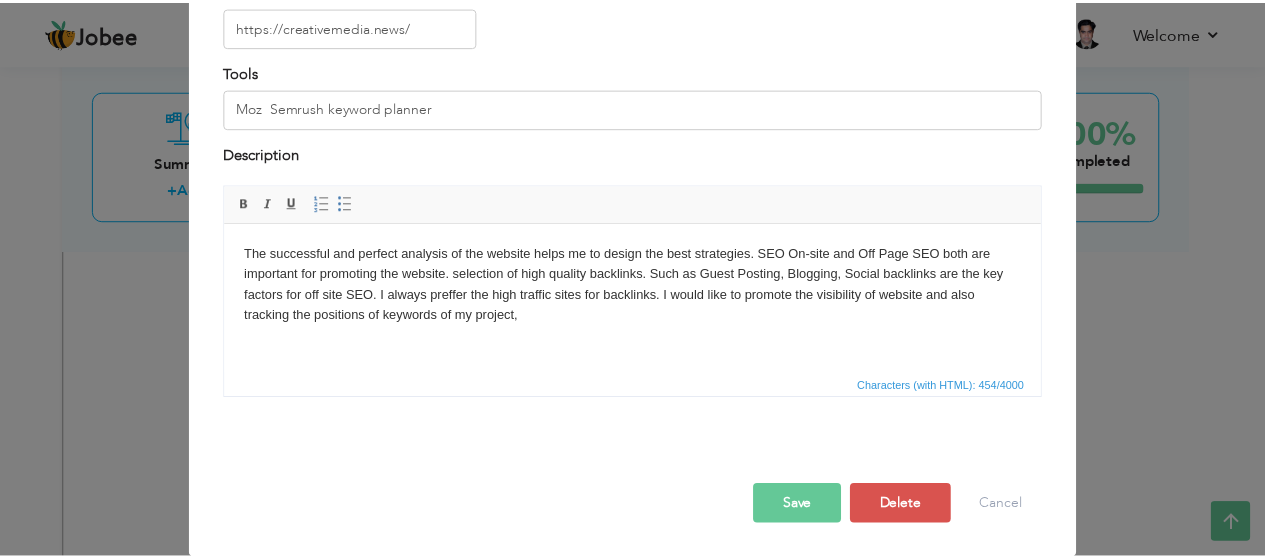 scroll, scrollTop: 235, scrollLeft: 0, axis: vertical 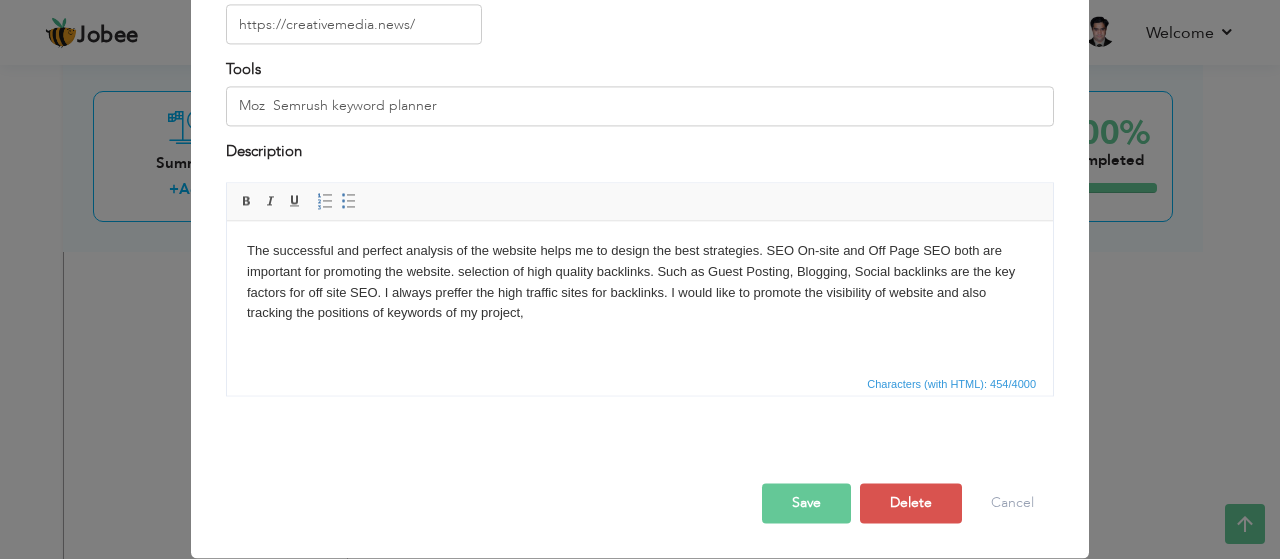 click on "Save" at bounding box center (806, 504) 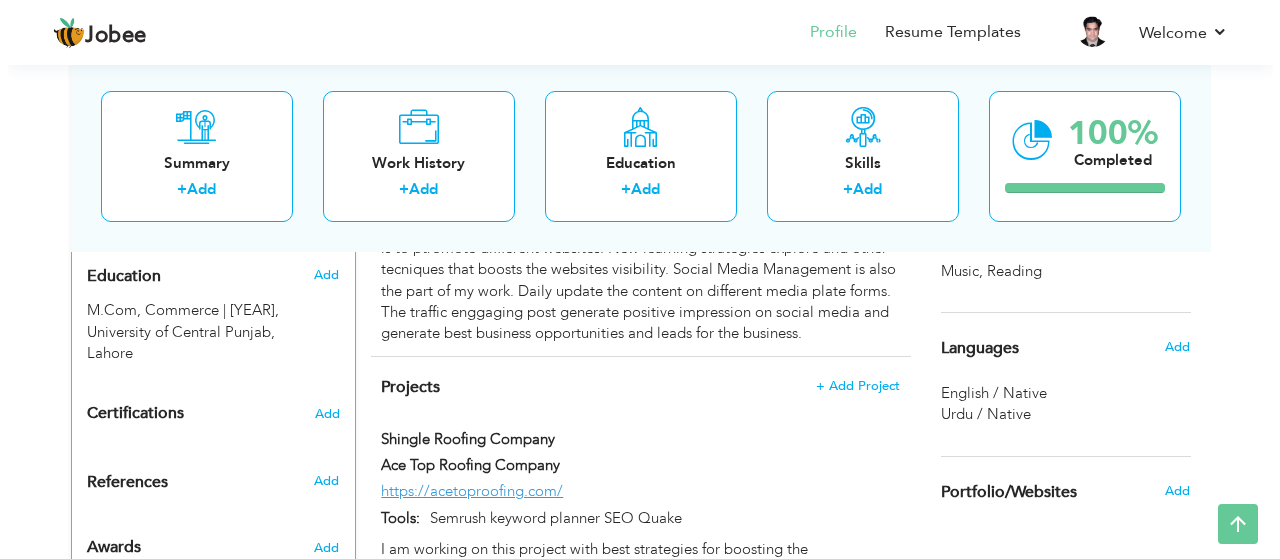 scroll, scrollTop: 861, scrollLeft: 0, axis: vertical 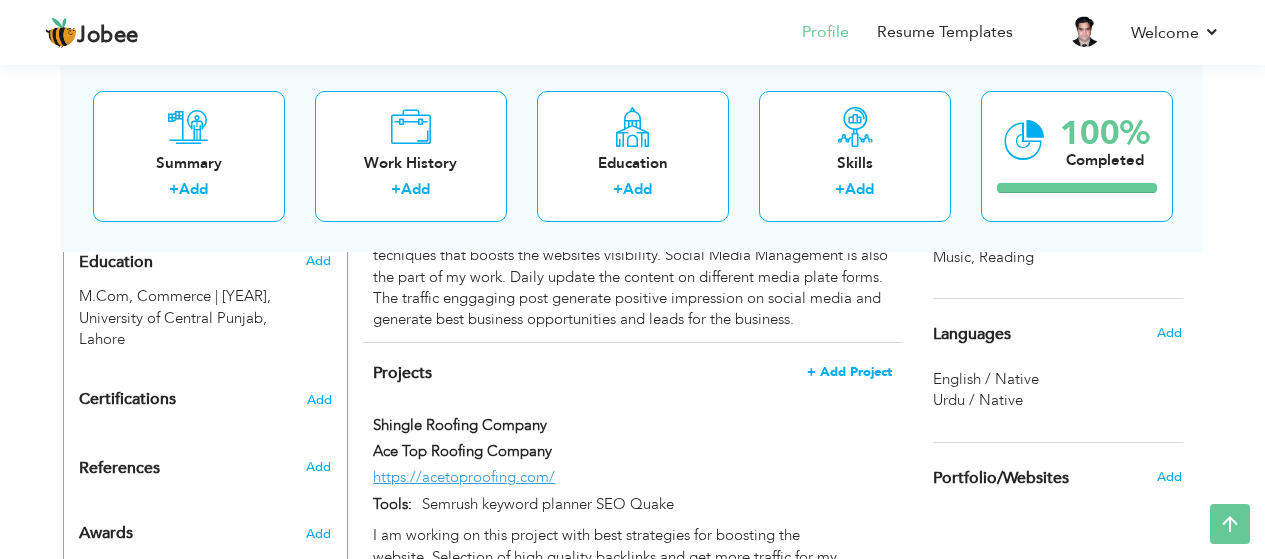 click on "+ Add Project" at bounding box center [849, 372] 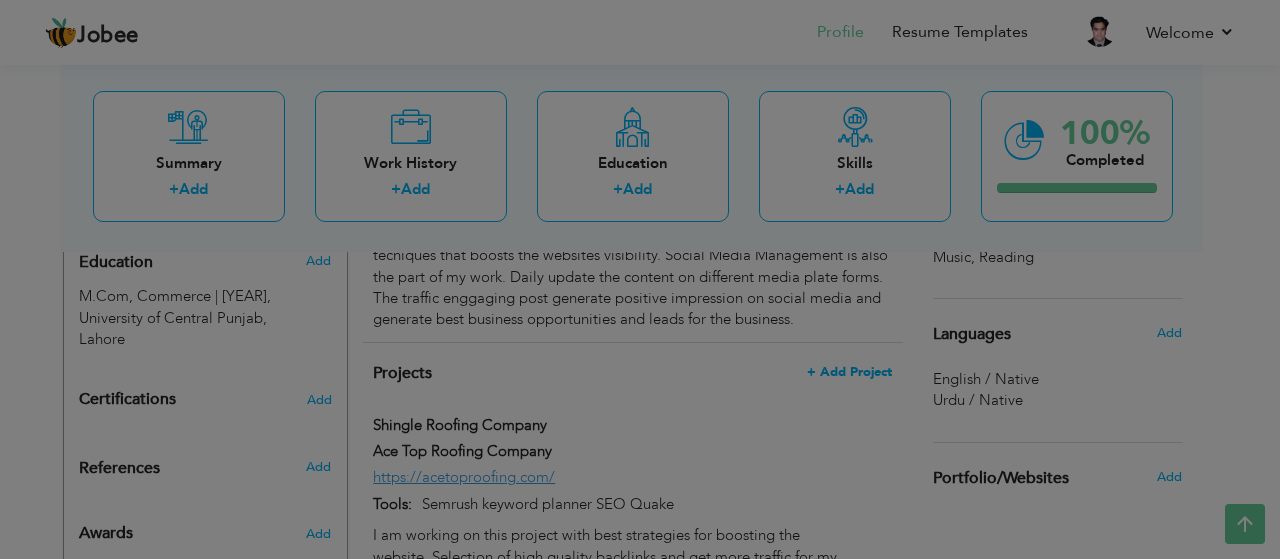 scroll, scrollTop: 0, scrollLeft: 0, axis: both 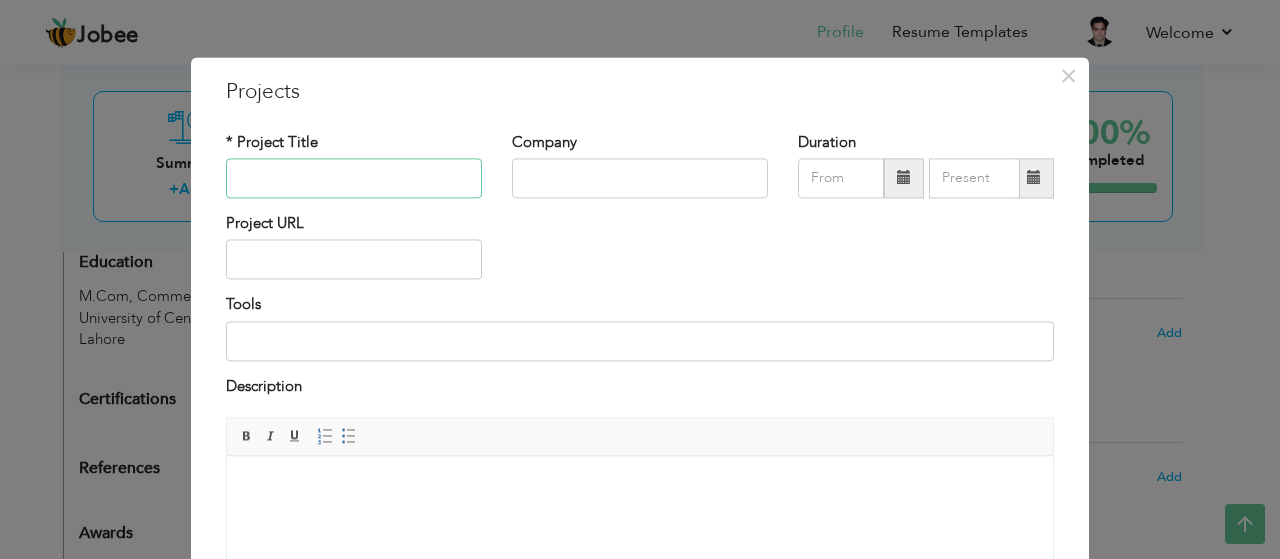 click at bounding box center (354, 178) 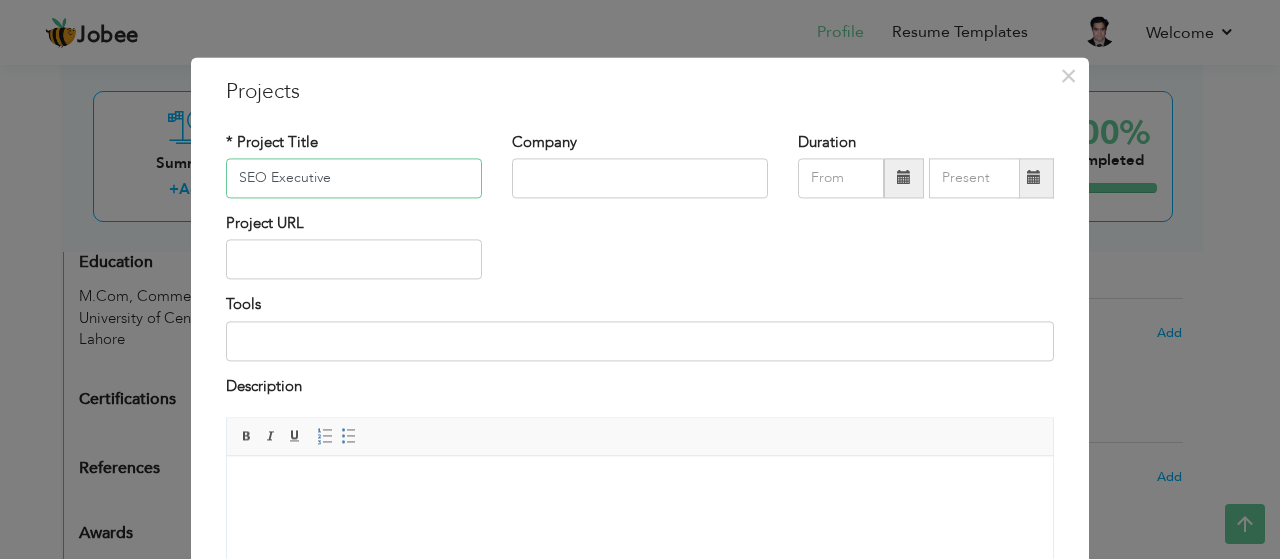 type on "SEO Executive" 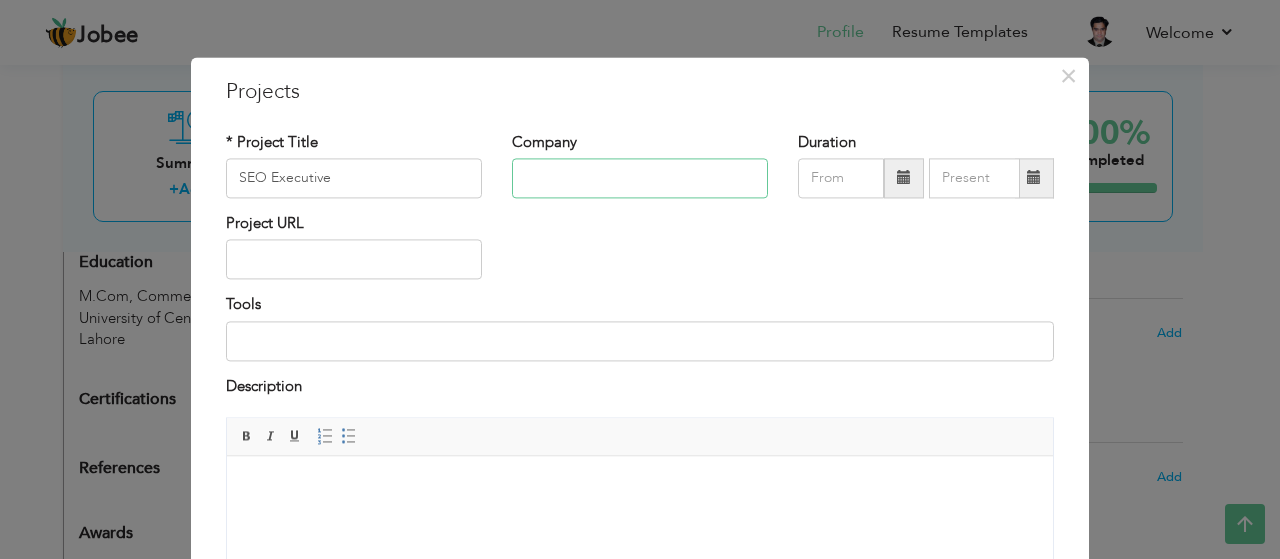 click at bounding box center [640, 178] 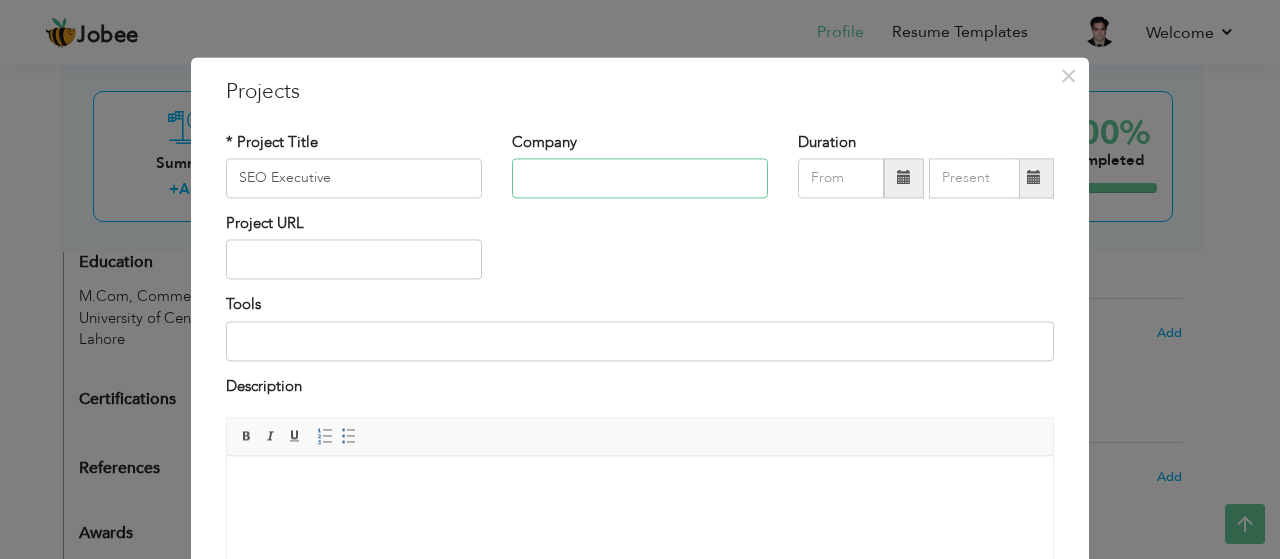 paste on "Fortress Protection Private Security" 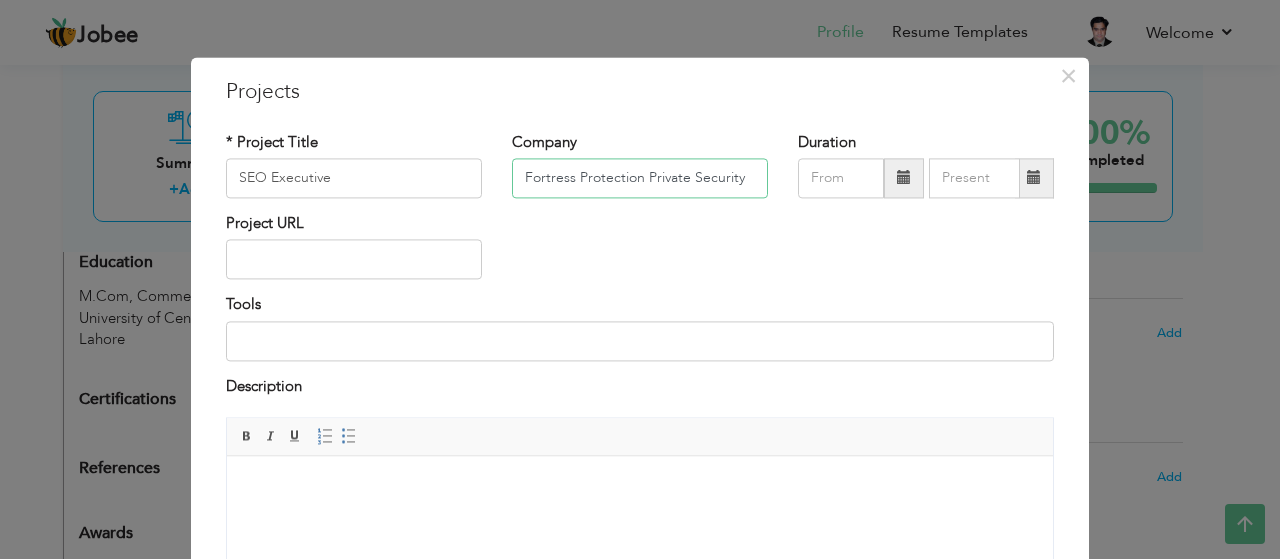 type on "Fortress Protection Private Security" 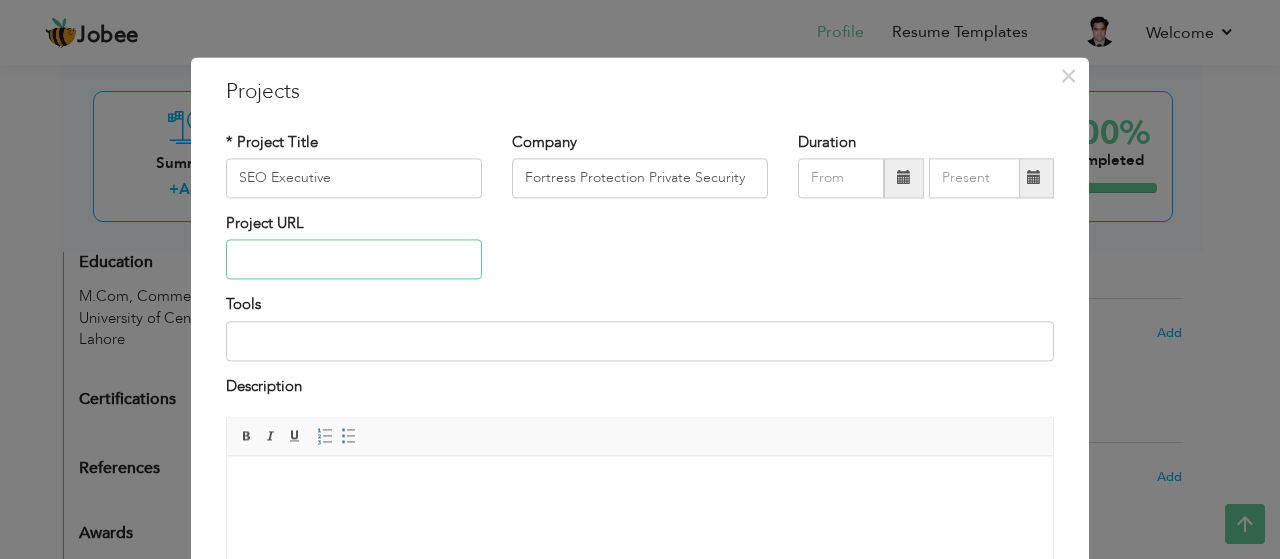 click at bounding box center [354, 260] 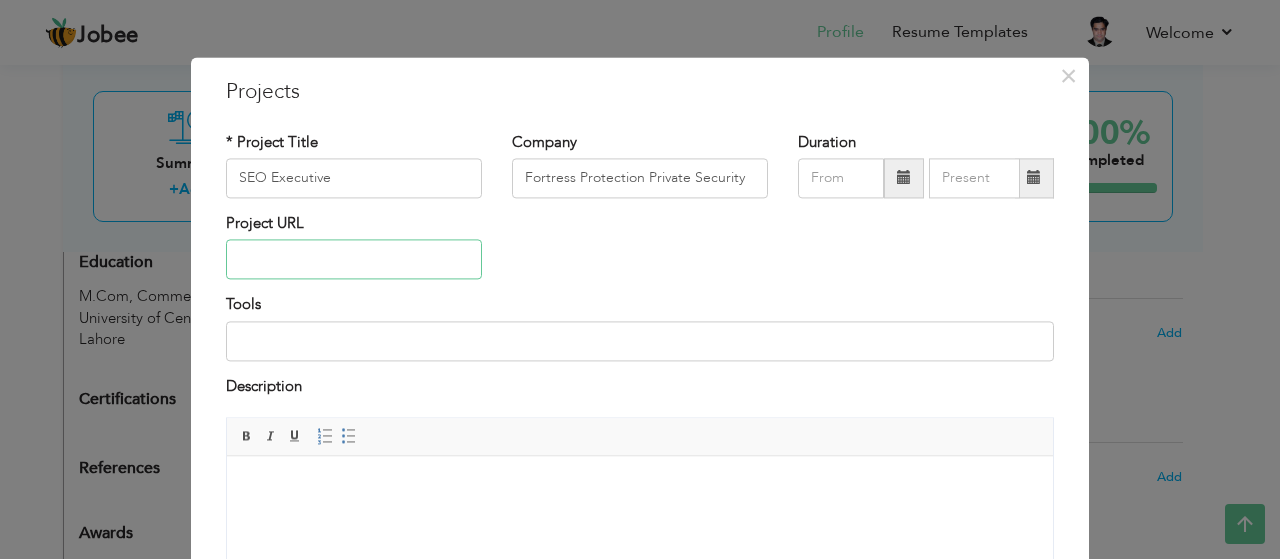 paste on "https://fpguardinc.com/" 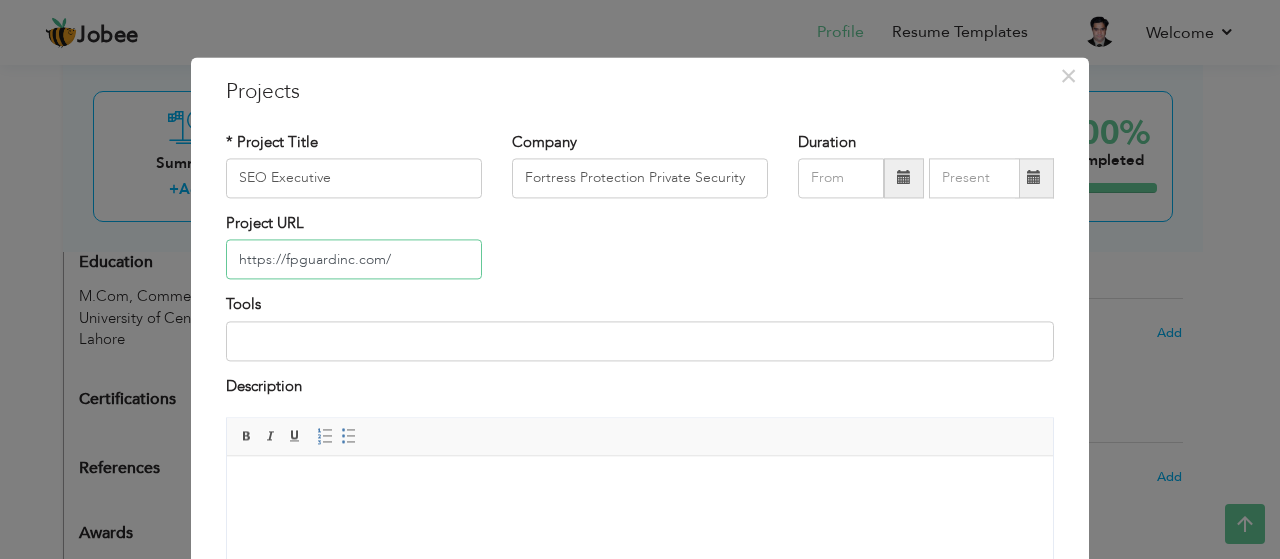 type on "https://fpguardinc.com/" 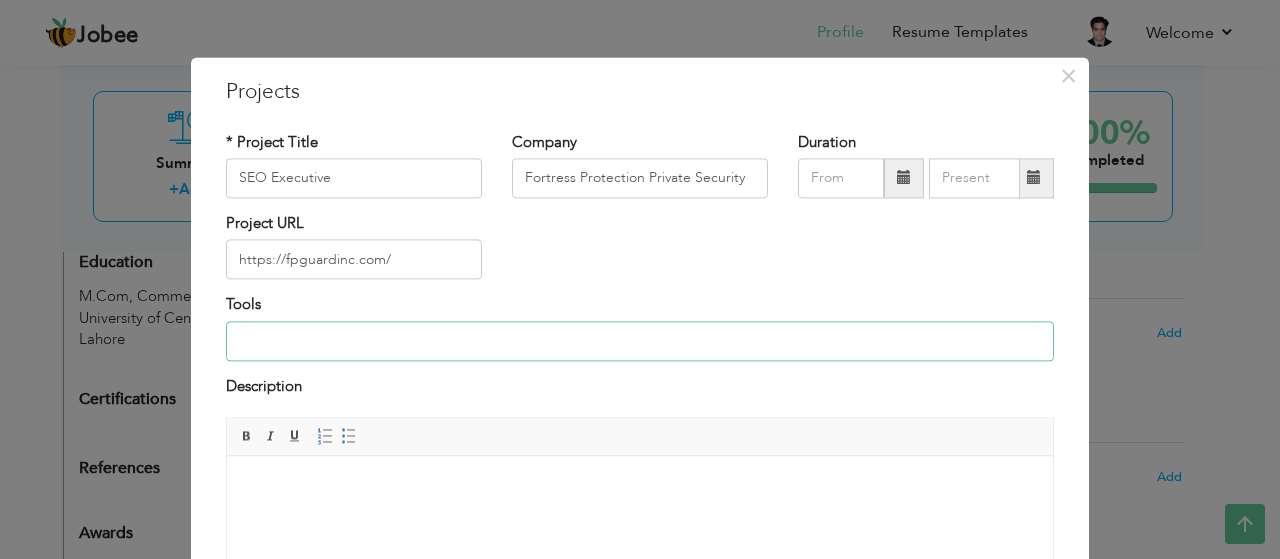 click at bounding box center [640, 341] 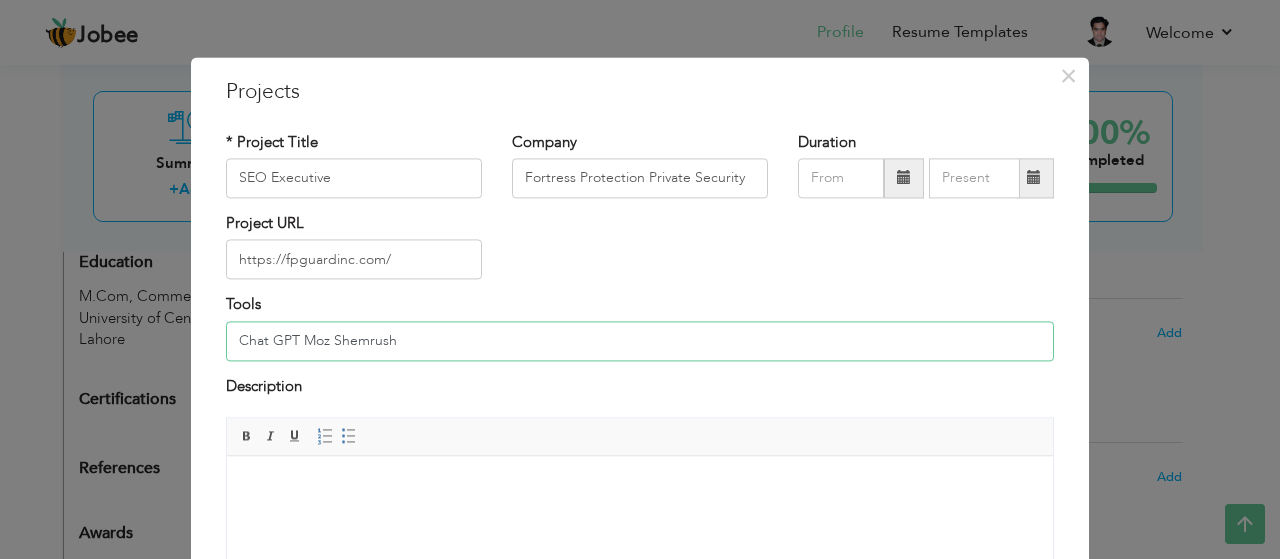 click on "Chat GPT Moz Shemrush" at bounding box center [640, 341] 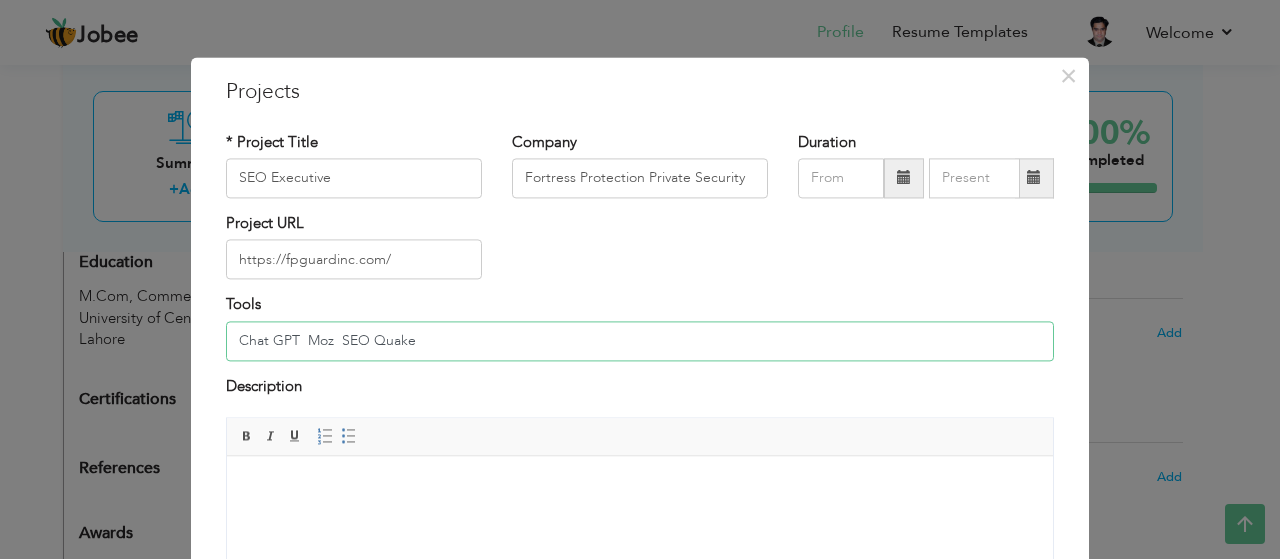 type on "Chat GPT  Moz  SEO Quake" 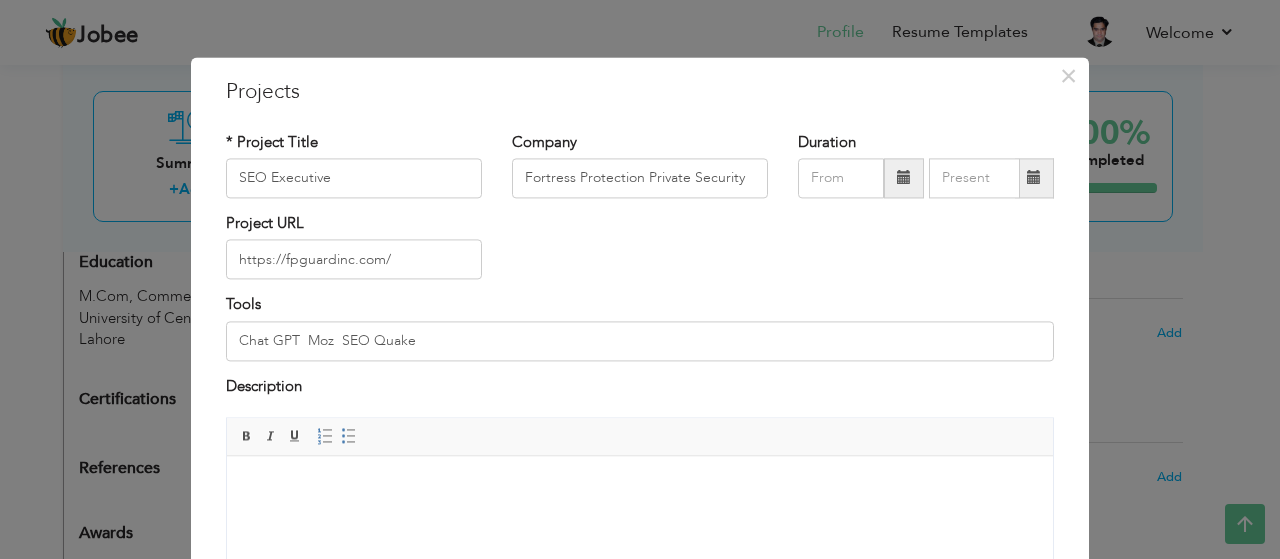 click at bounding box center (640, 486) 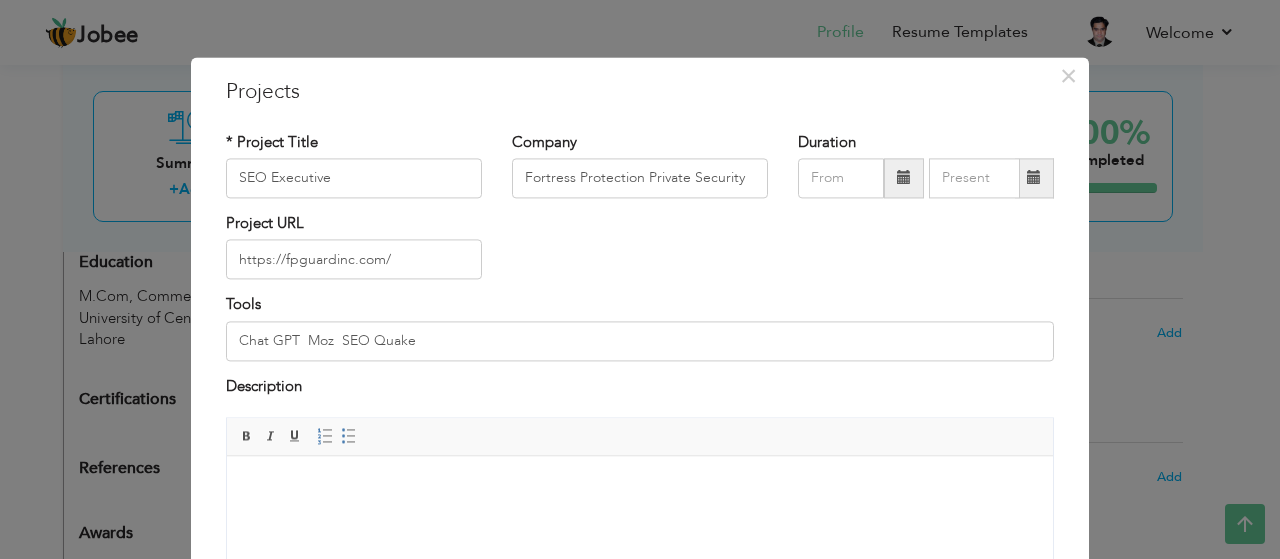 type 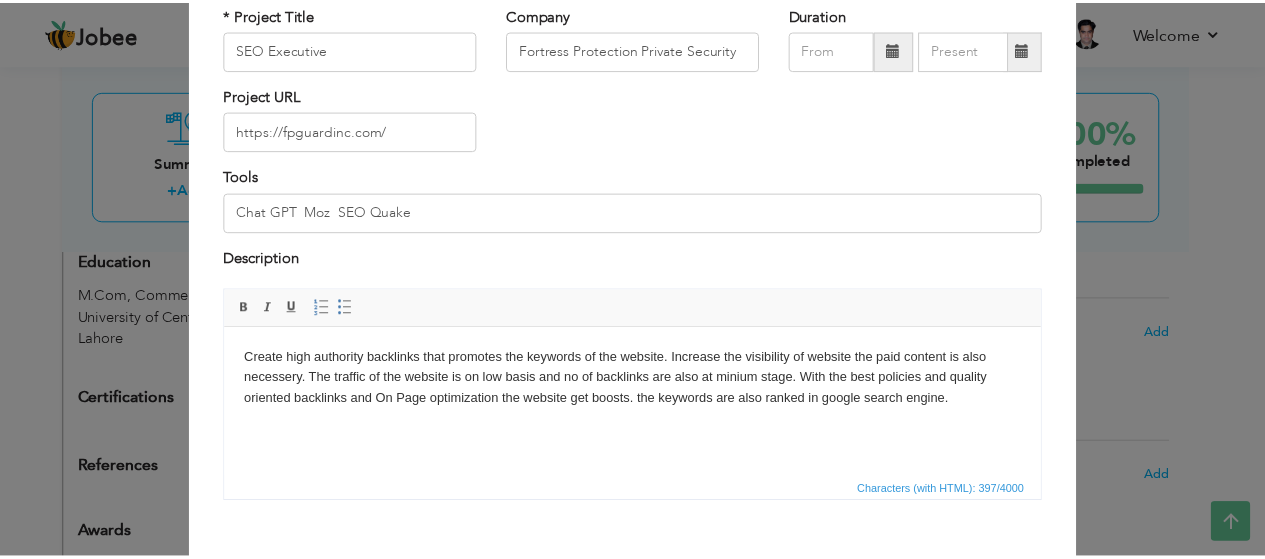 scroll, scrollTop: 235, scrollLeft: 0, axis: vertical 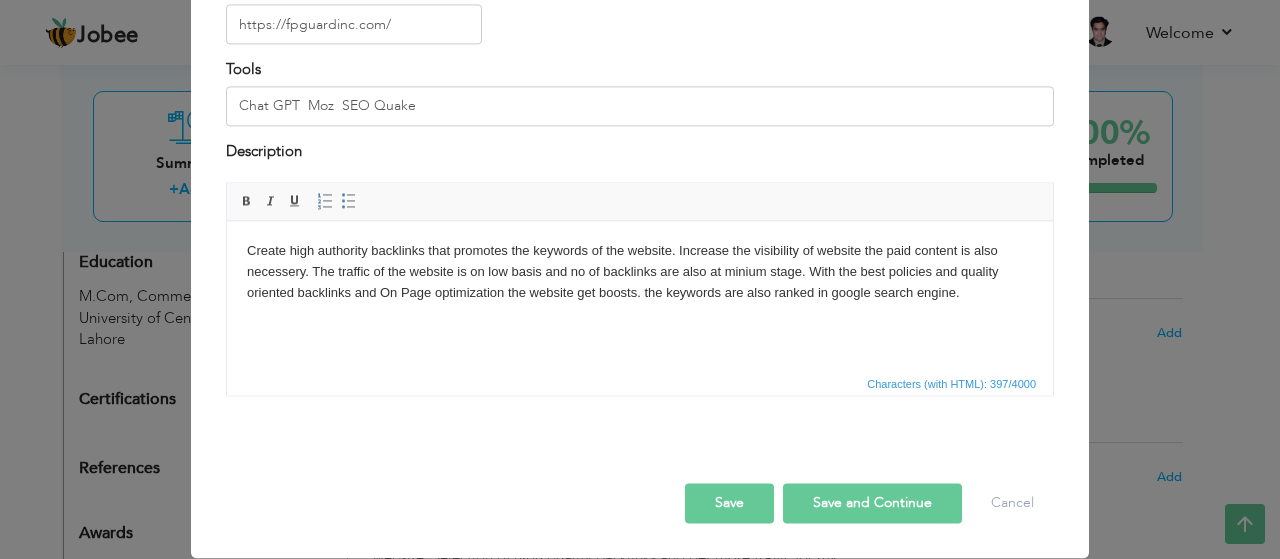 click on "Save" at bounding box center (729, 504) 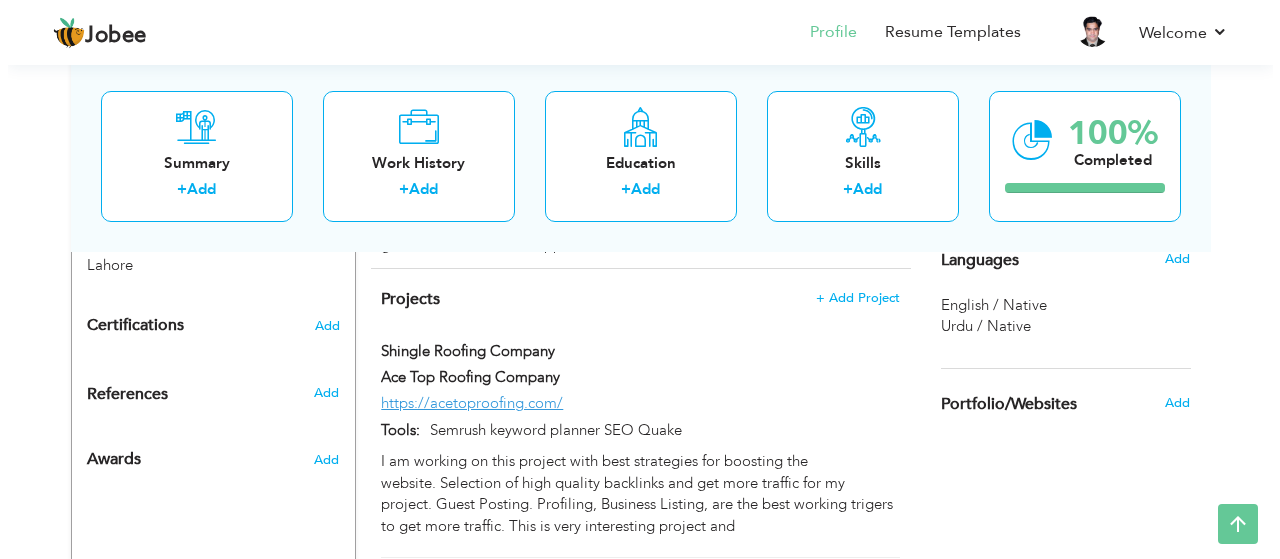 scroll, scrollTop: 900, scrollLeft: 0, axis: vertical 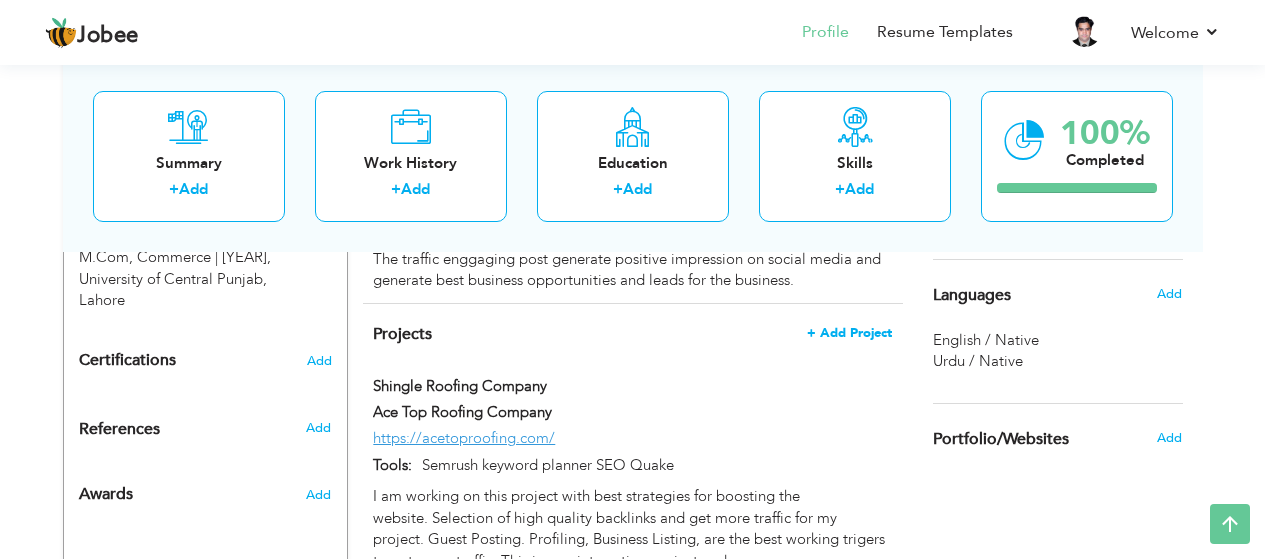 click on "+ Add Project" at bounding box center (849, 333) 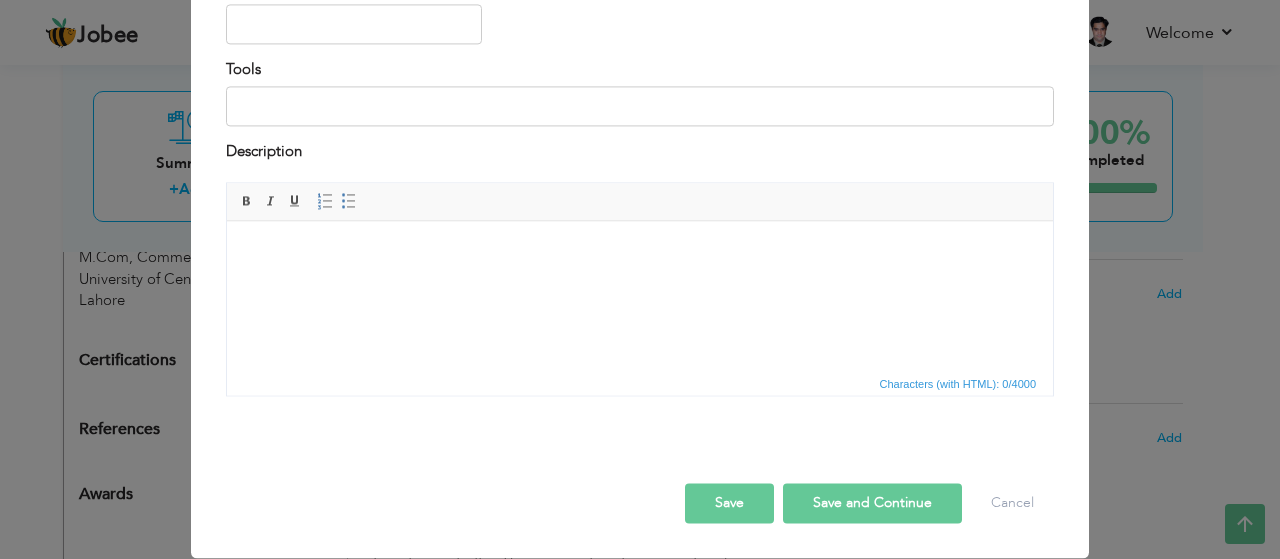 scroll, scrollTop: 0, scrollLeft: 0, axis: both 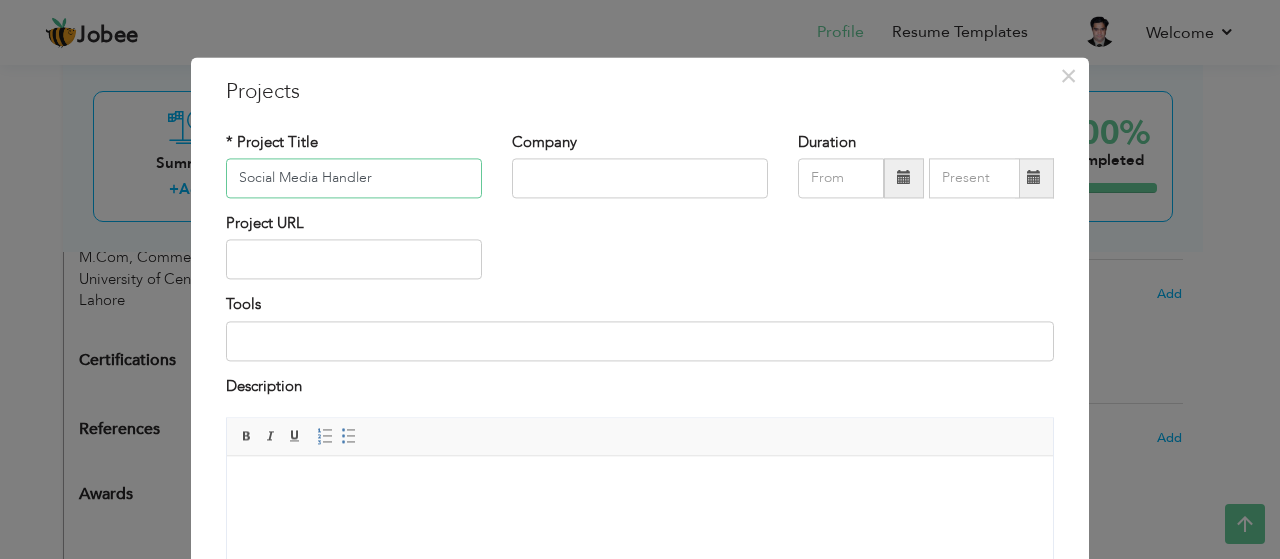 drag, startPoint x: 318, startPoint y: 176, endPoint x: 495, endPoint y: 171, distance: 177.0706 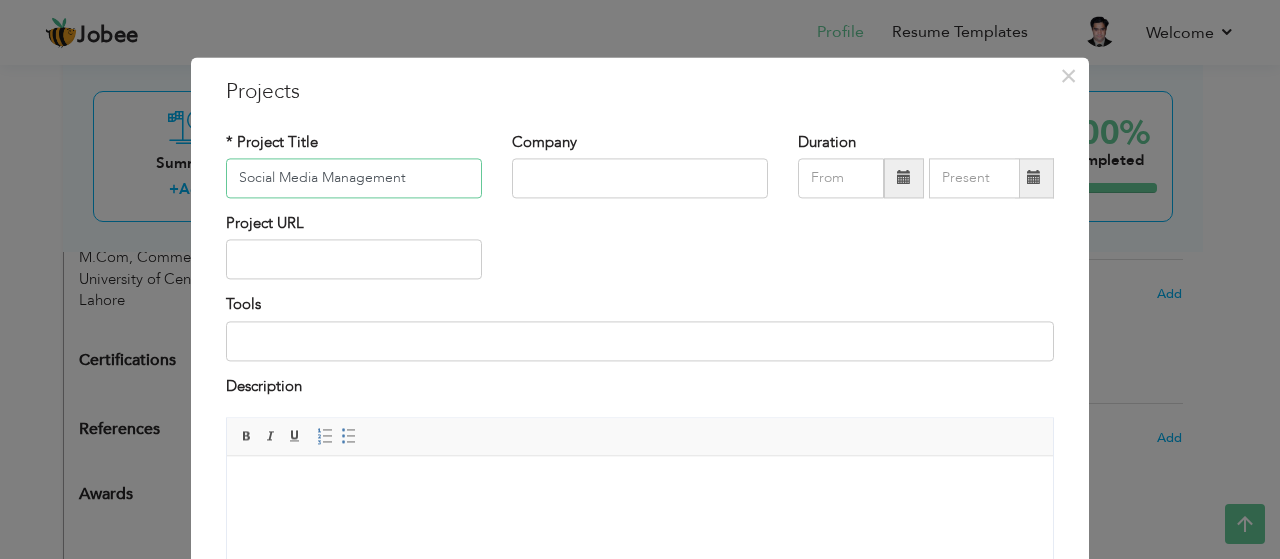 type on "Social Media Management" 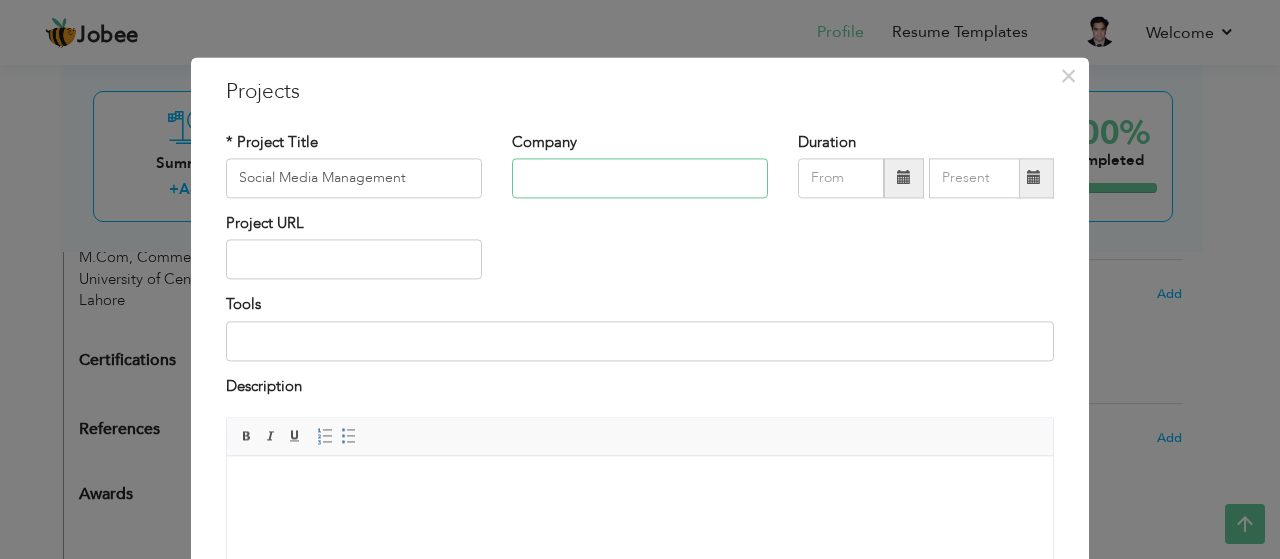 click at bounding box center (640, 178) 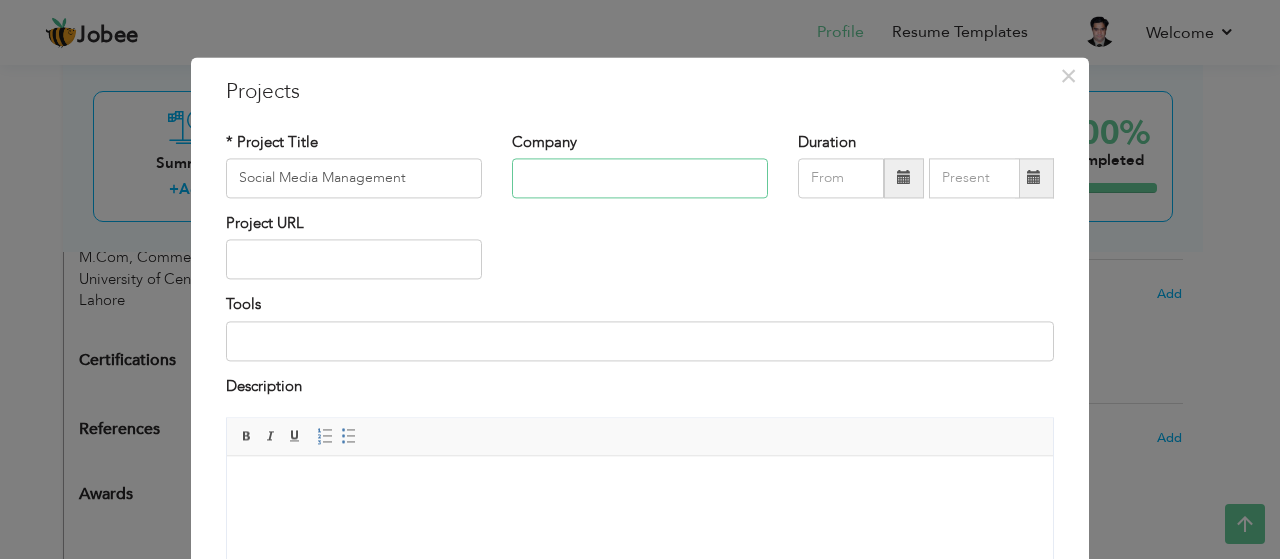 paste on "https://www.anglianhome.co.uk/" 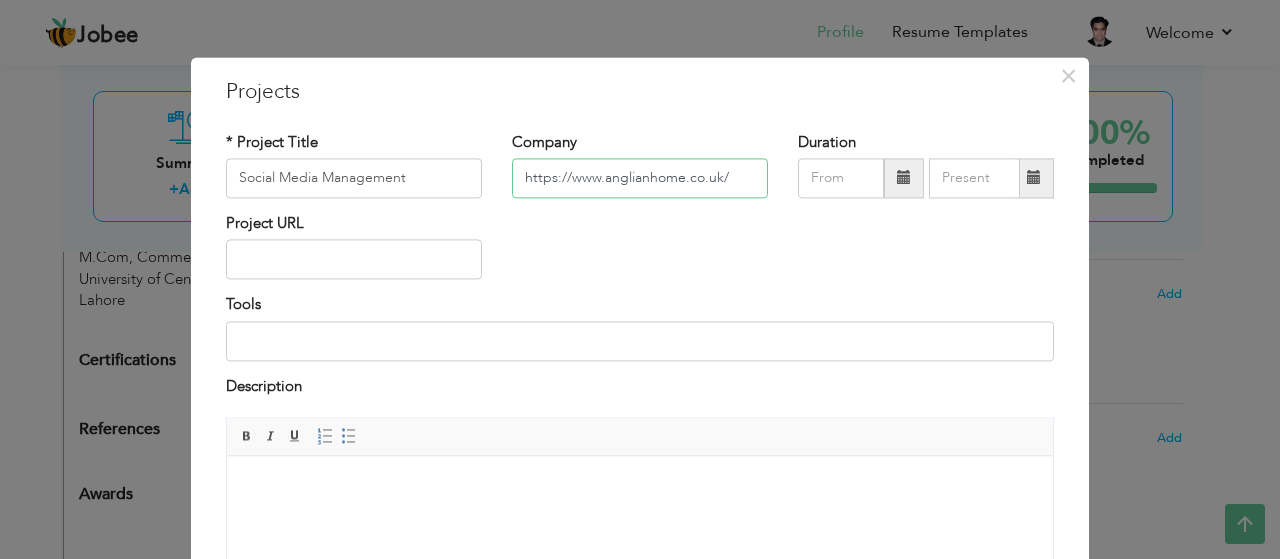 type on "https://www.anglianhome.co.uk/" 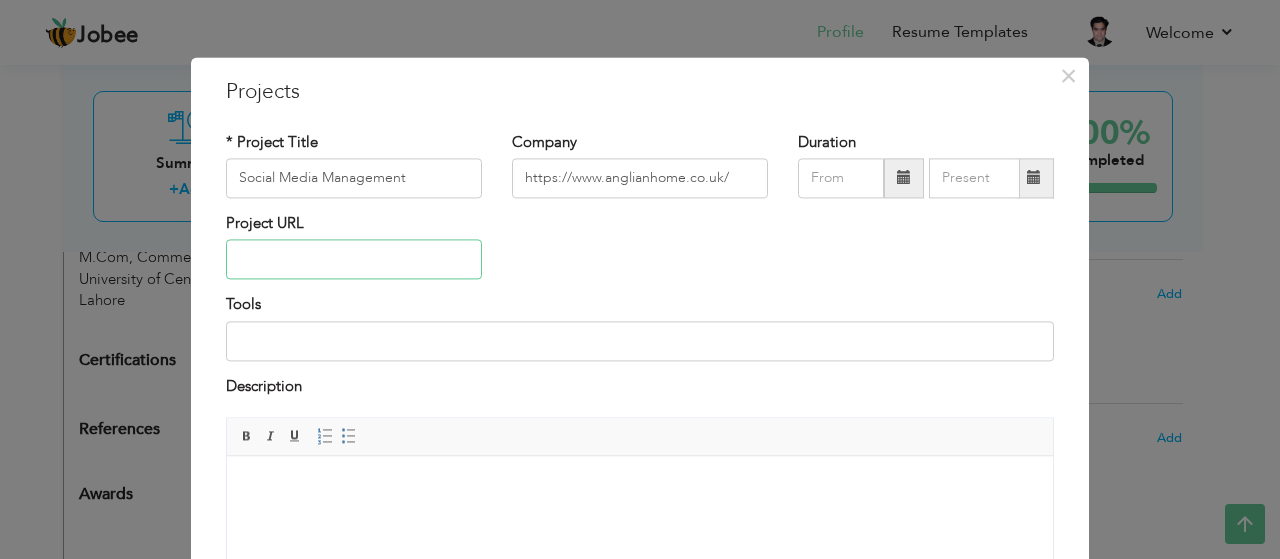 click at bounding box center [354, 260] 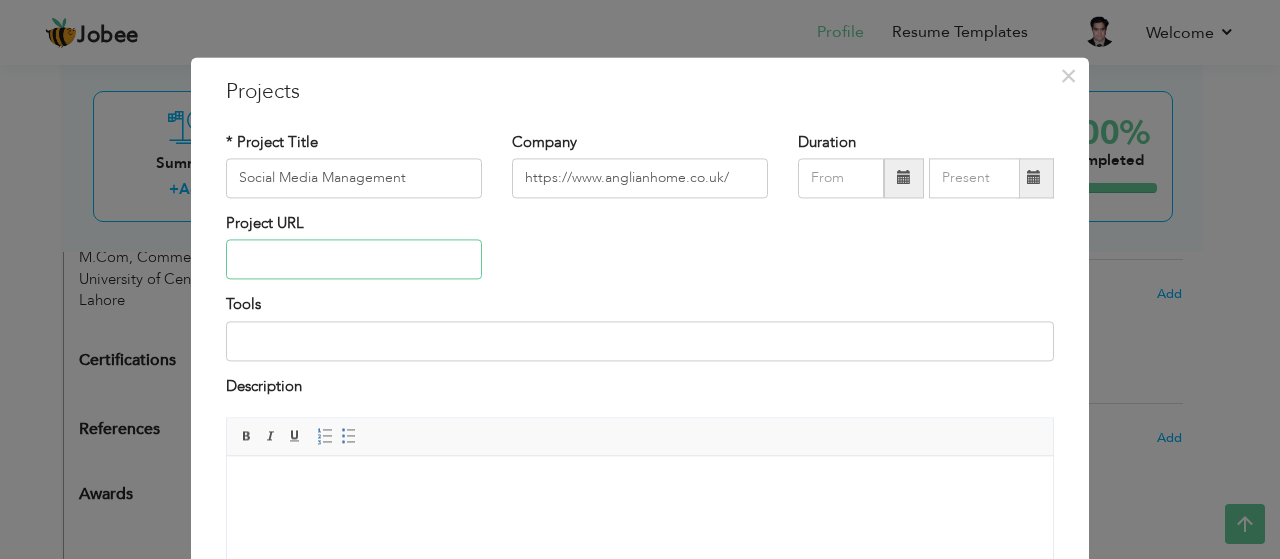 paste on "https://www.facebook.com/AnglianHomeImprovements" 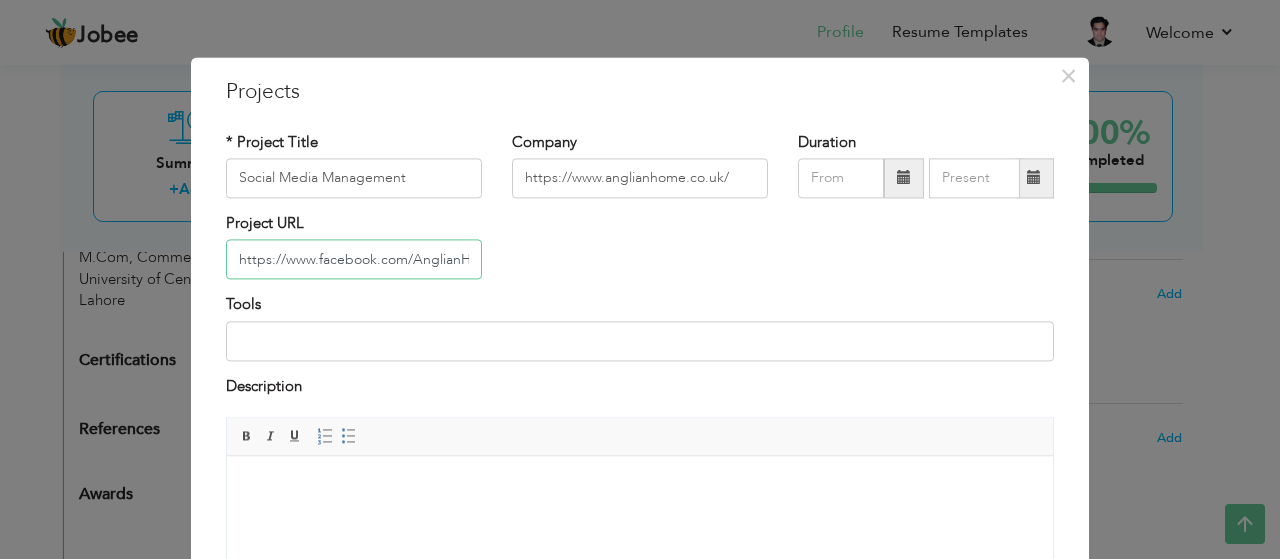 scroll, scrollTop: 0, scrollLeft: 117, axis: horizontal 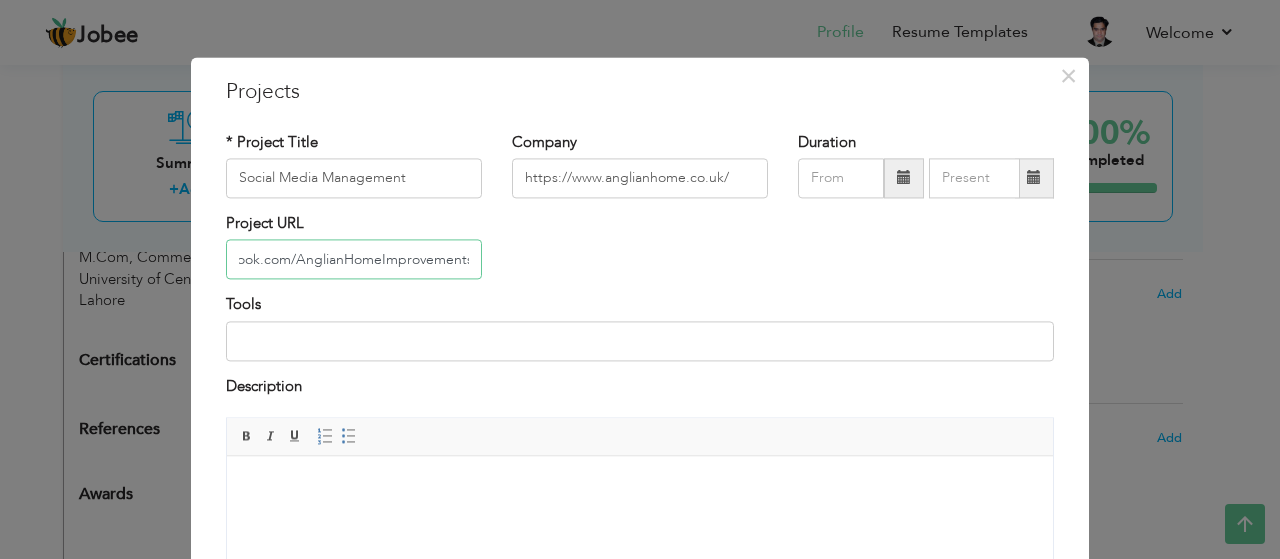type on "https://www.facebook.com/AnglianHomeImprovements" 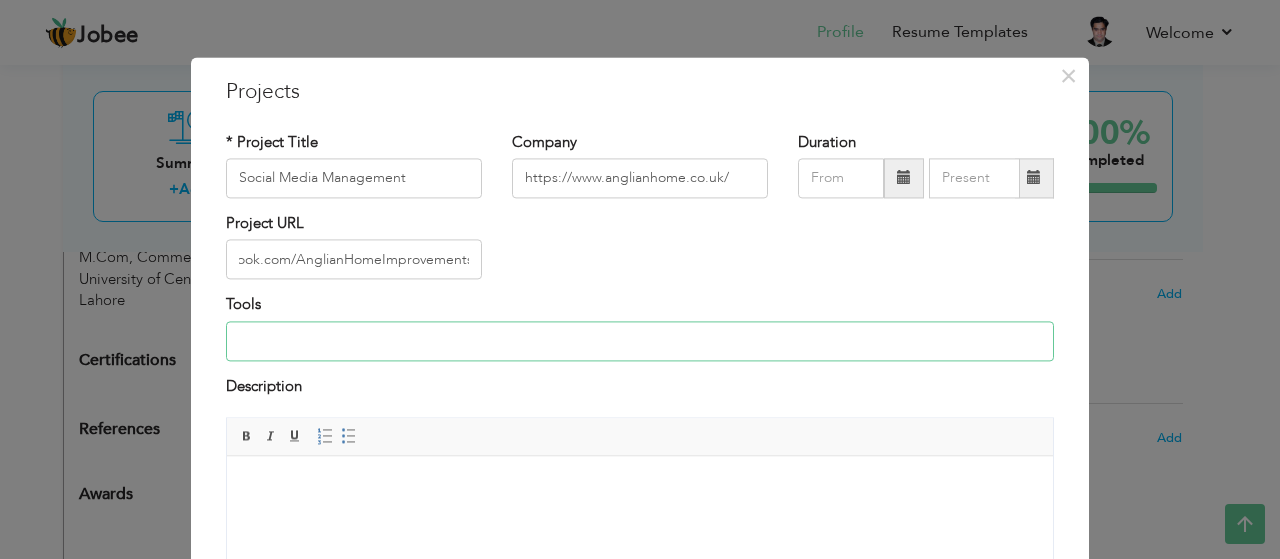 click at bounding box center (640, 341) 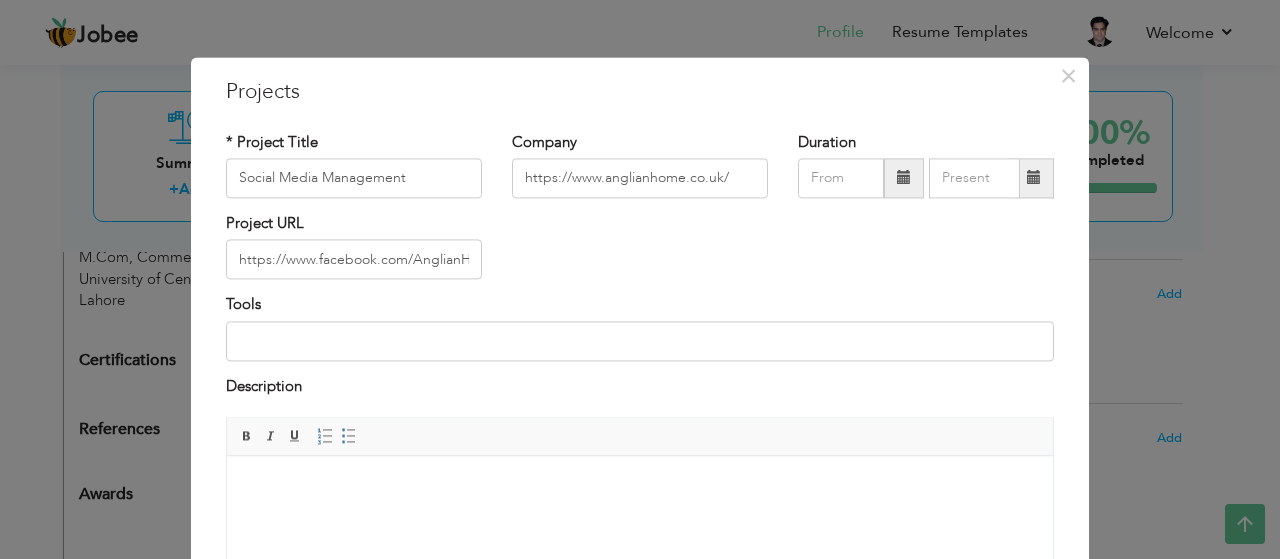 click on "×
Projects
* Project Title
Social Media Management
Company
https://www.anglianhome.co.uk/
Duration Project URL Tools Description   Bold" at bounding box center (640, 425) 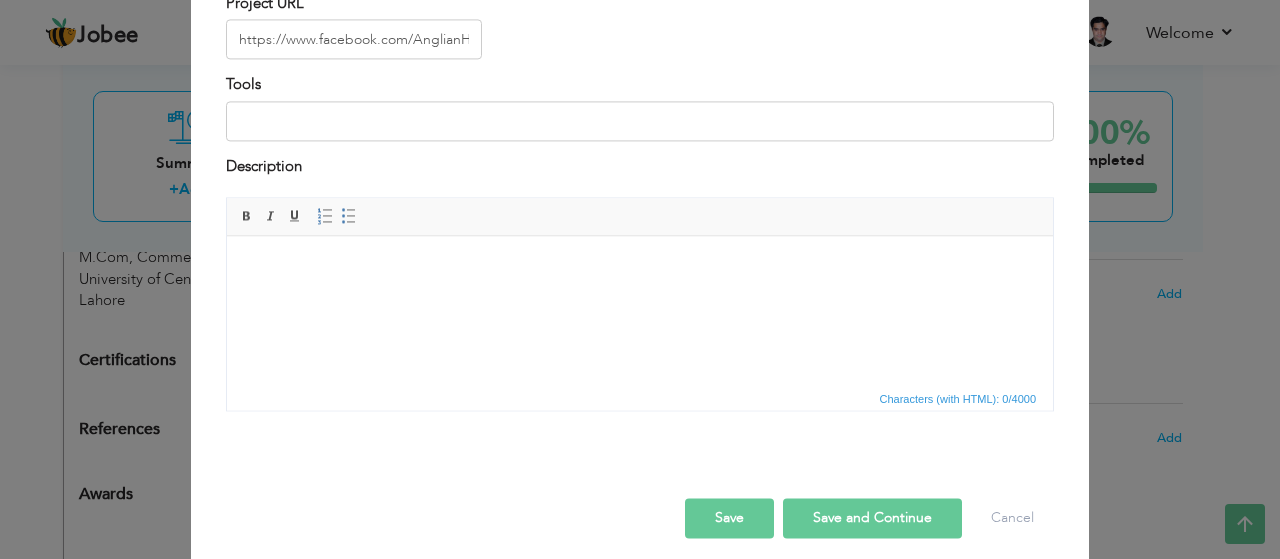 scroll, scrollTop: 235, scrollLeft: 0, axis: vertical 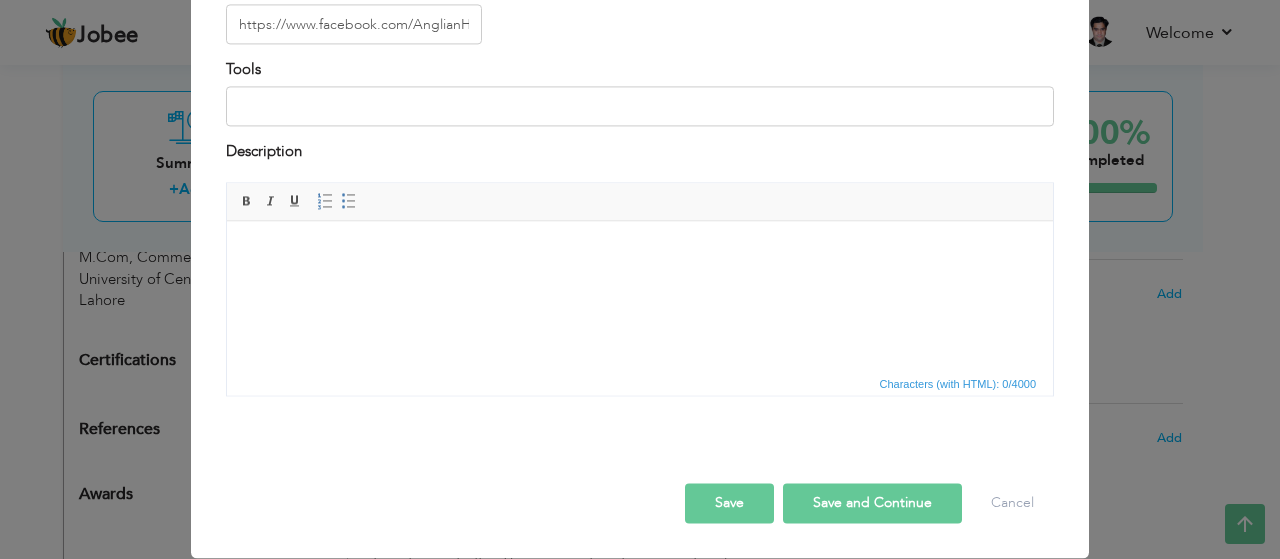type 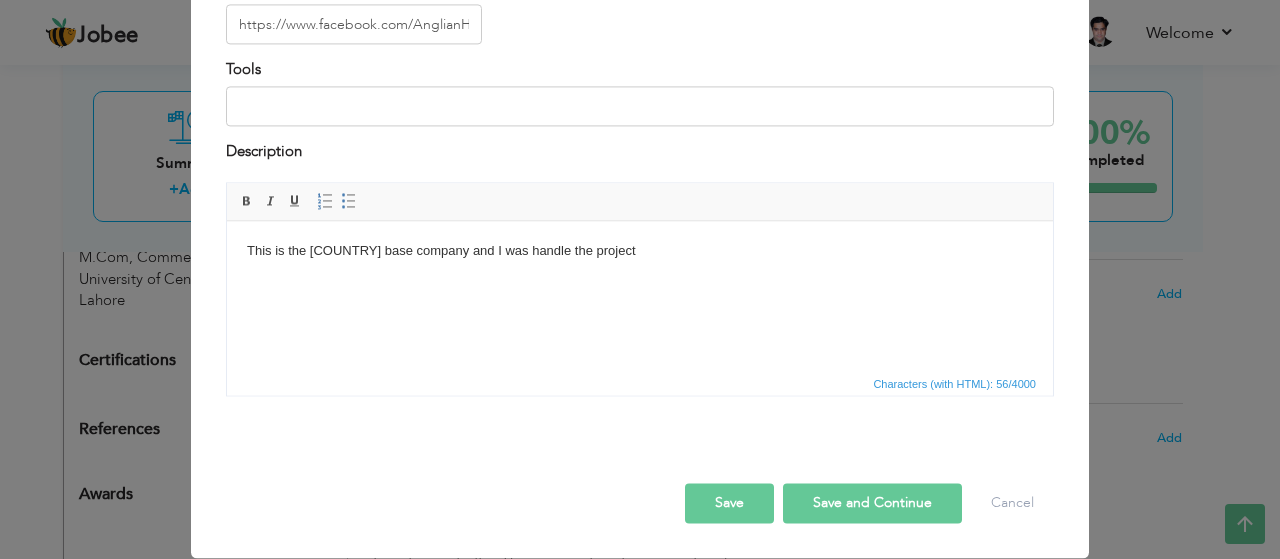 scroll, scrollTop: 35, scrollLeft: 0, axis: vertical 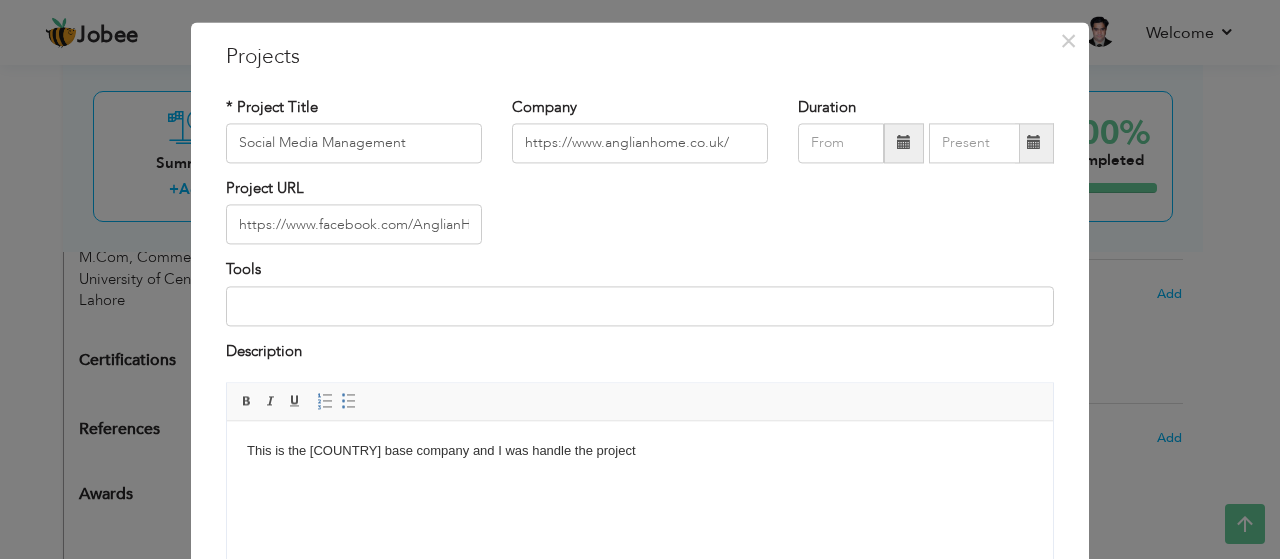 click on "This is the [COUNTRY] base company and I was handle the project" at bounding box center (640, 451) 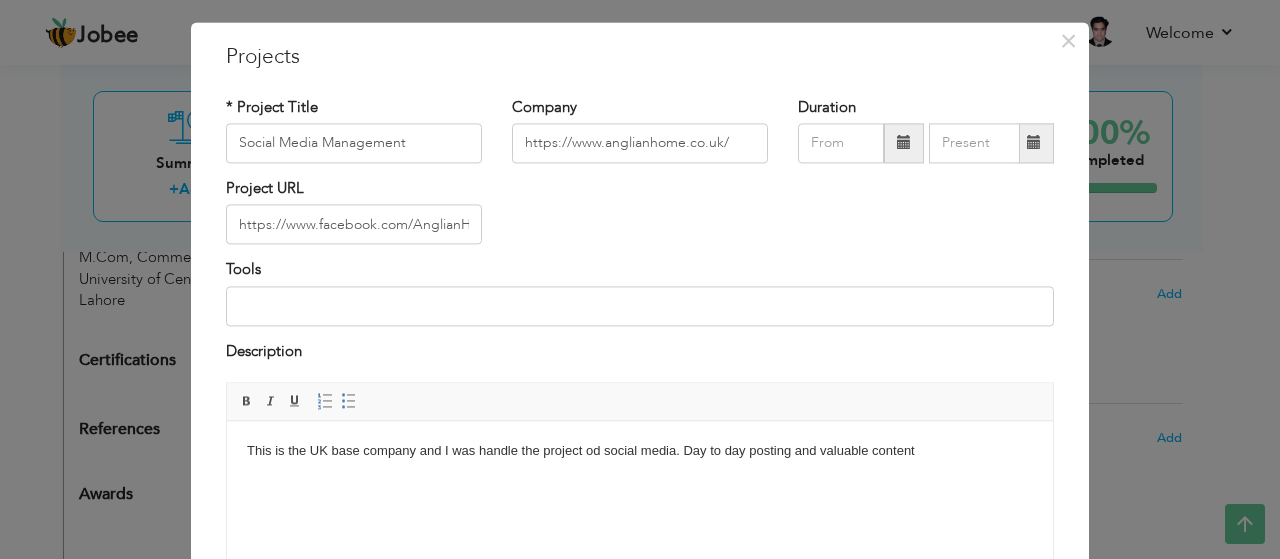 click on "This is the UK base company and I was handle the project od social media. Day to day posting and valuable content" at bounding box center (640, 451) 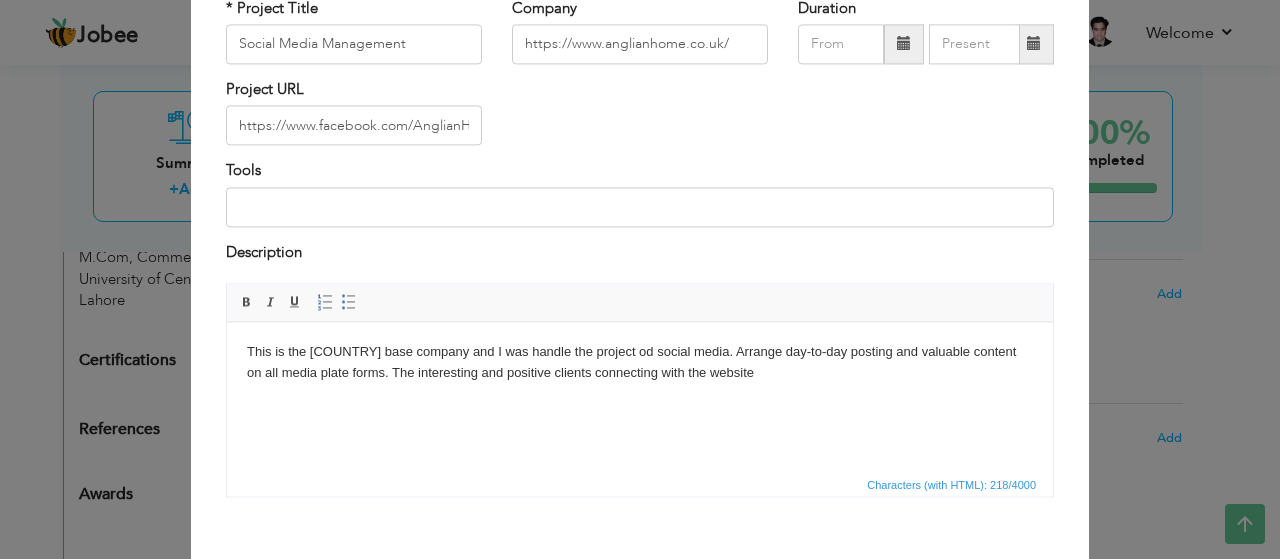 scroll, scrollTop: 135, scrollLeft: 0, axis: vertical 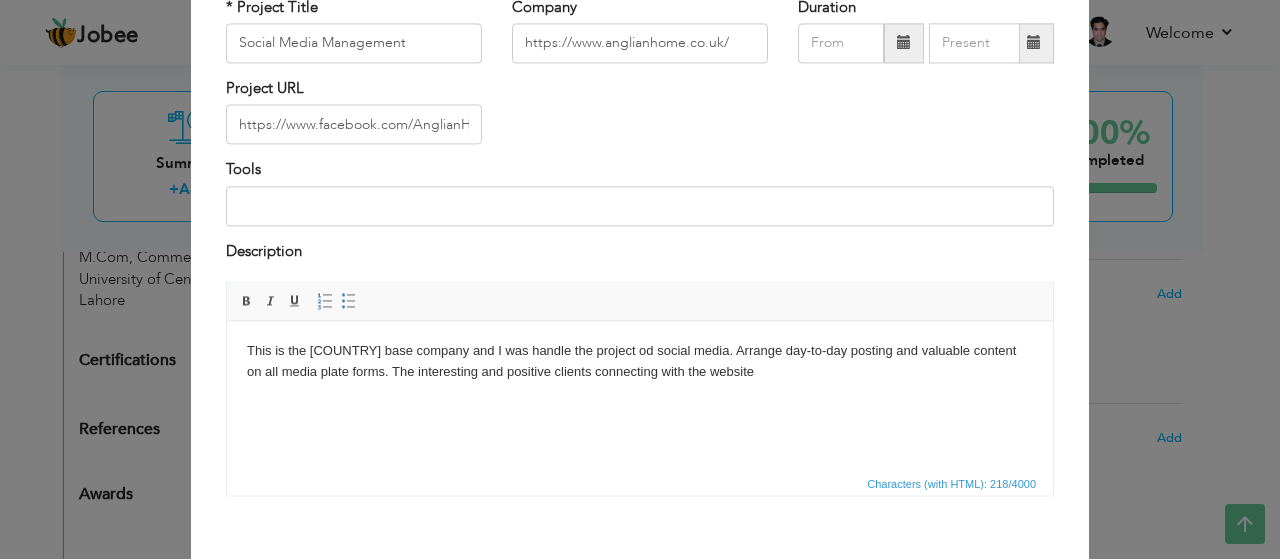 click on "This is the [COUNTRY] base company and I was handle the project od social media. Arrange day-to-day posting and valuable content on all media plate forms. The interesting and positive clients connecting with the website" at bounding box center [640, 362] 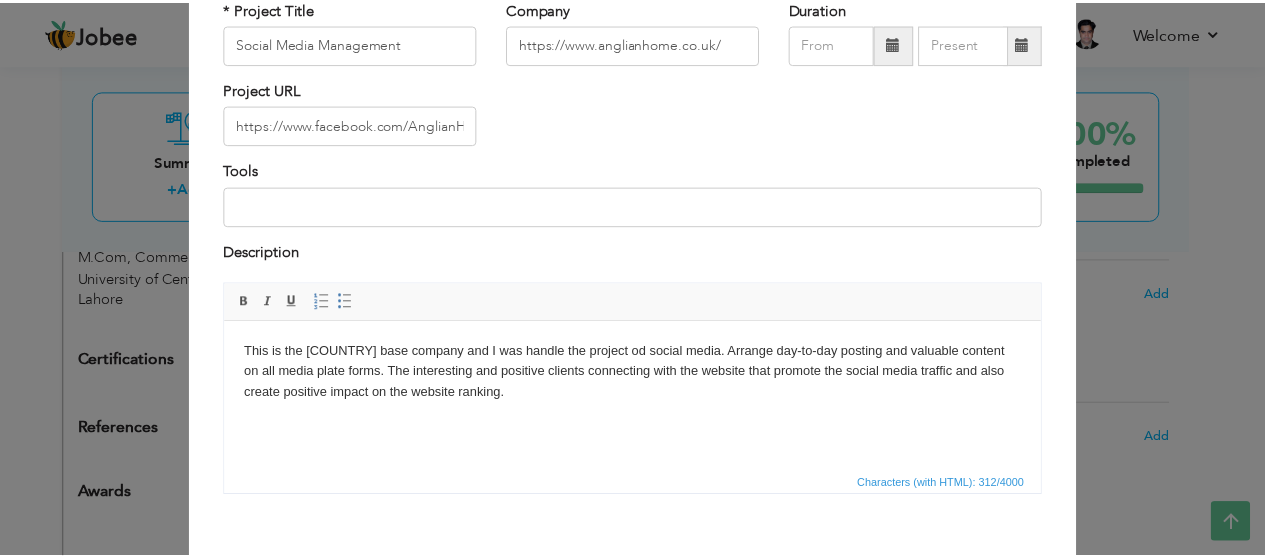 scroll, scrollTop: 235, scrollLeft: 0, axis: vertical 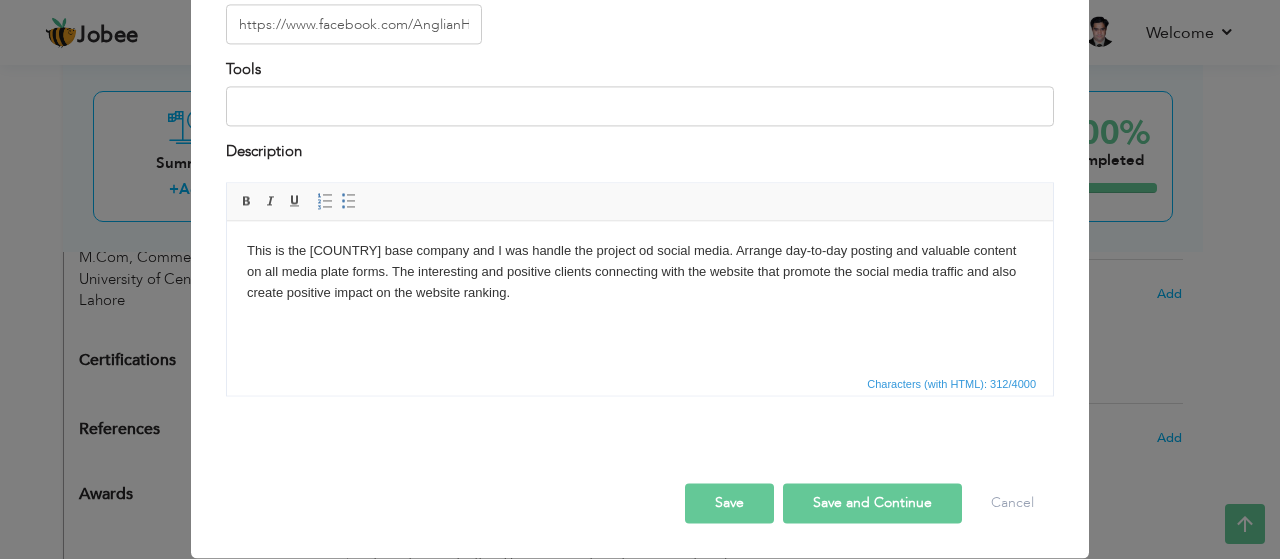 click on "Save" at bounding box center (729, 504) 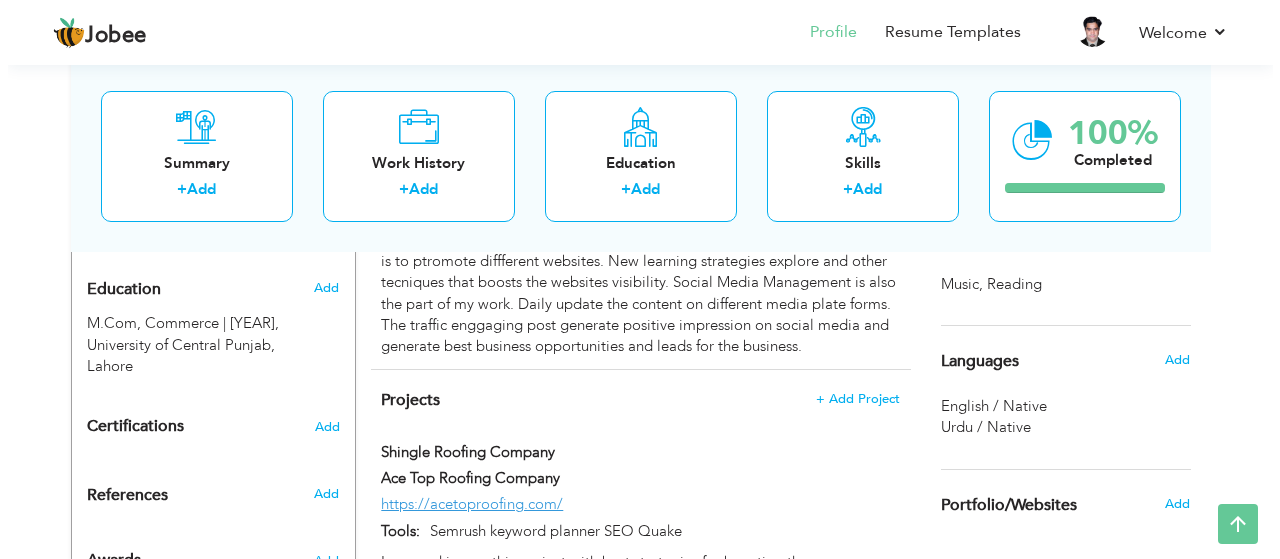 scroll, scrollTop: 900, scrollLeft: 0, axis: vertical 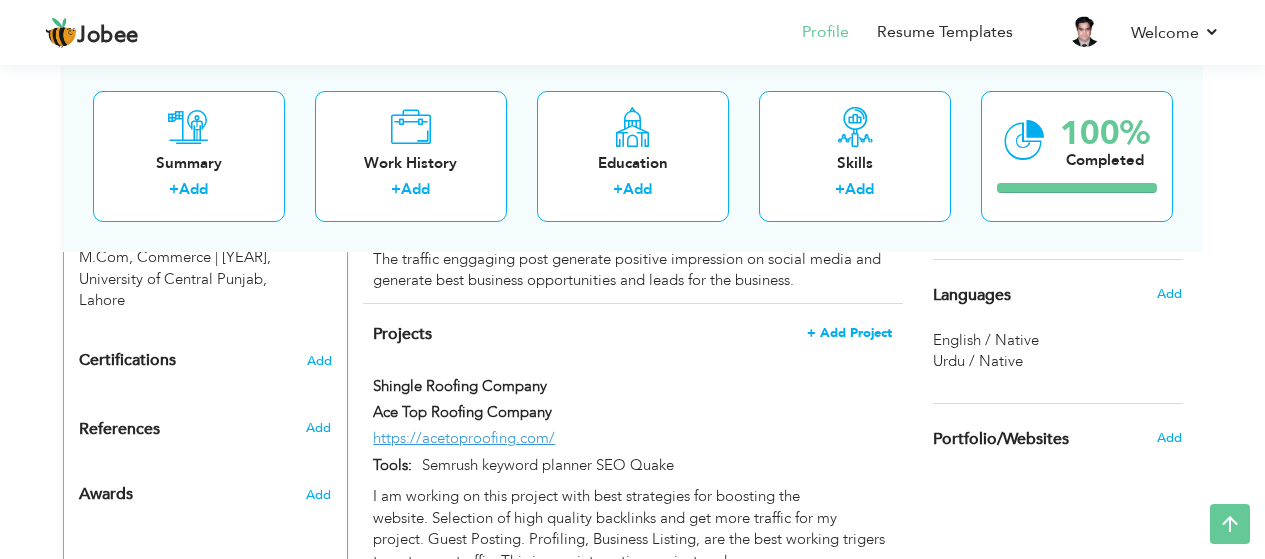 click on "+ Add Project" at bounding box center [849, 333] 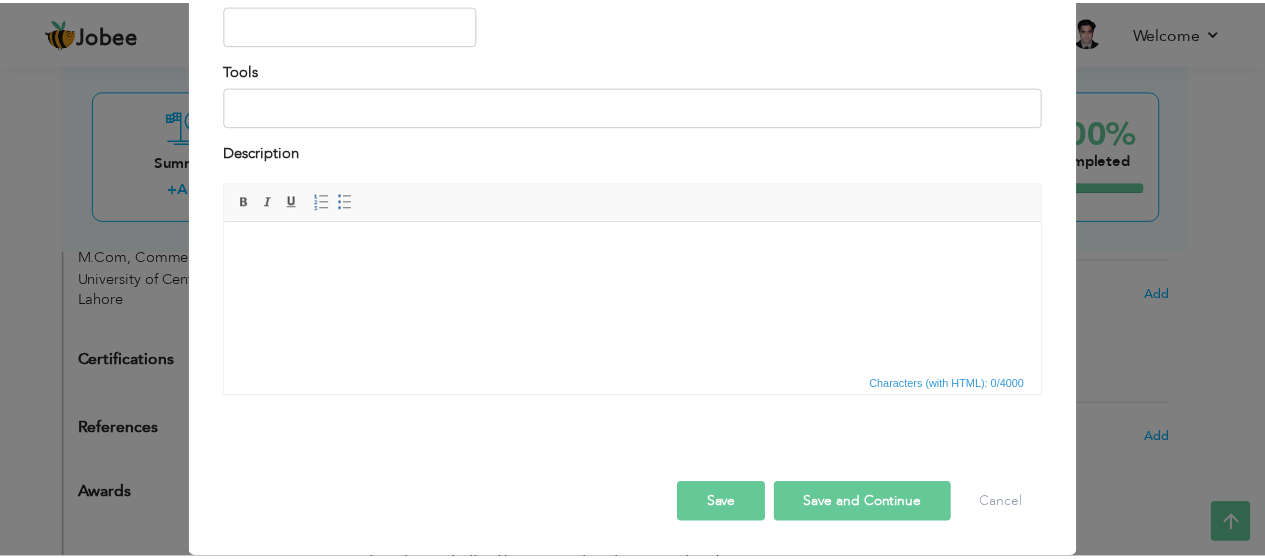 scroll, scrollTop: 0, scrollLeft: 0, axis: both 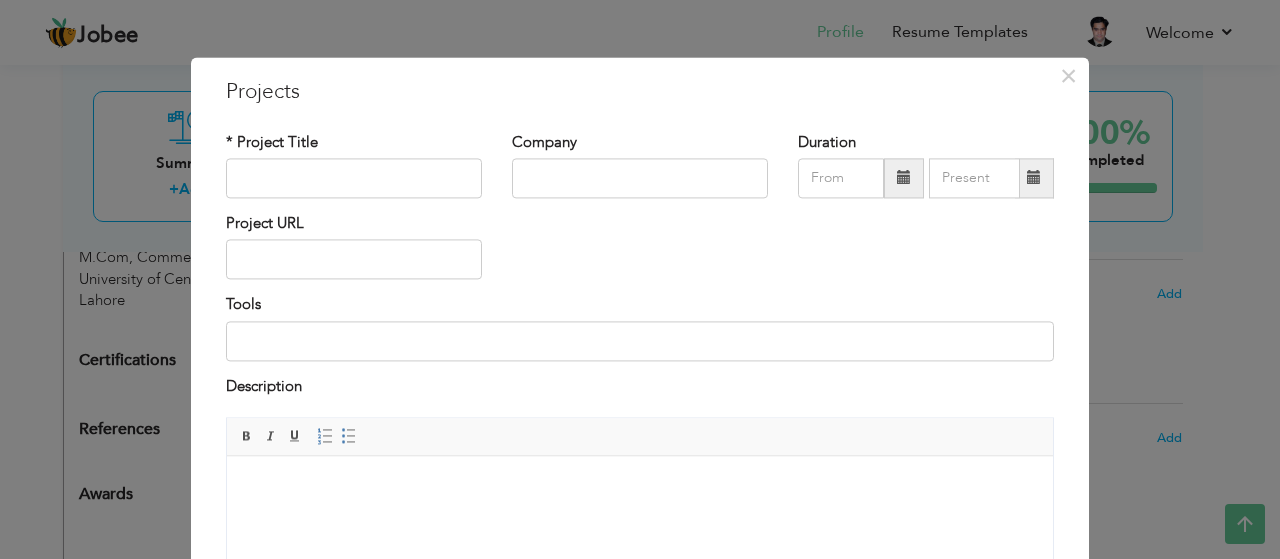 click on "×
Projects
* Project Title
Company
Duration Project URL Tools Description" at bounding box center [640, 279] 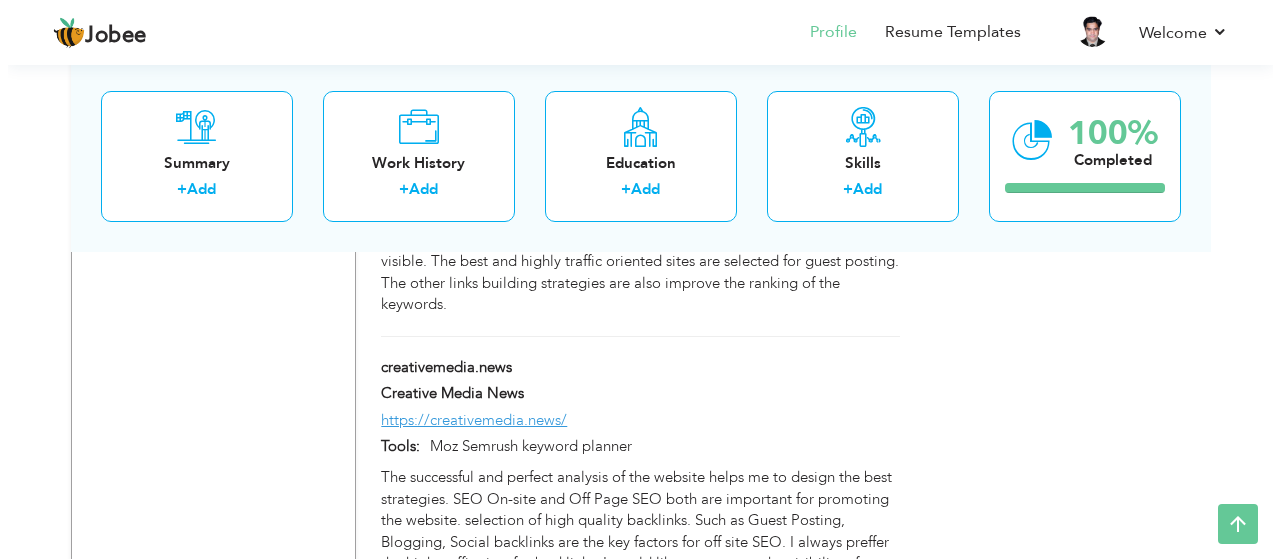 scroll, scrollTop: 1400, scrollLeft: 0, axis: vertical 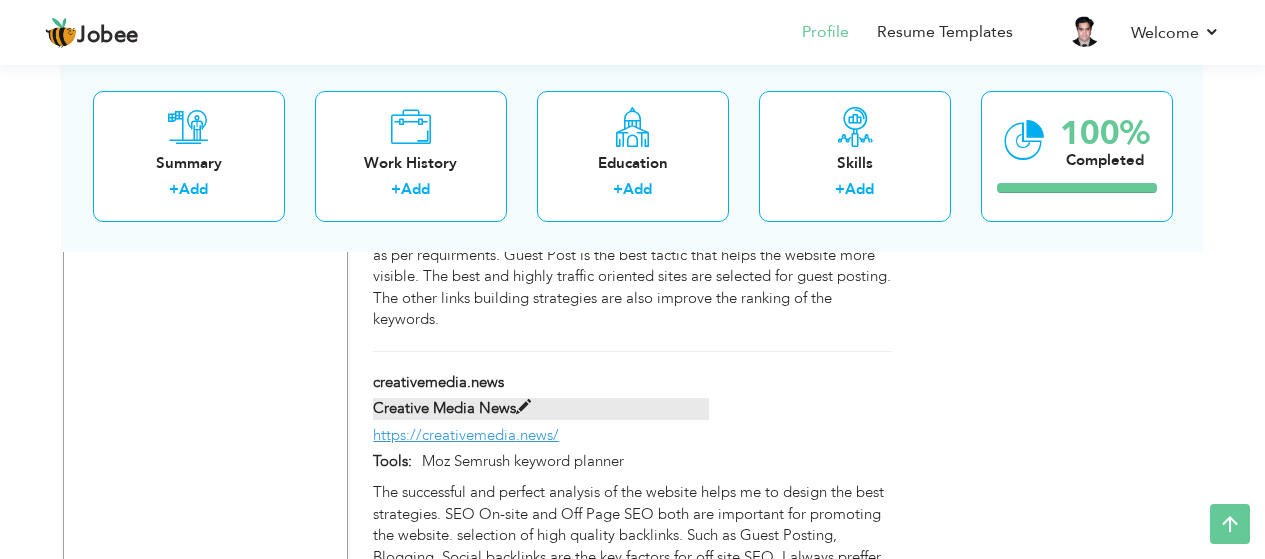 click at bounding box center (523, 407) 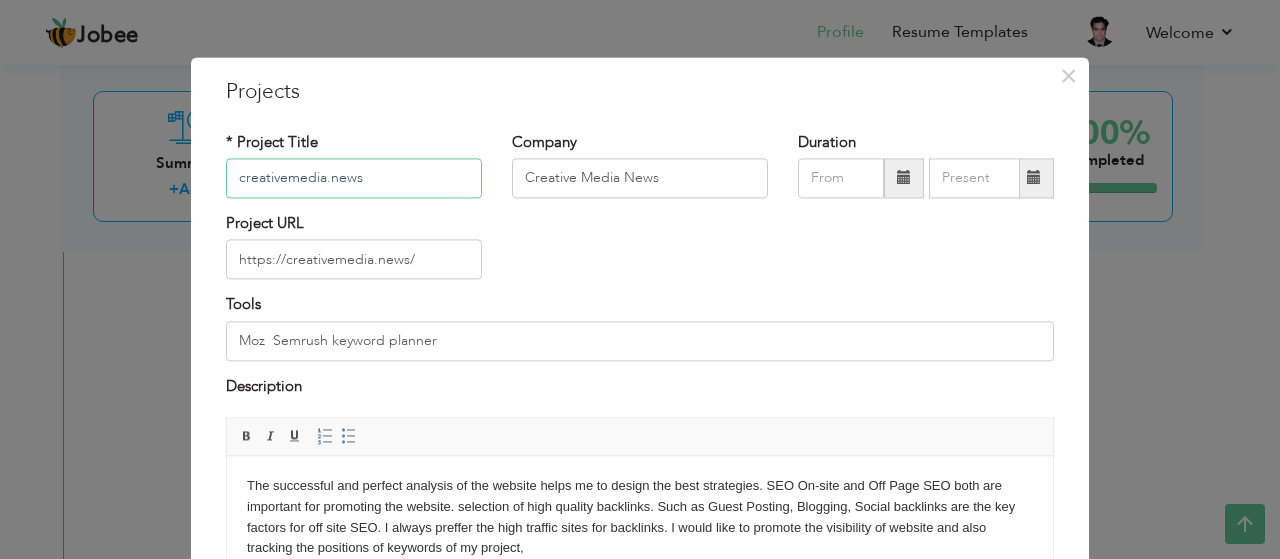 click on "creativemedia.news" at bounding box center (354, 178) 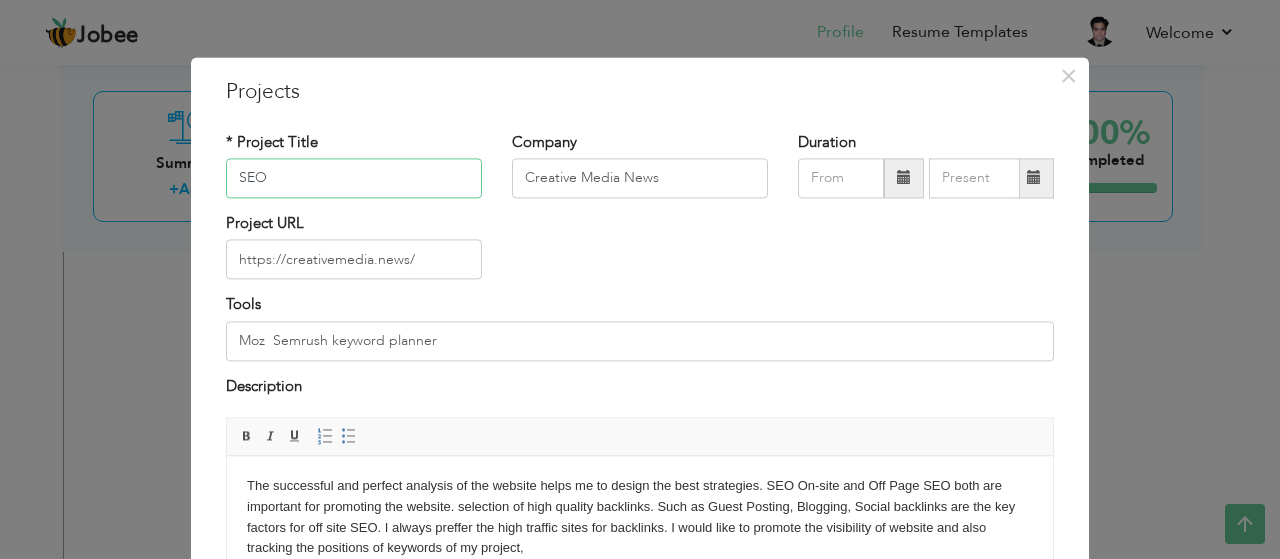 type on "SEO Executive" 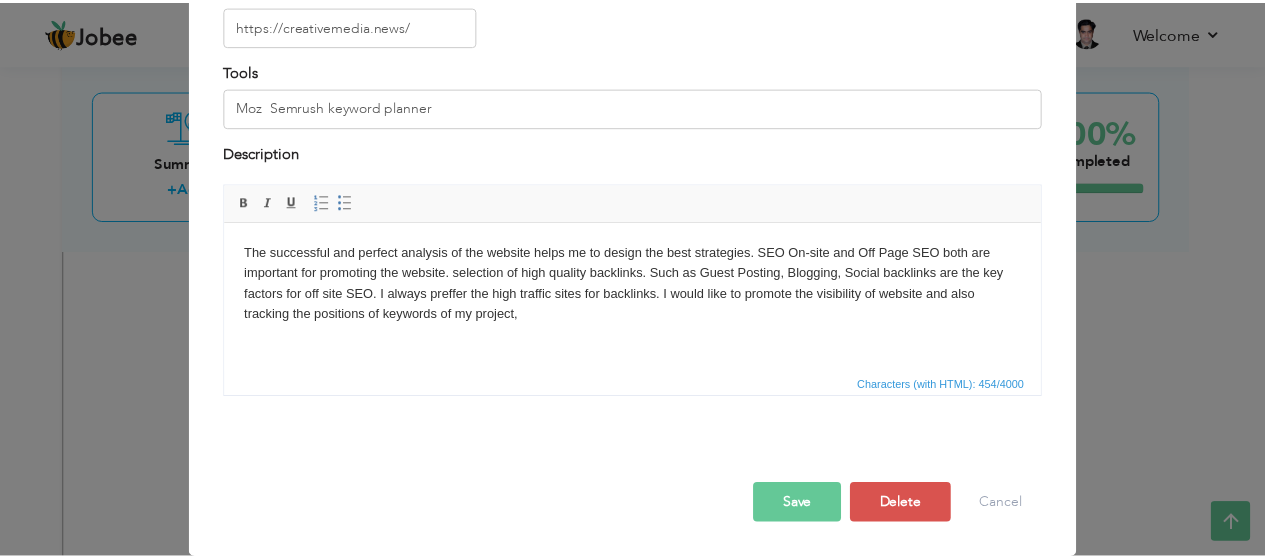 scroll, scrollTop: 235, scrollLeft: 0, axis: vertical 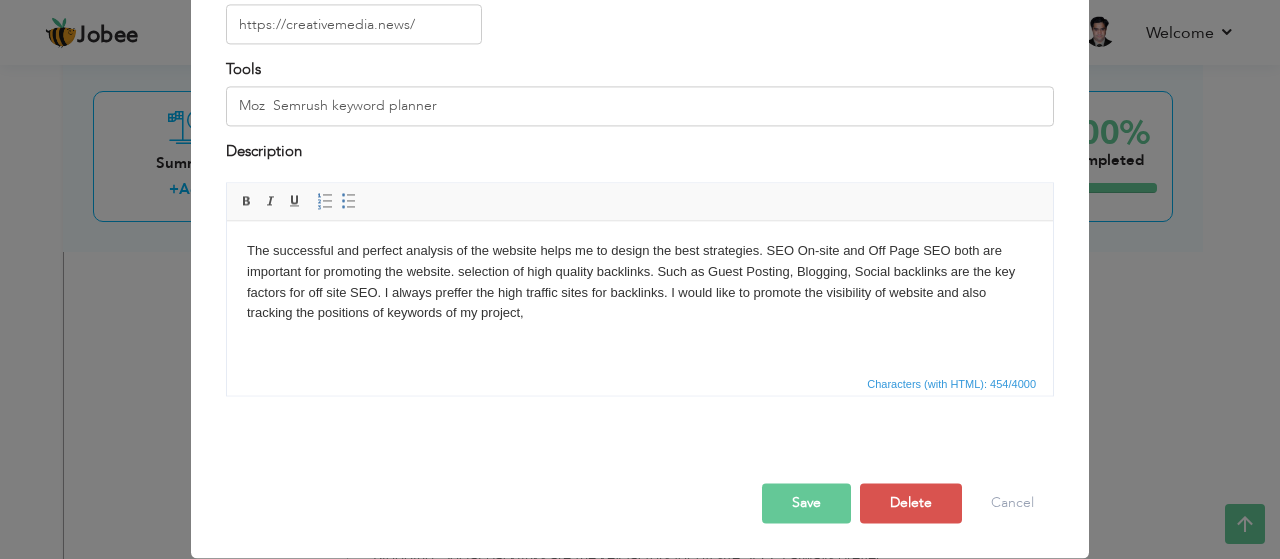 click on "Save" at bounding box center (806, 504) 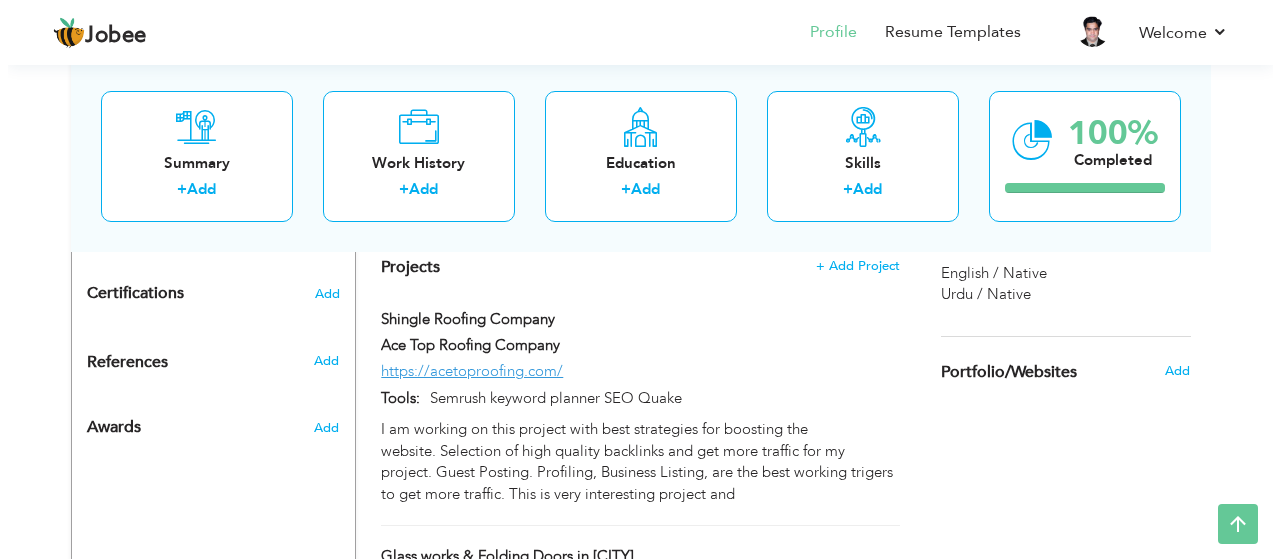 scroll, scrollTop: 968, scrollLeft: 0, axis: vertical 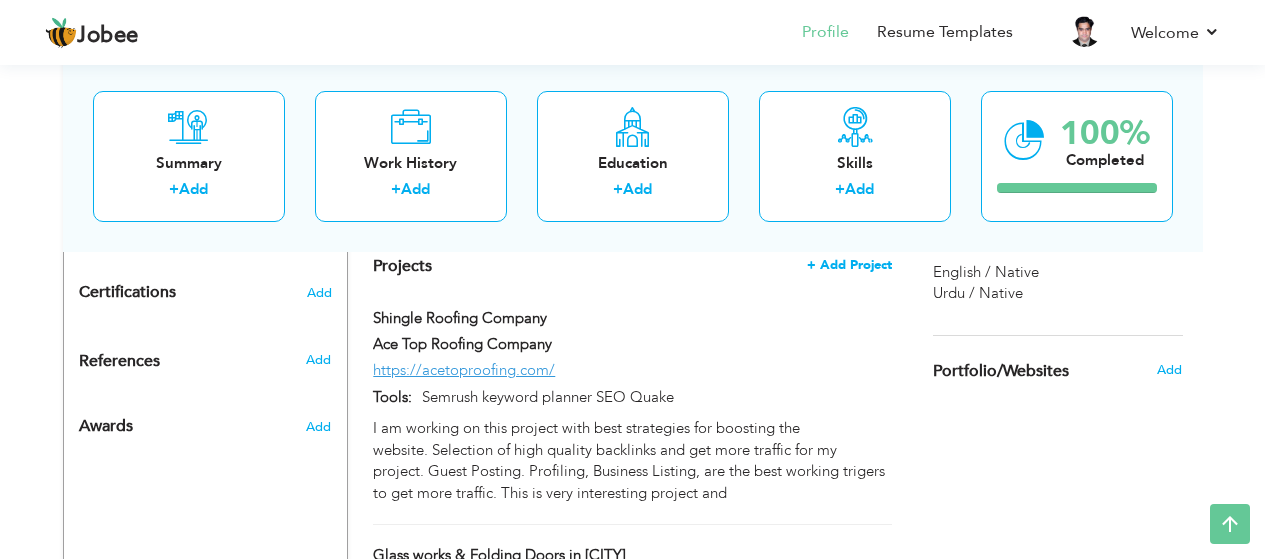 click on "+ Add Project" at bounding box center [849, 265] 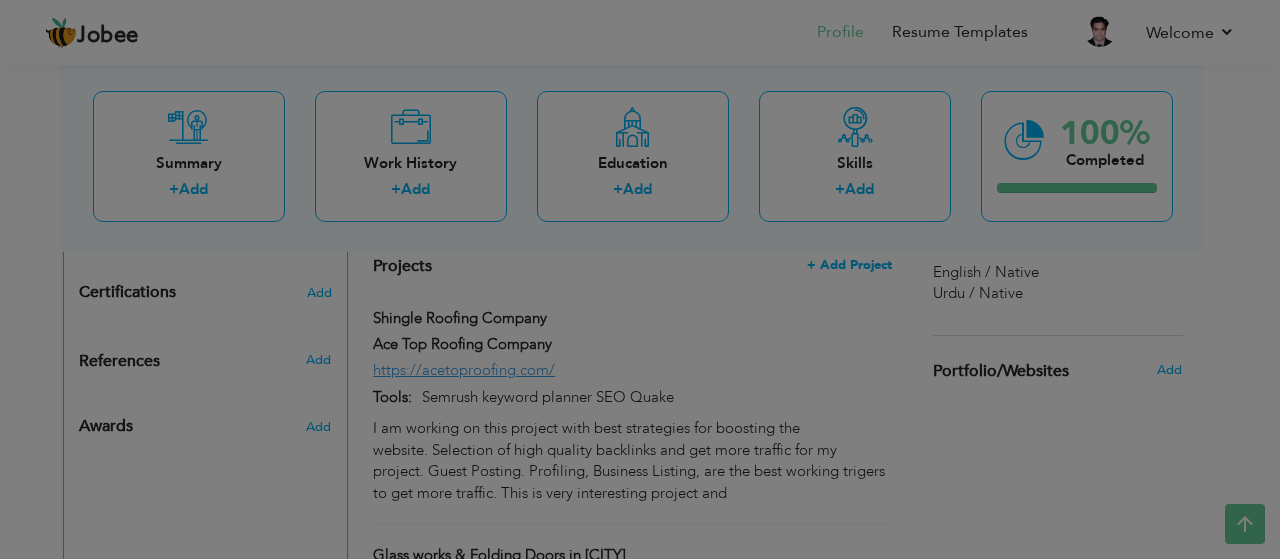 scroll, scrollTop: 0, scrollLeft: 0, axis: both 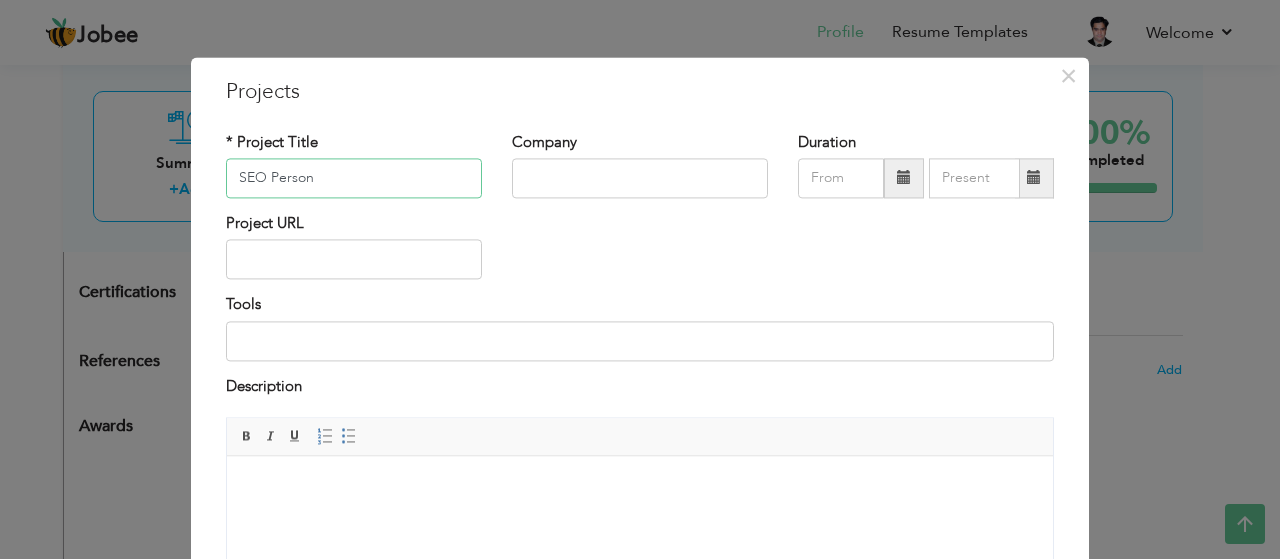 type on "SEO Person" 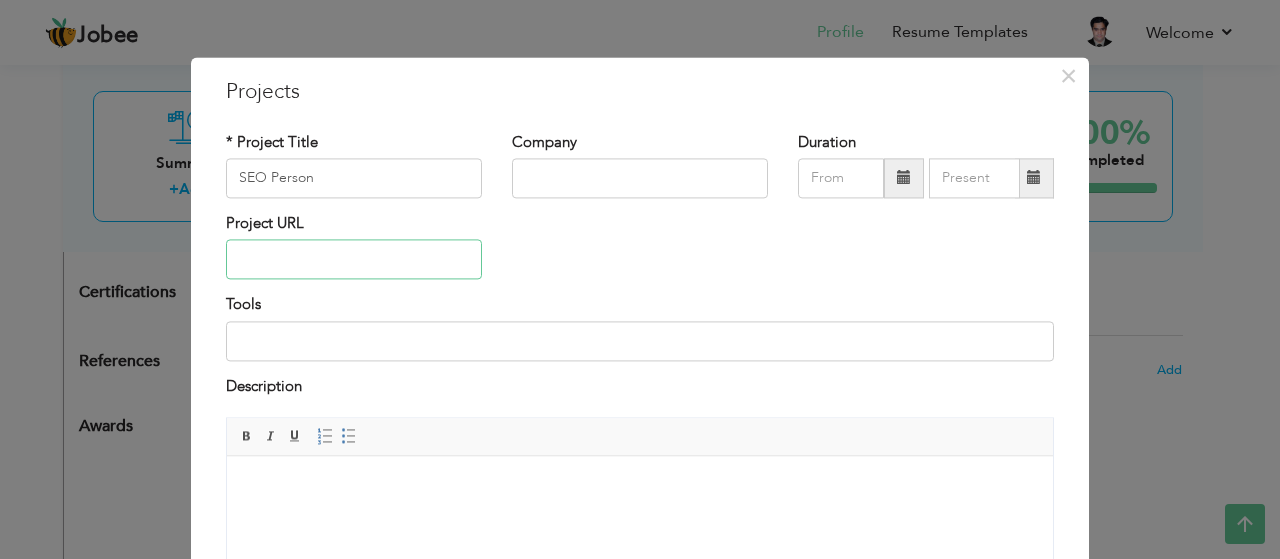 click at bounding box center [354, 260] 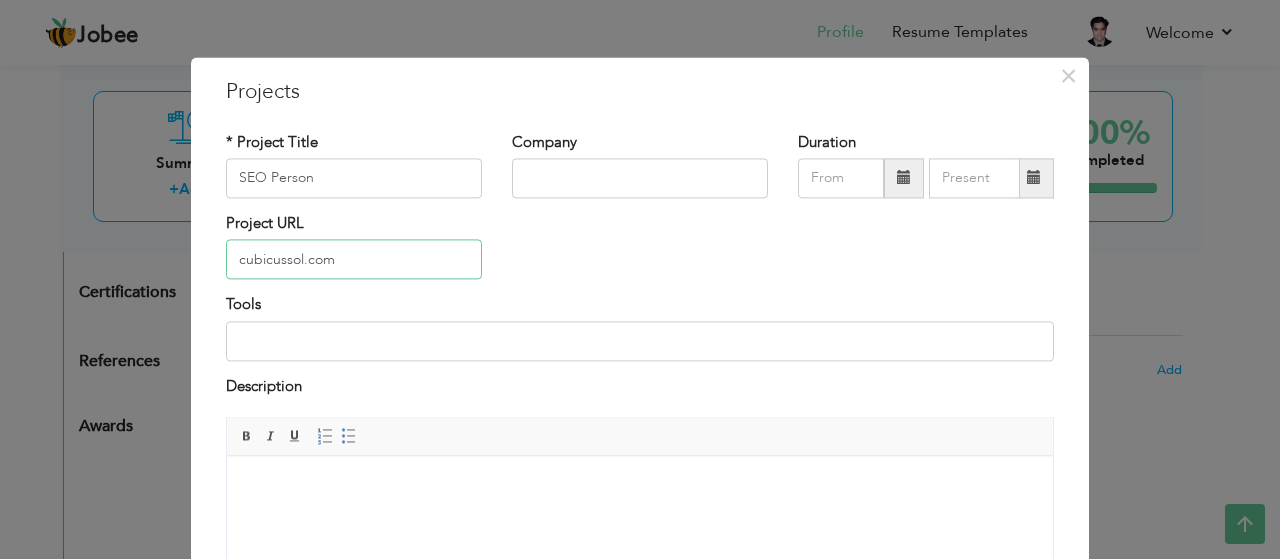 type on "cubicussol.com" 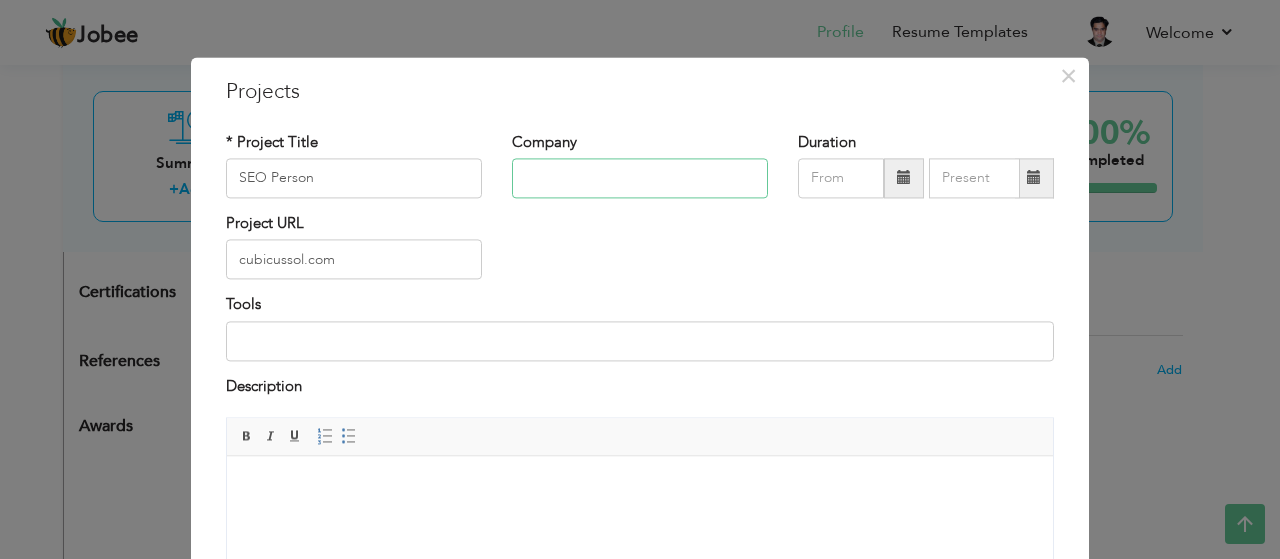 click at bounding box center (640, 178) 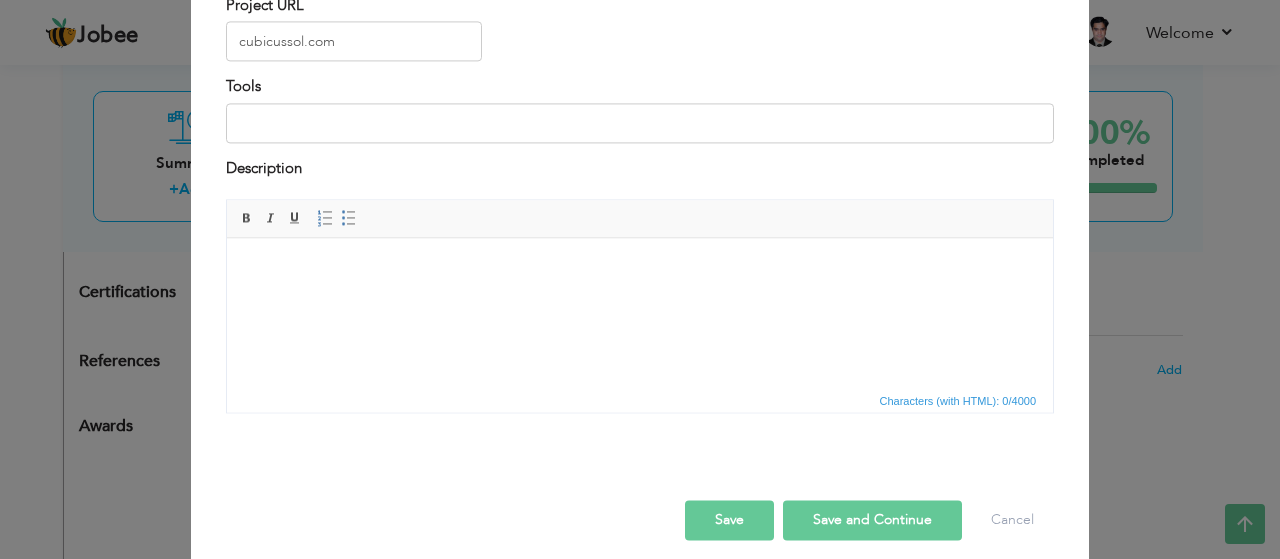 scroll, scrollTop: 235, scrollLeft: 0, axis: vertical 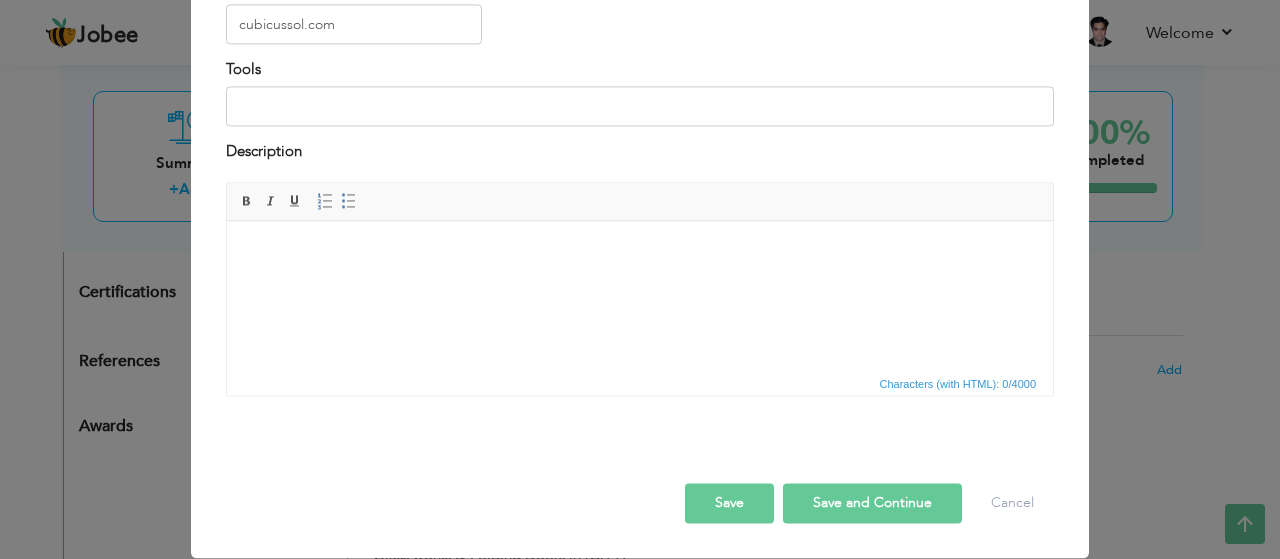 type on "A Digital Marketing Agency" 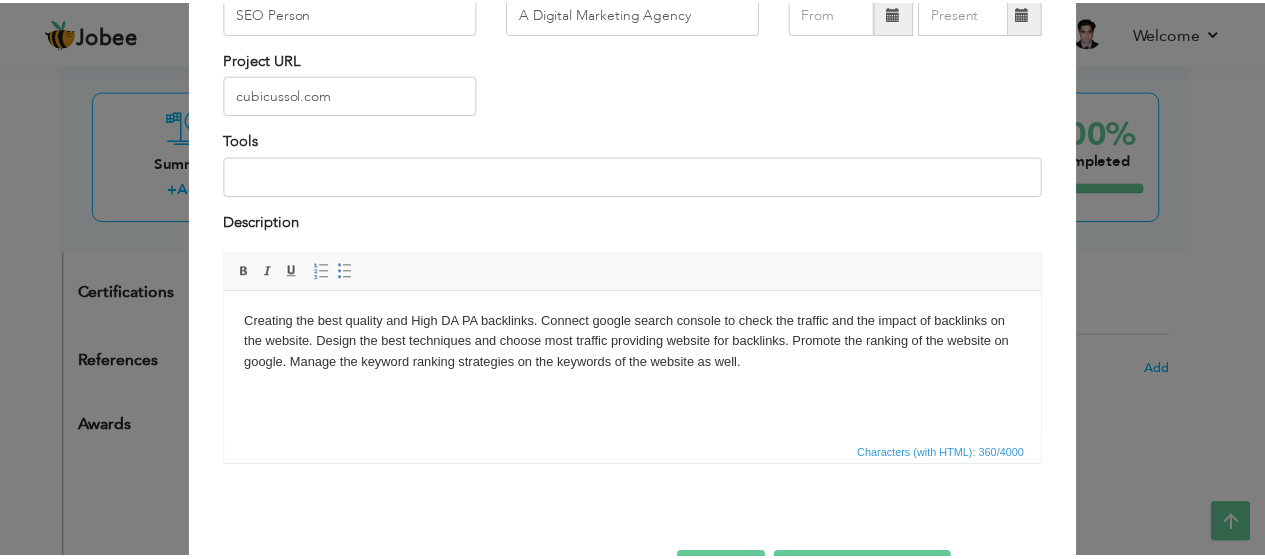 scroll, scrollTop: 235, scrollLeft: 0, axis: vertical 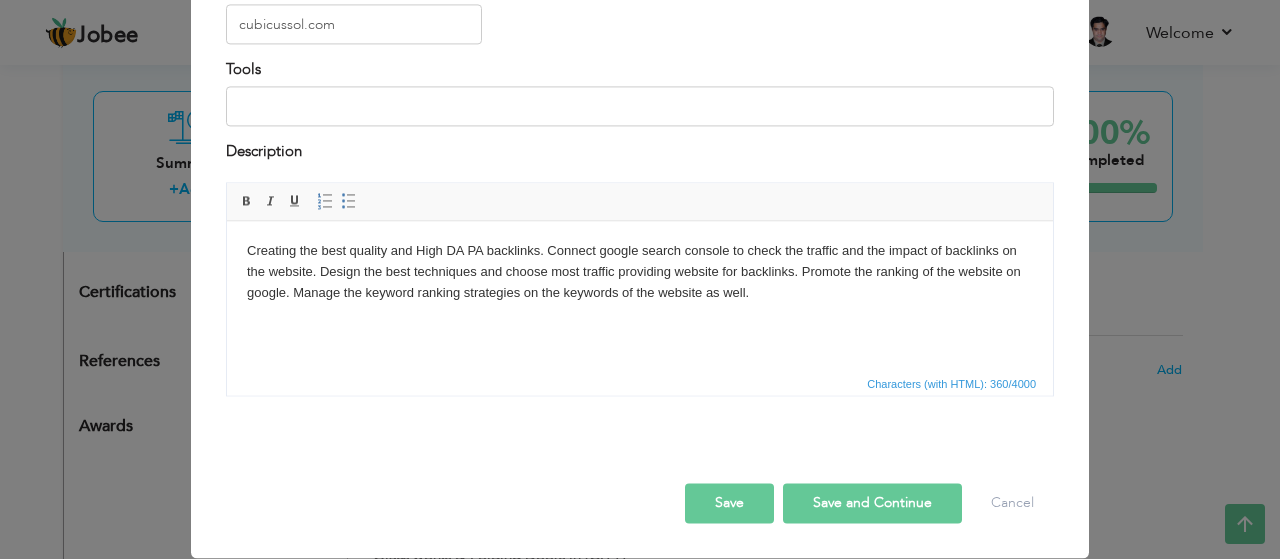 click on "Save" at bounding box center (729, 504) 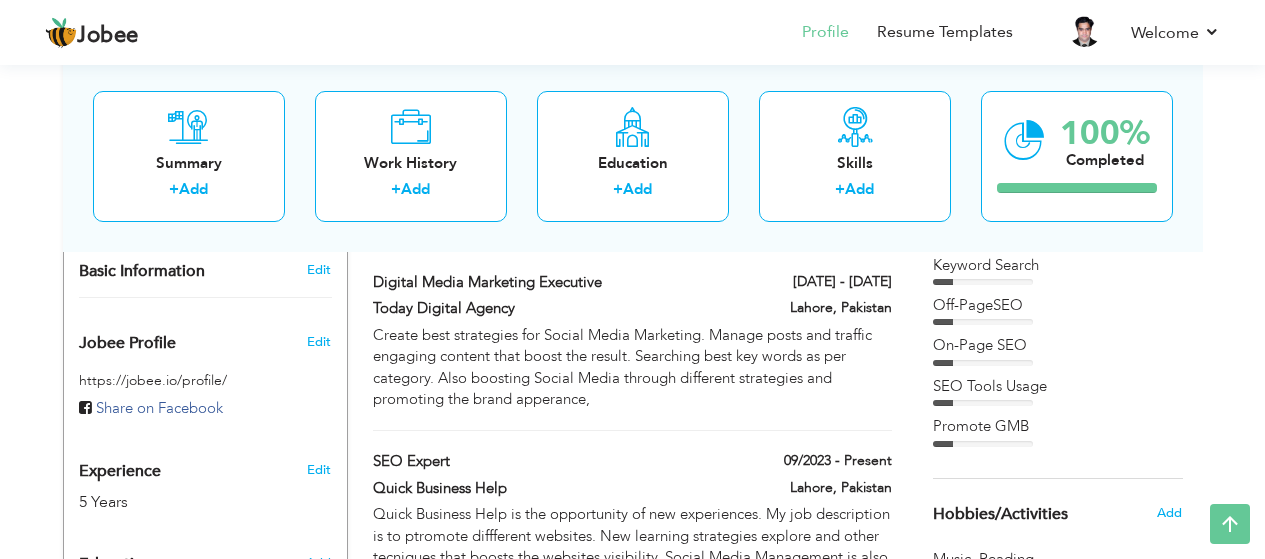 scroll, scrollTop: 600, scrollLeft: 0, axis: vertical 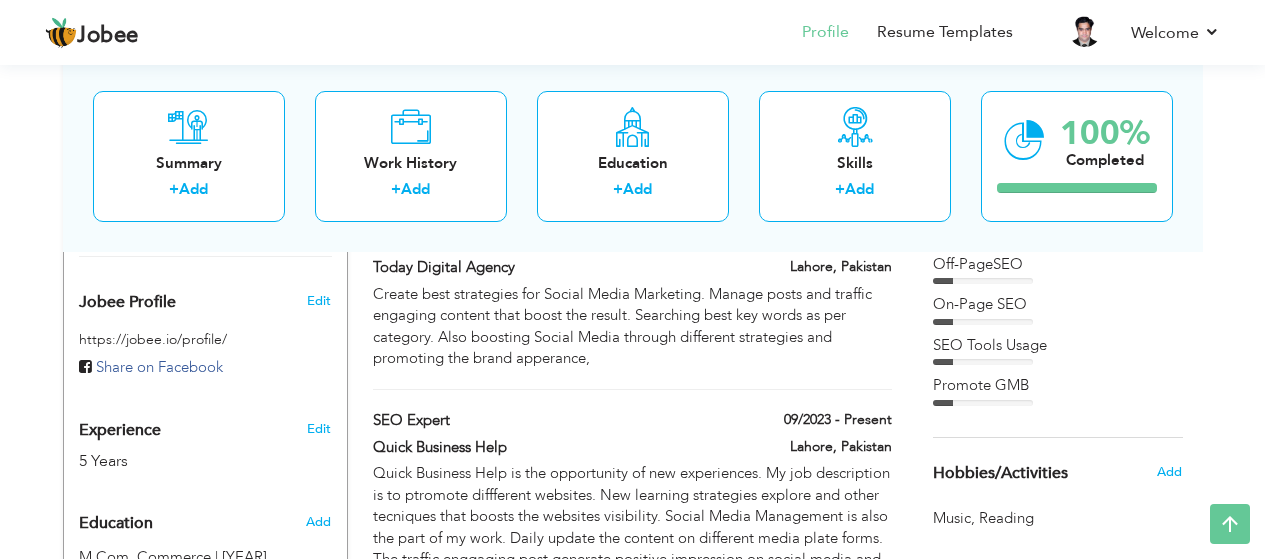 drag, startPoint x: 749, startPoint y: 432, endPoint x: 756, endPoint y: 392, distance: 40.60788 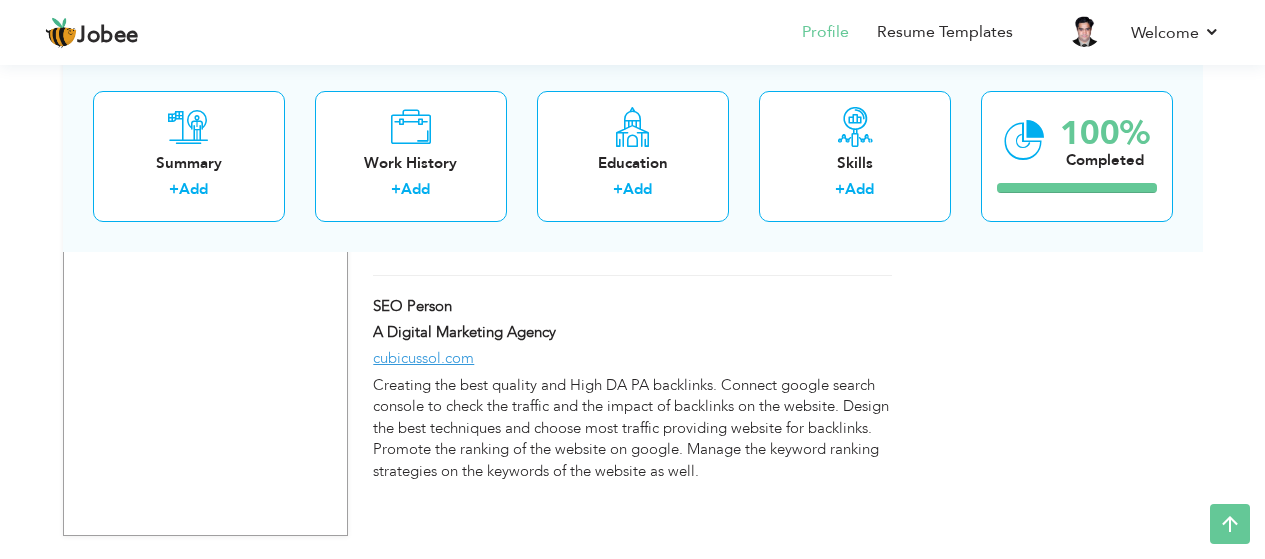 scroll, scrollTop: 2296, scrollLeft: 0, axis: vertical 